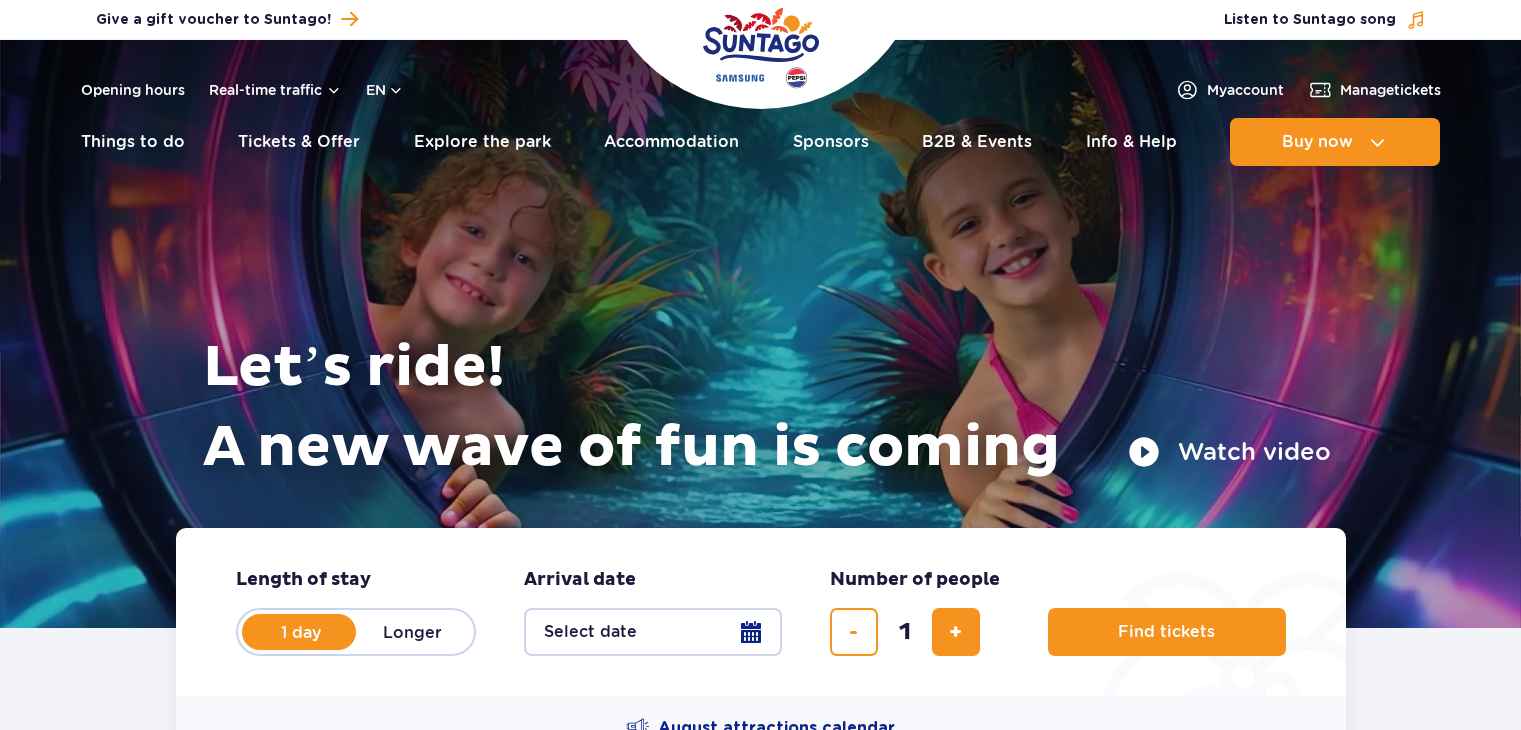 scroll, scrollTop: 0, scrollLeft: 0, axis: both 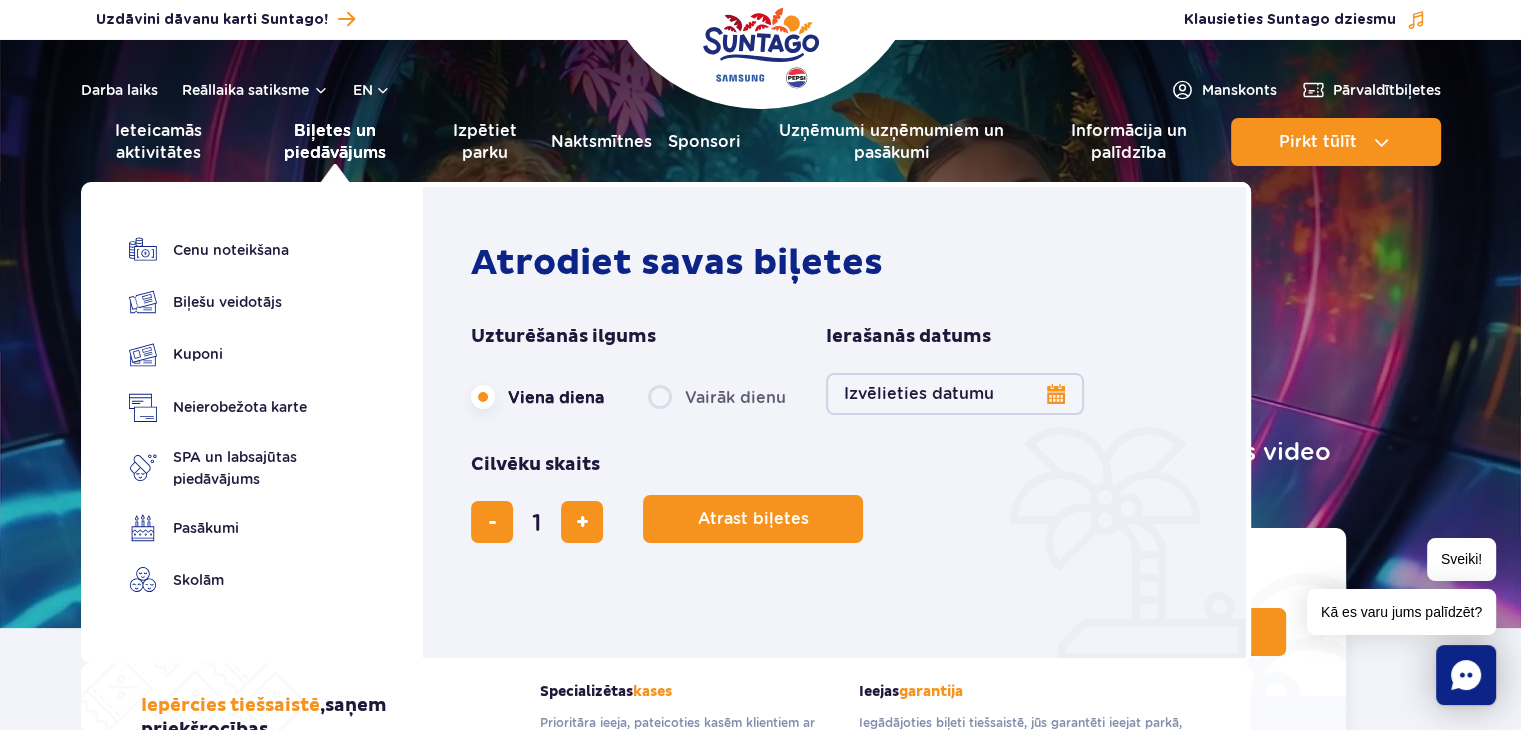 click on "Biļetes un piedāvājums" at bounding box center [335, 141] 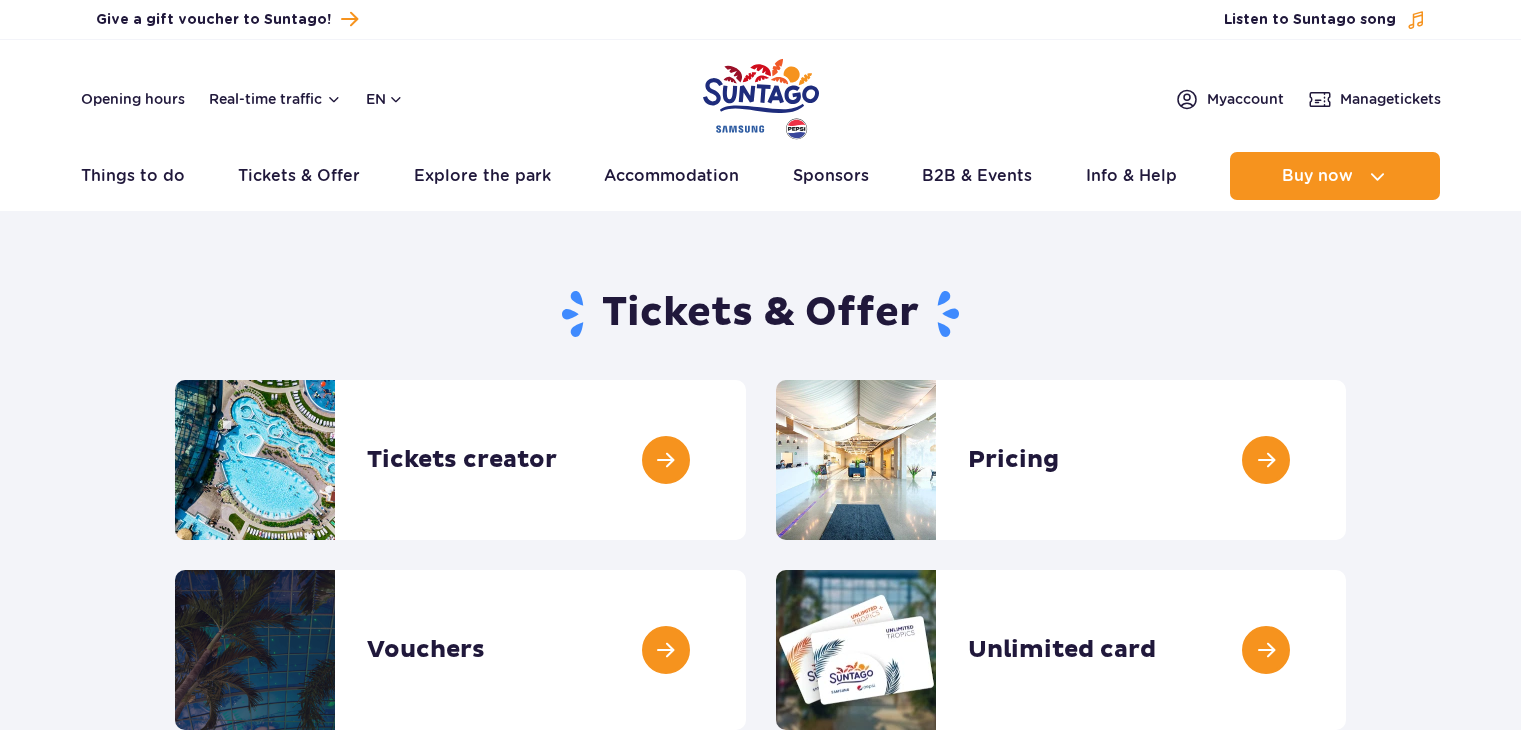 scroll, scrollTop: 0, scrollLeft: 0, axis: both 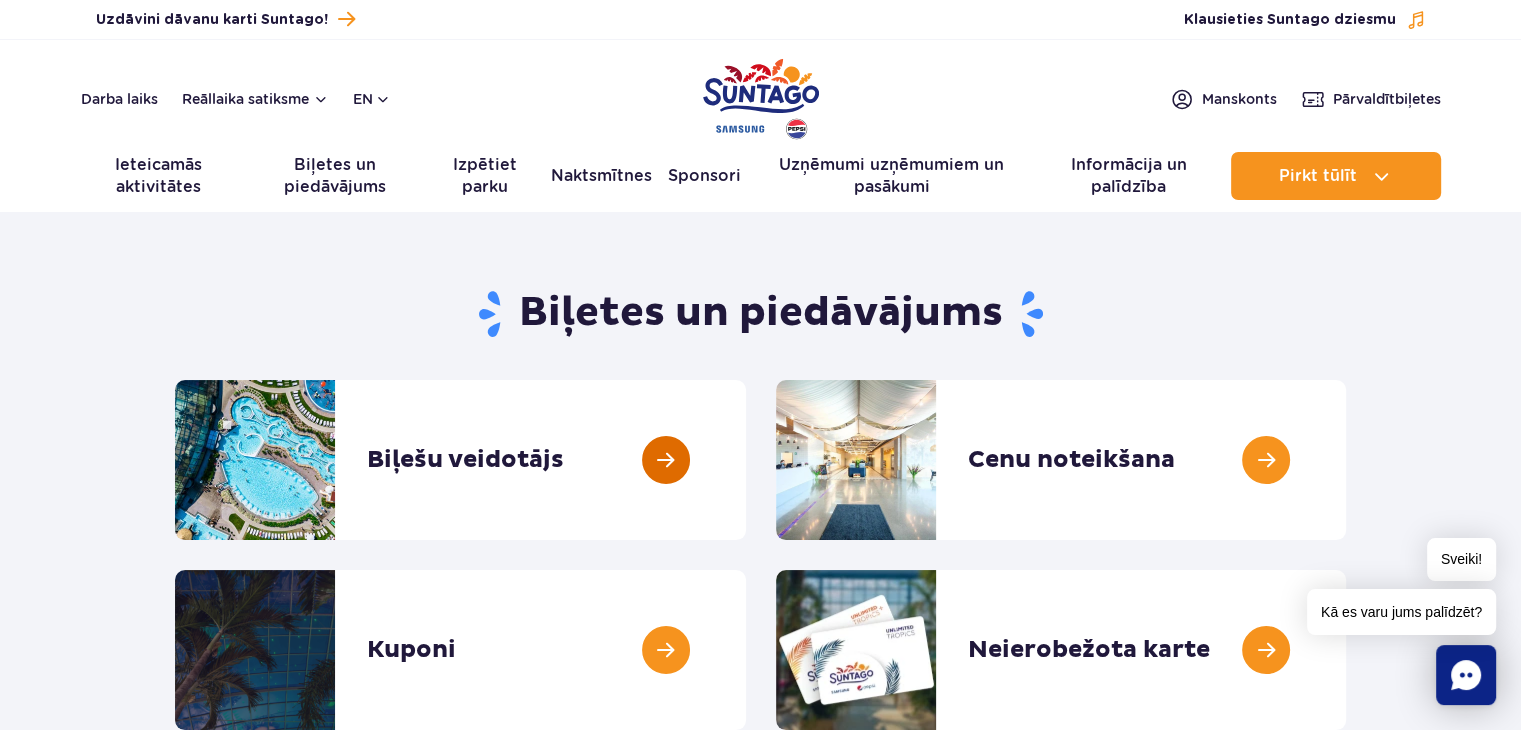 click at bounding box center [746, 460] 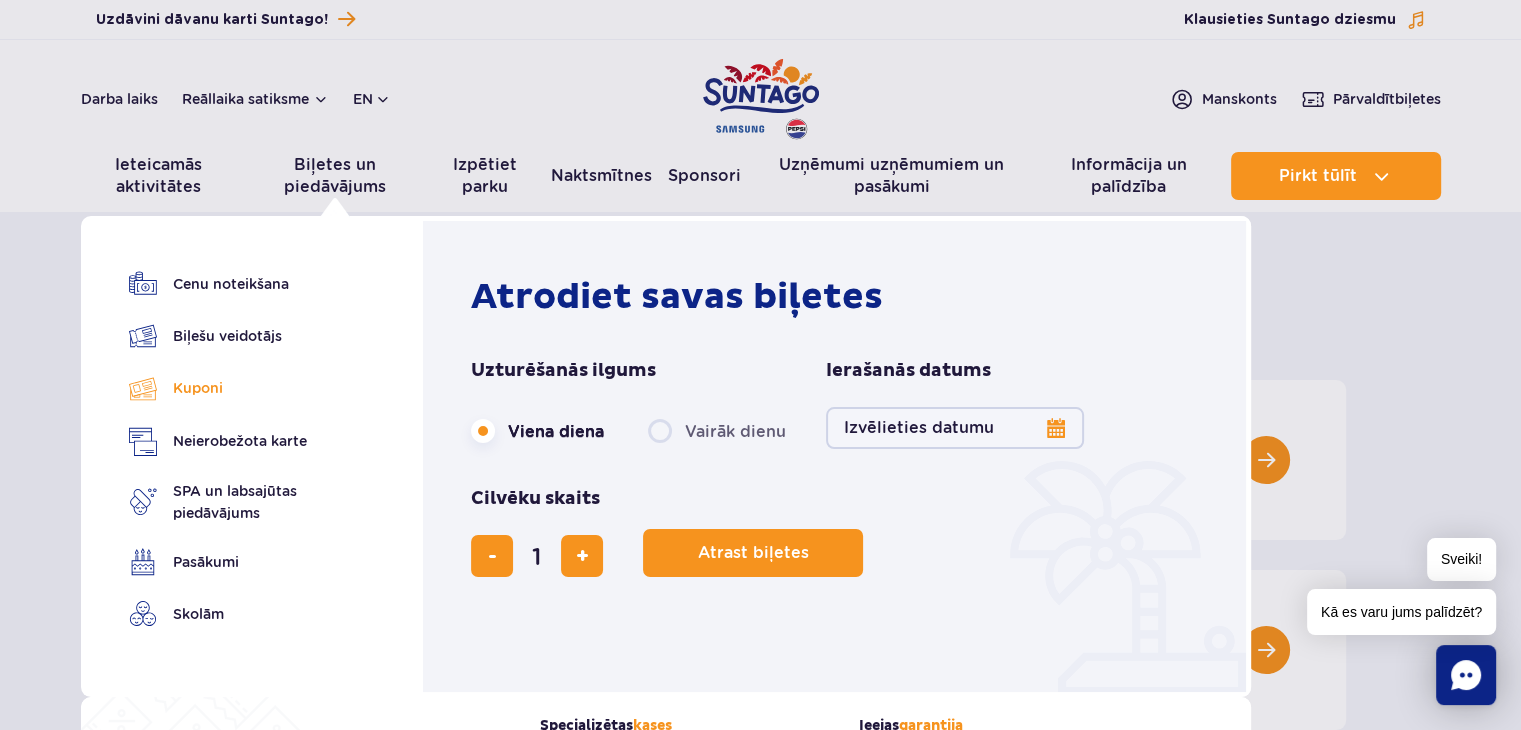 click on "Kuponi" at bounding box center (198, 388) 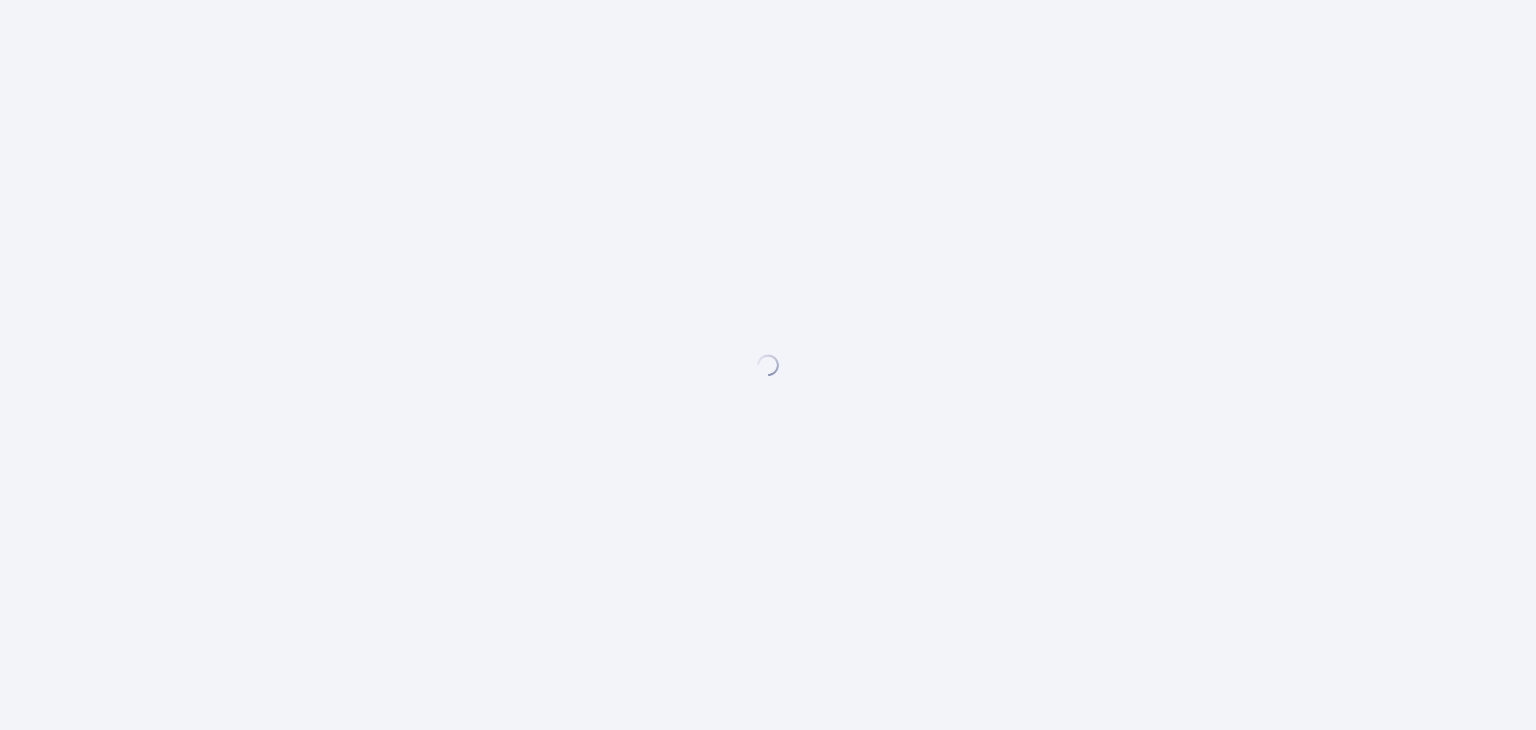 scroll, scrollTop: 0, scrollLeft: 0, axis: both 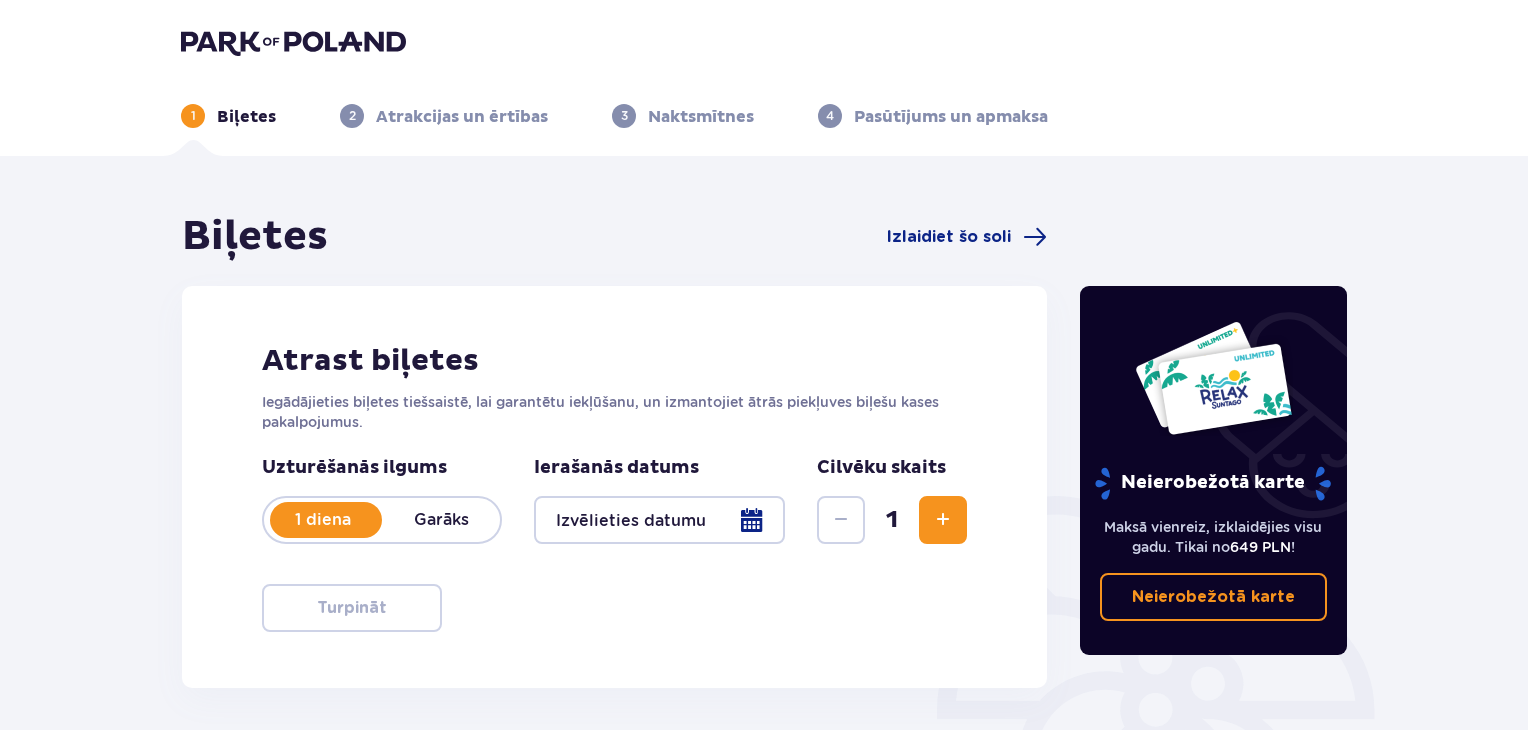 click on "Naktsmītnes" at bounding box center [701, 117] 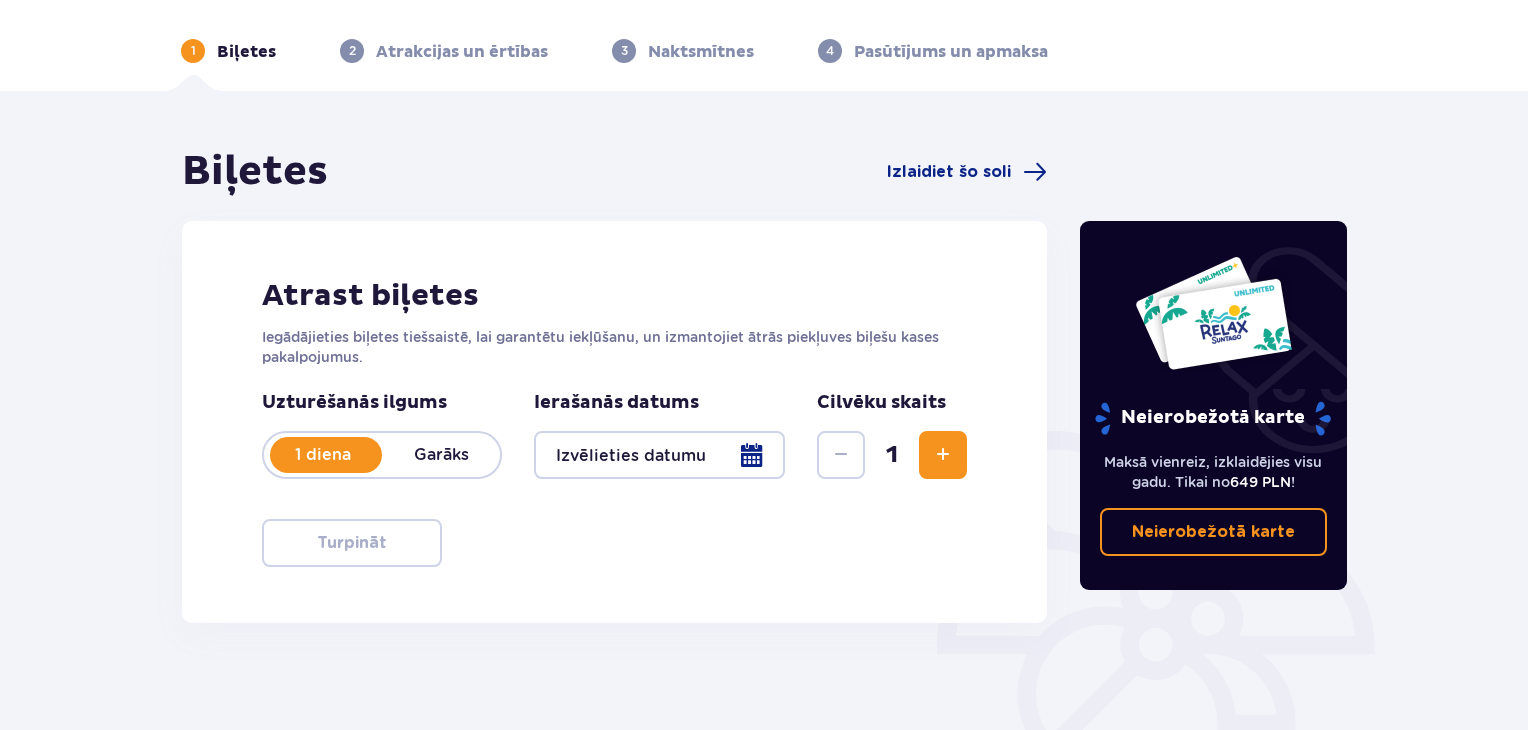 scroll, scrollTop: 100, scrollLeft: 0, axis: vertical 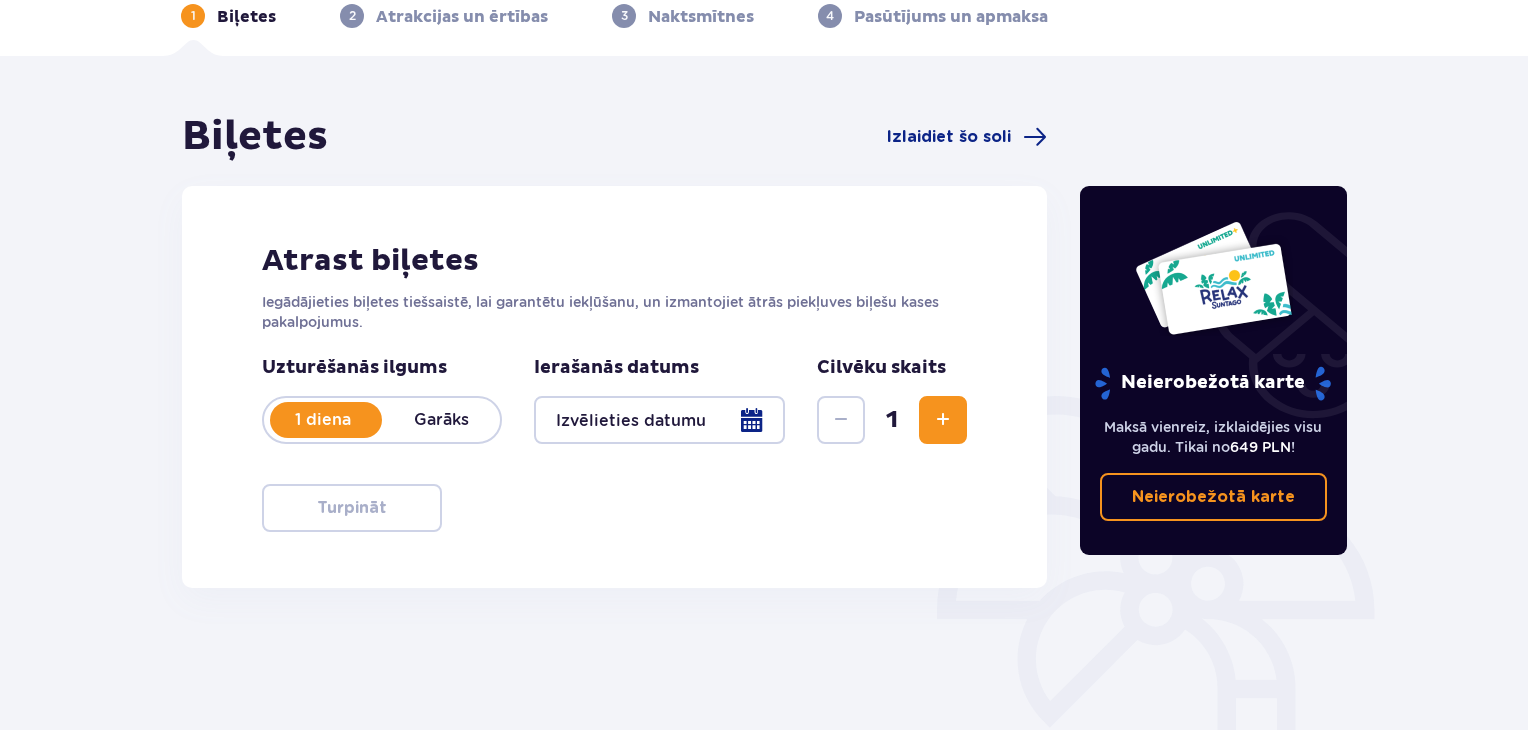 click at bounding box center [659, 420] 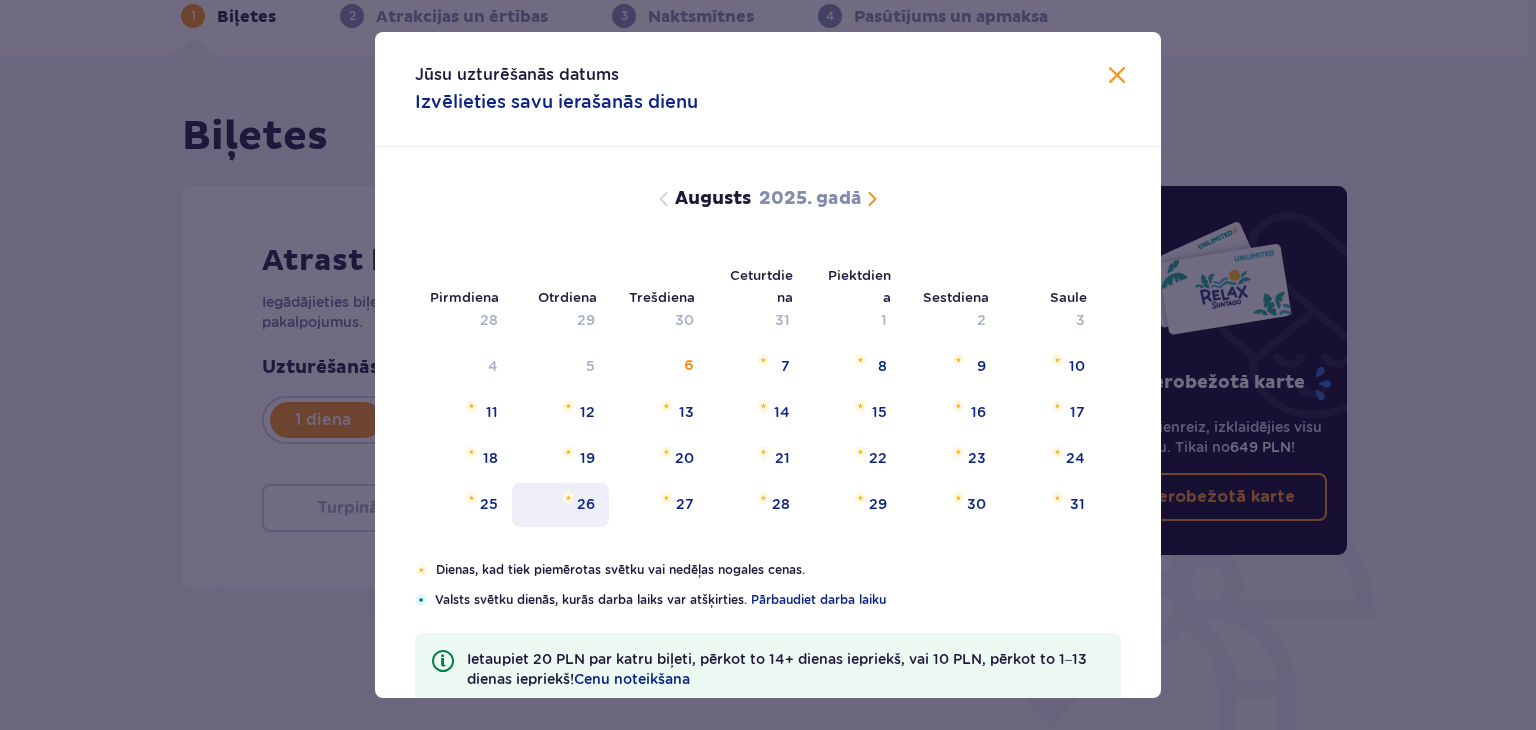 click on "26" at bounding box center (586, 504) 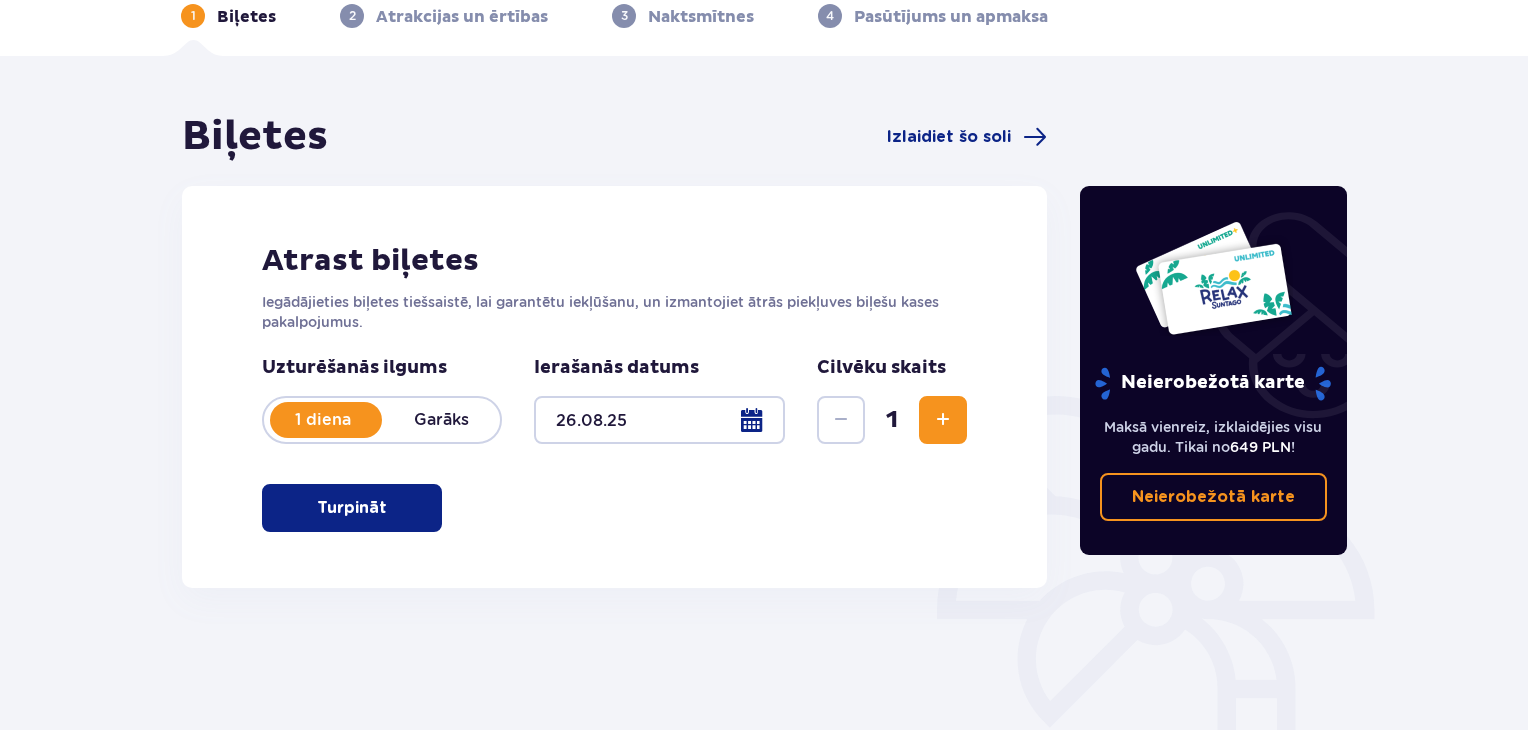 click at bounding box center (943, 420) 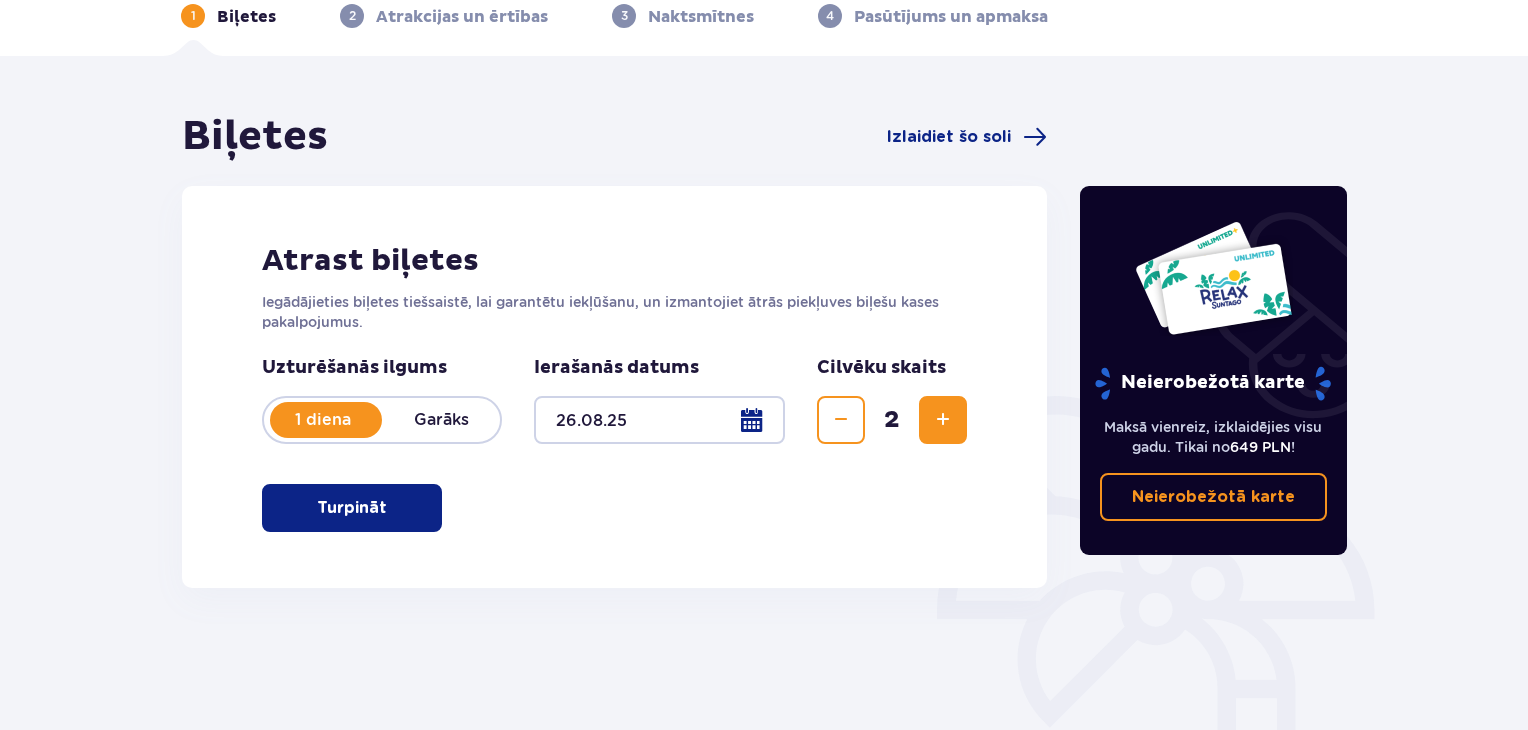 click at bounding box center [943, 420] 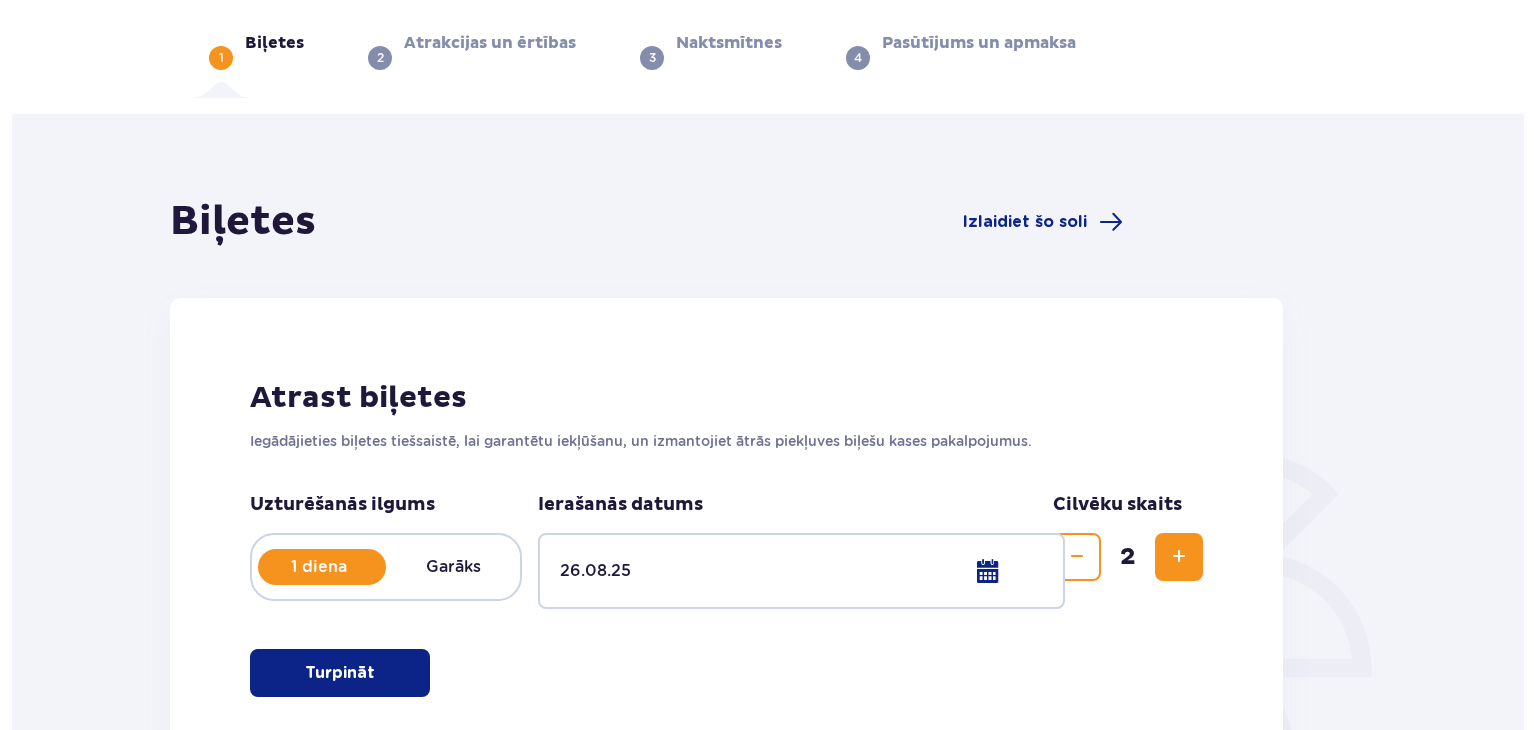 scroll, scrollTop: 0, scrollLeft: 0, axis: both 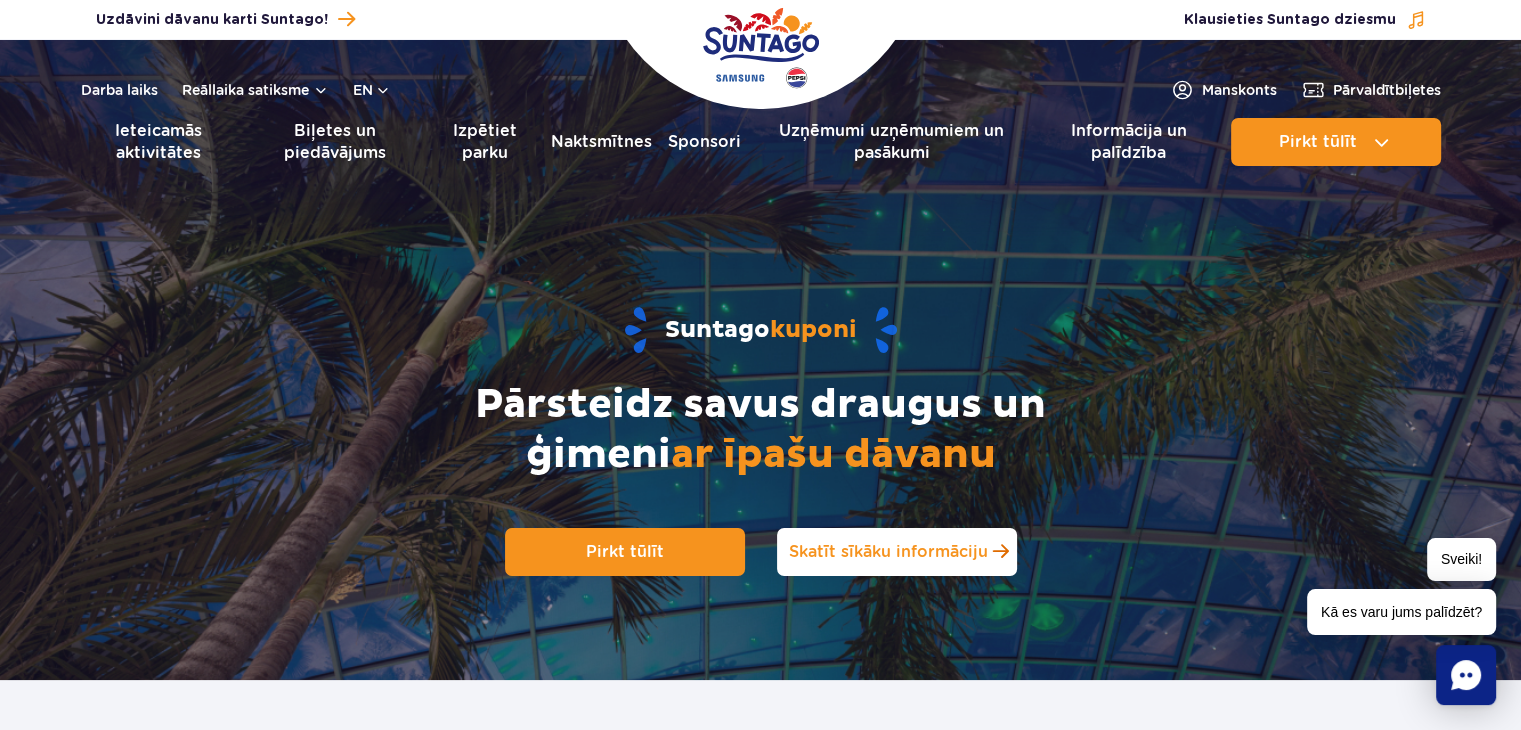 click on "Skatīt sīkāku informāciju" at bounding box center [897, 552] 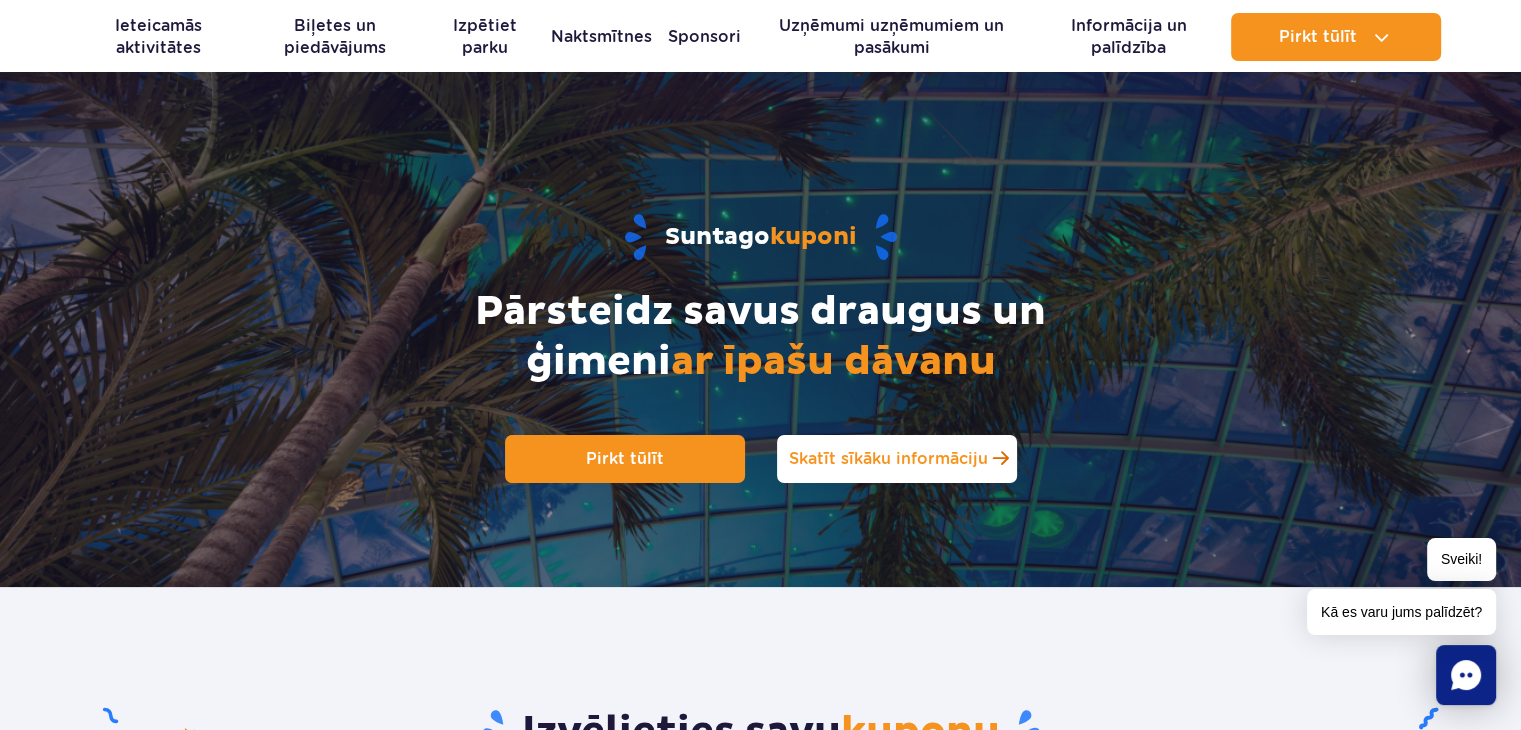 scroll, scrollTop: 0, scrollLeft: 0, axis: both 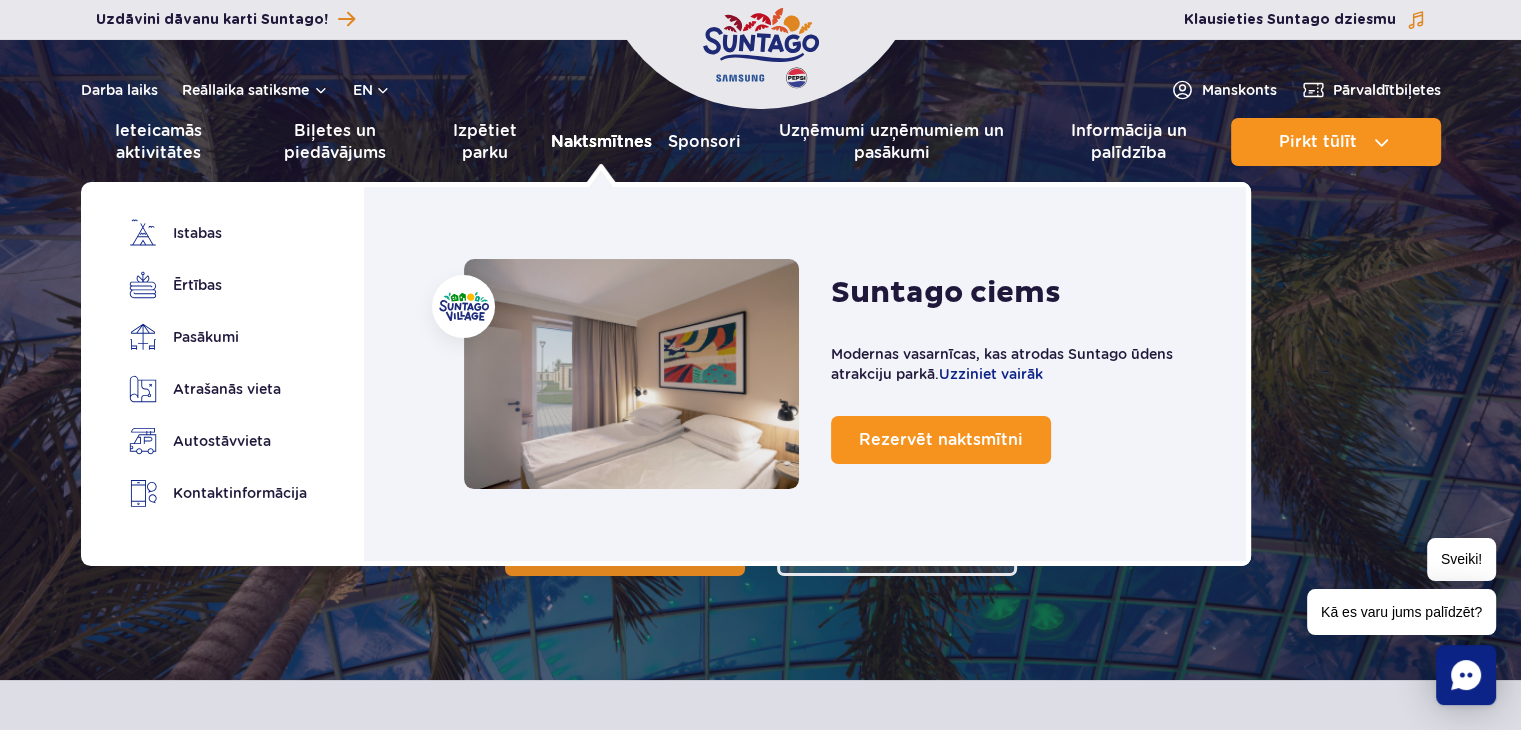 click on "Naktsmītnes" at bounding box center (601, 141) 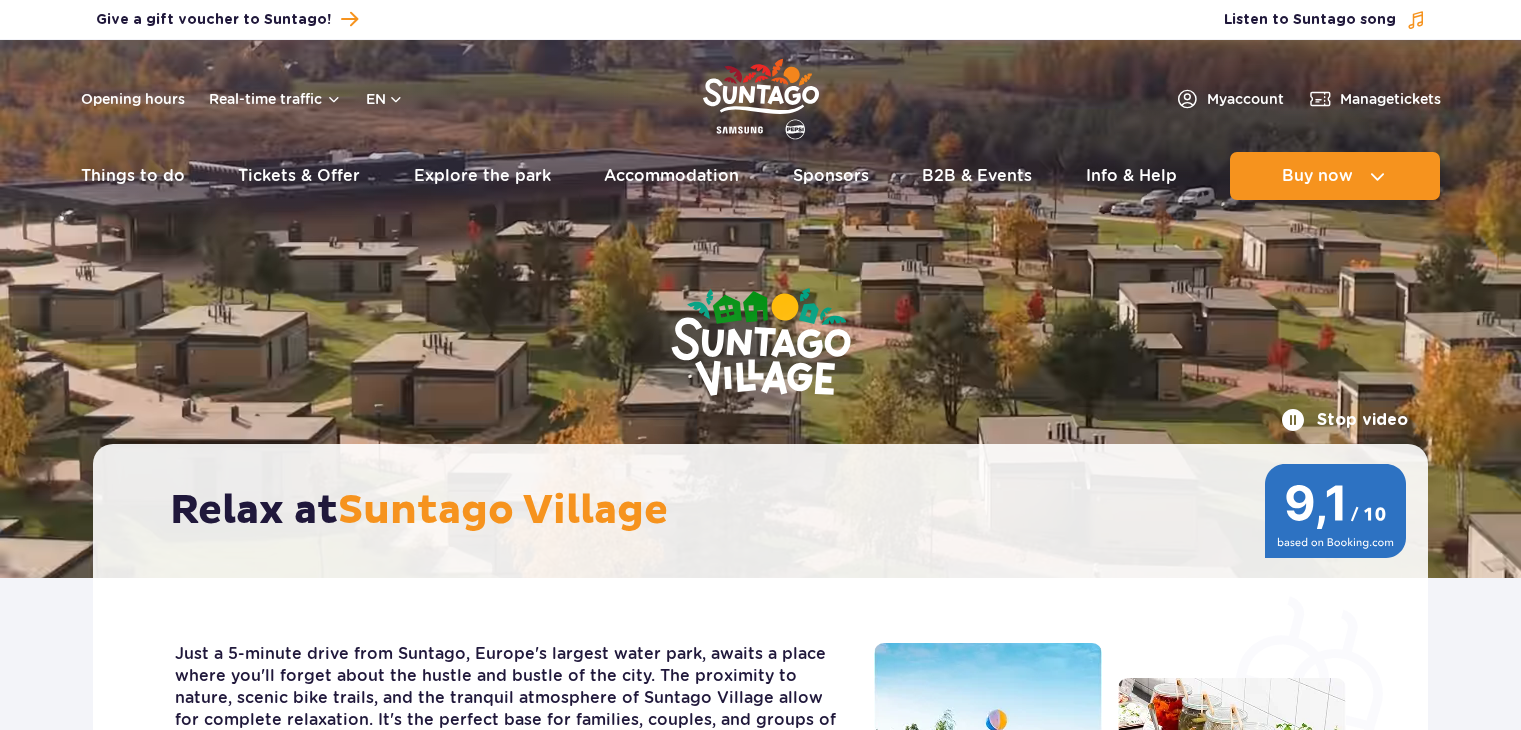 scroll, scrollTop: 0, scrollLeft: 0, axis: both 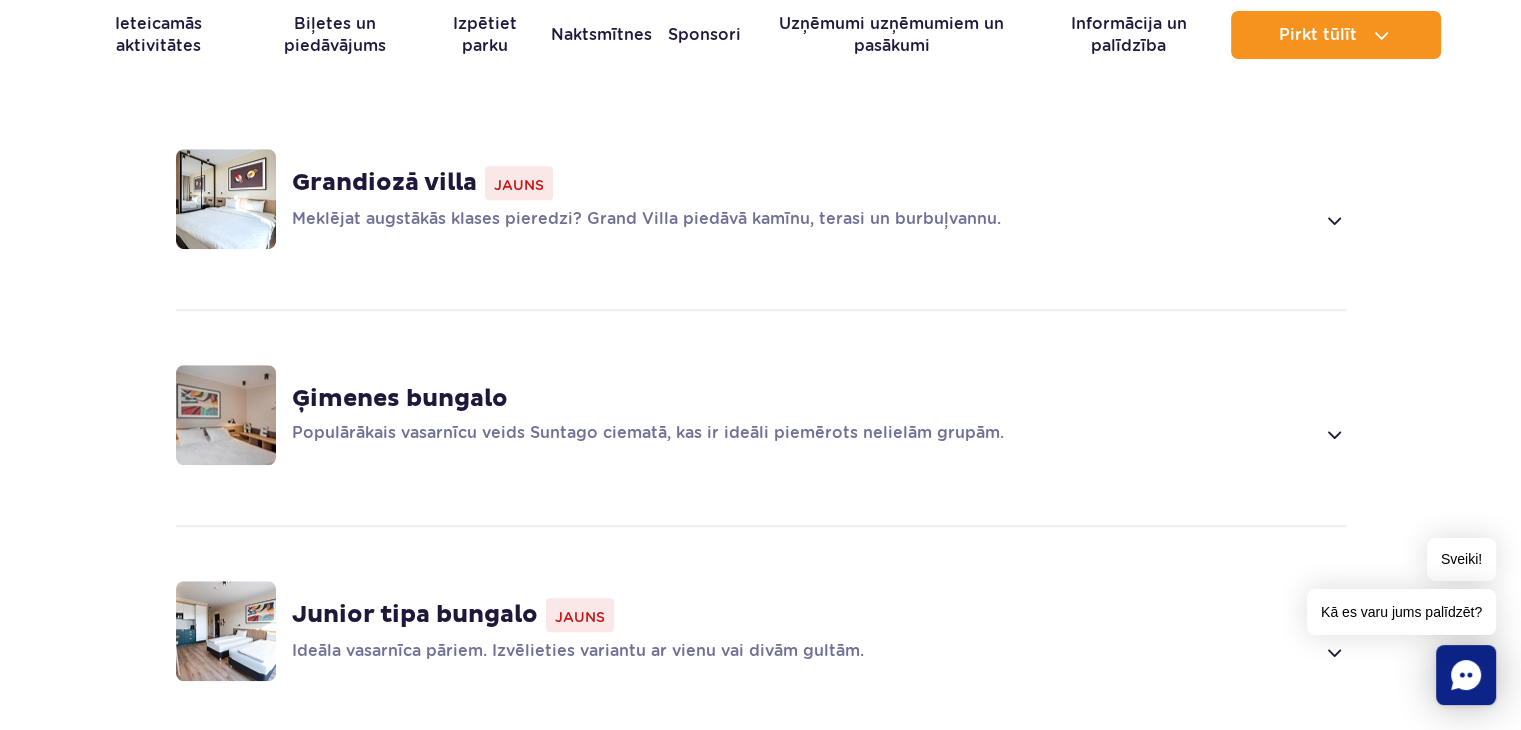 click on "Populārākais vasarnīcu veids Suntago ciematā, kas ir ideāli piemērots nelielām grupām." at bounding box center (648, 432) 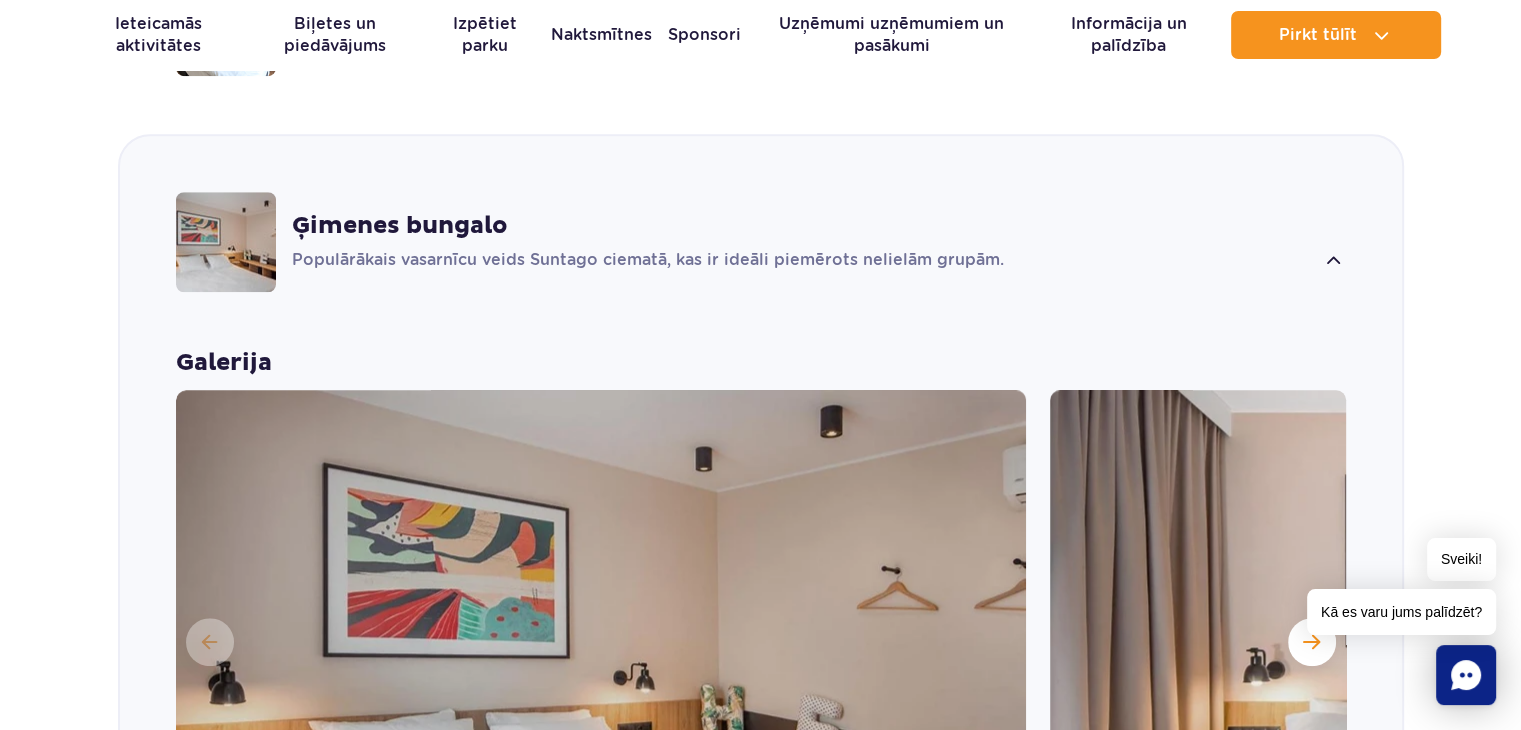 scroll, scrollTop: 1424, scrollLeft: 0, axis: vertical 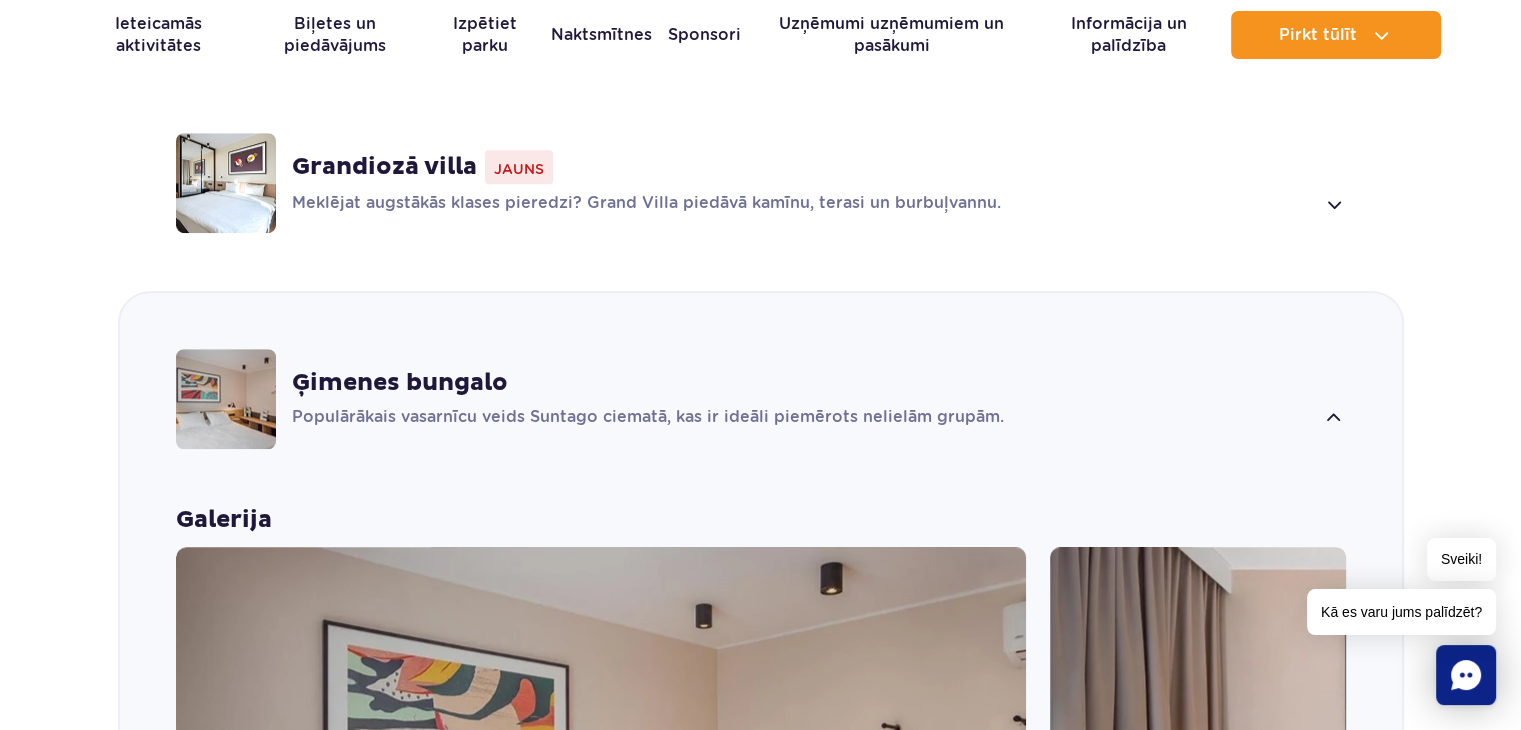 click on "Ģimenes bungalo
Populārākais vasarnīcu veids Suntago ciematā, kas ir ideāli piemērots nelielām grupām." at bounding box center (819, 399) 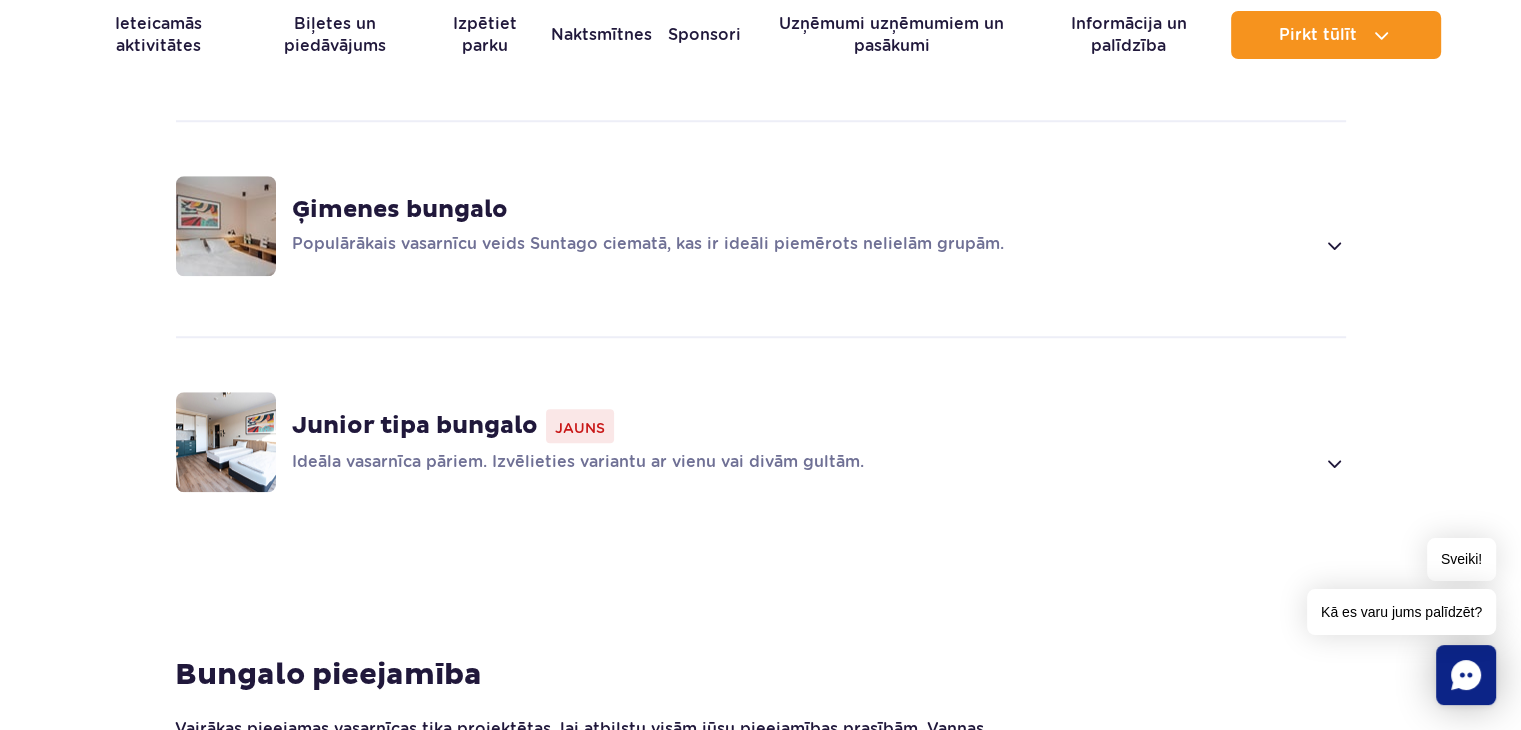 scroll, scrollTop: 1524, scrollLeft: 0, axis: vertical 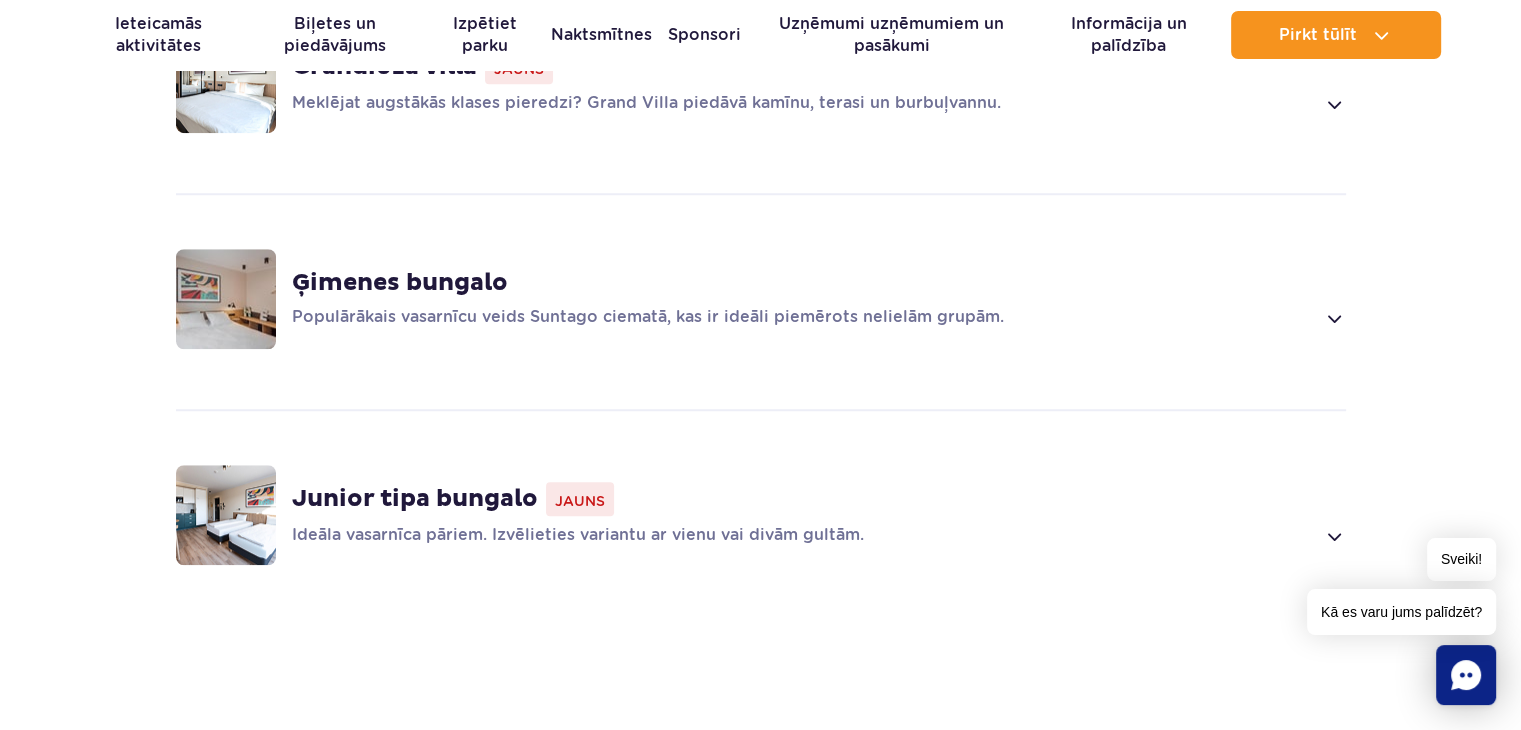 click on "Ģimenes bungalo
Populārākais vasarnīcu veids Suntago ciematā, kas ir ideāli piemērots nelielām grupām." at bounding box center (819, 299) 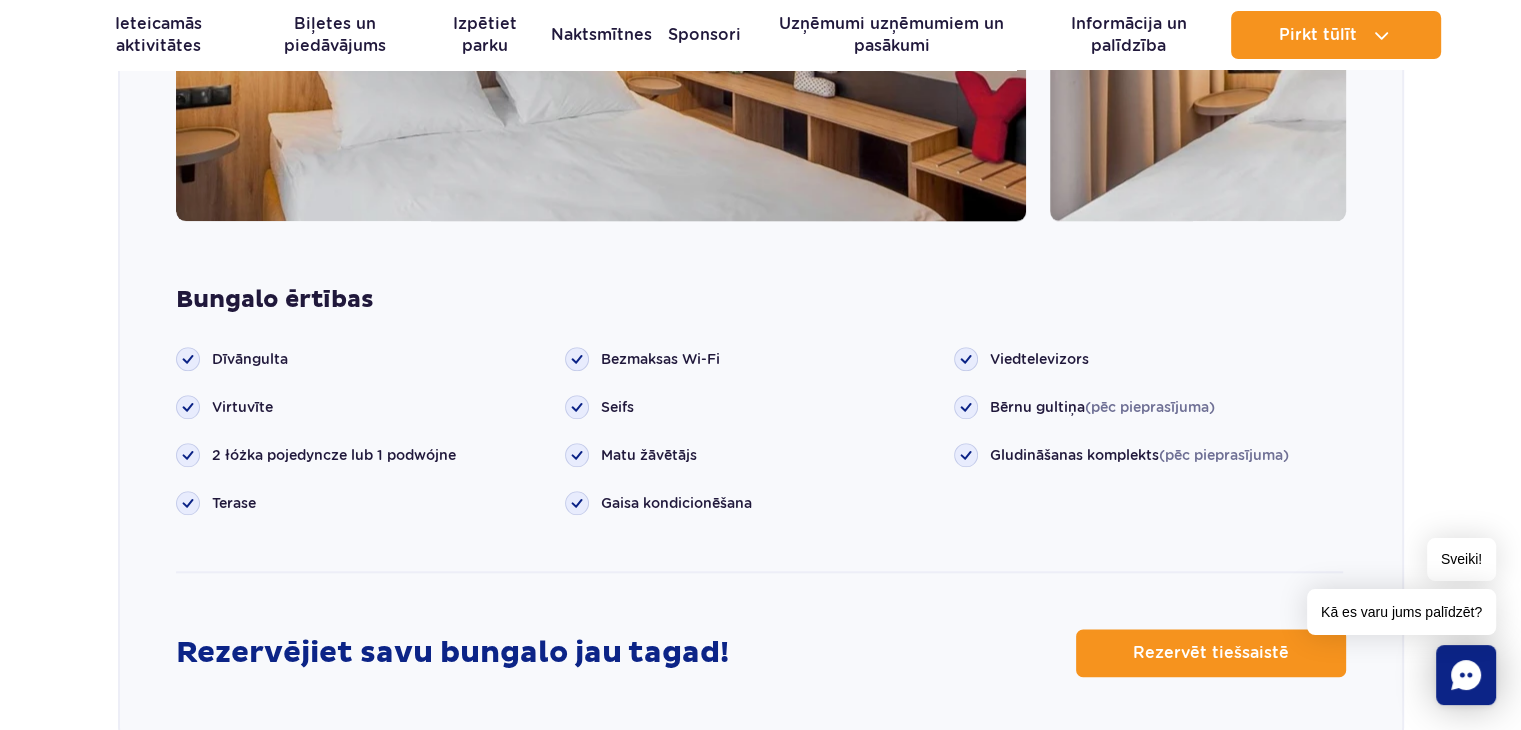 scroll, scrollTop: 2421, scrollLeft: 0, axis: vertical 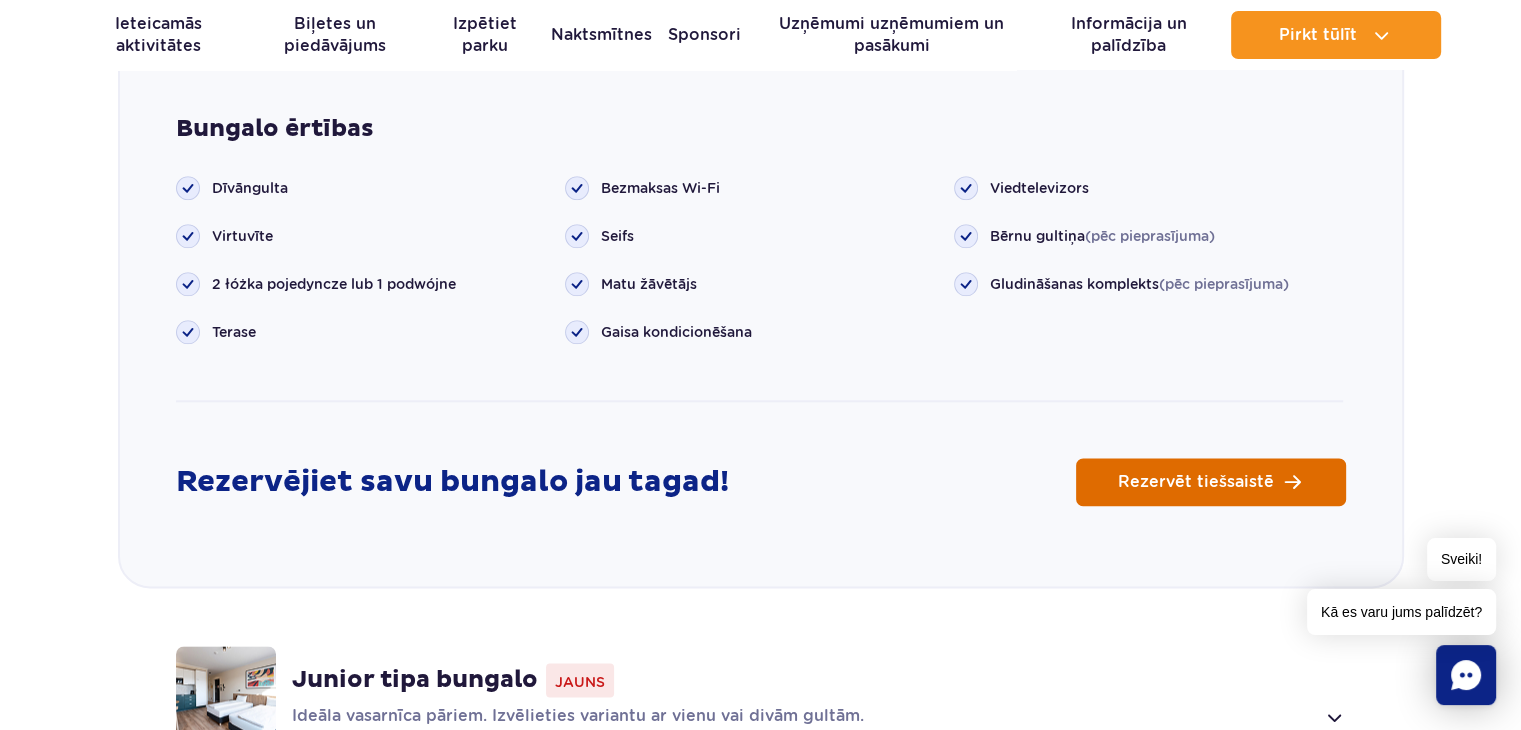 click on "Rezervēt tiešsaistē" at bounding box center (1211, 482) 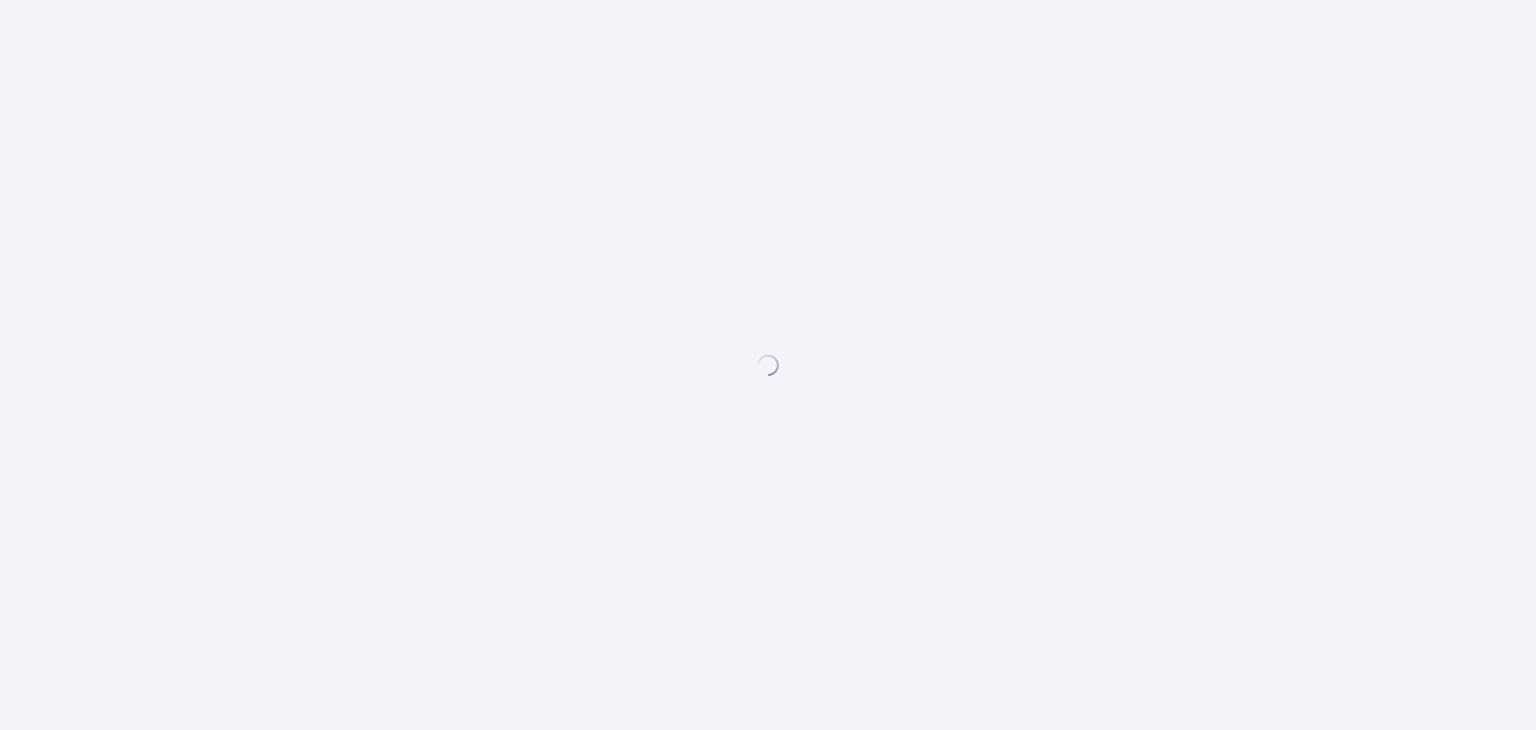 scroll, scrollTop: 0, scrollLeft: 0, axis: both 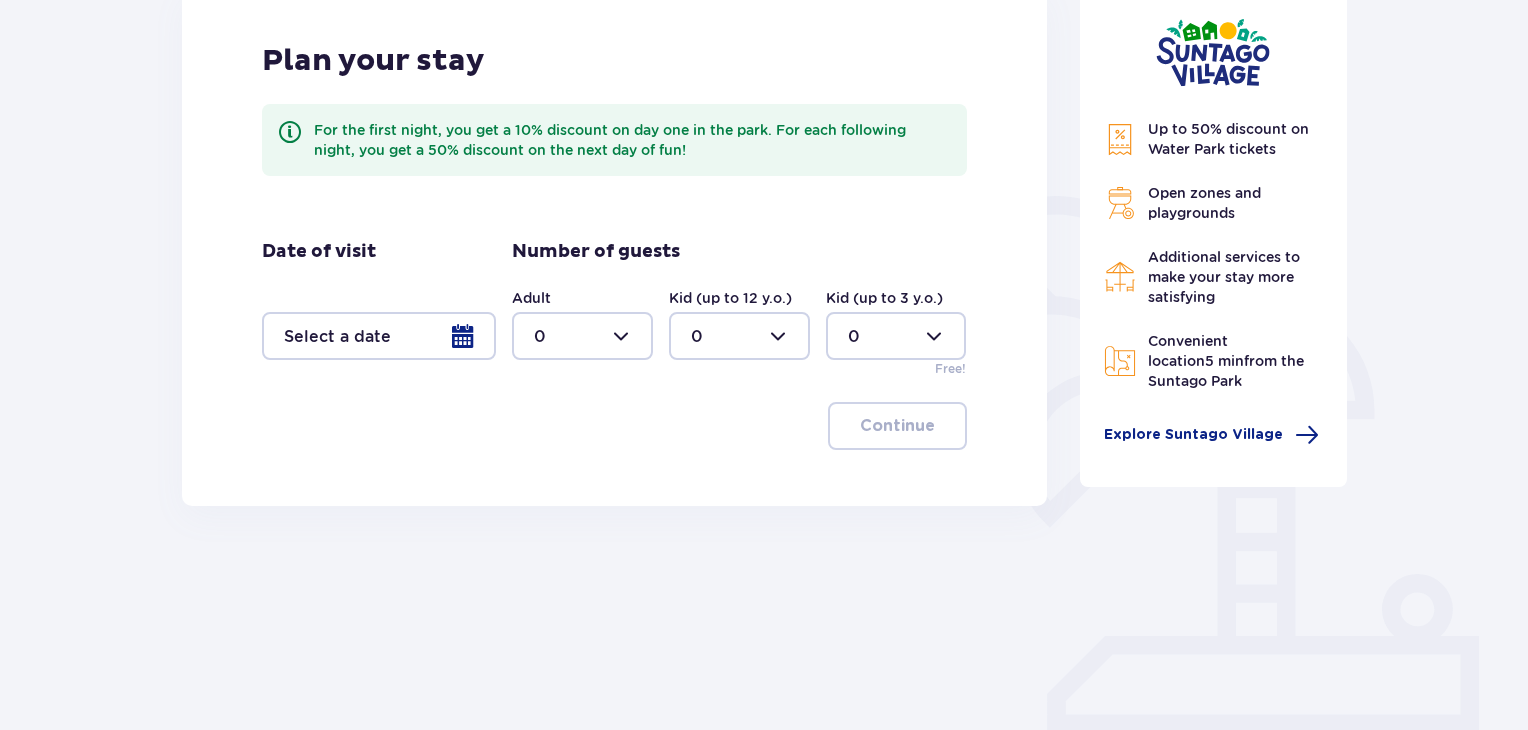click at bounding box center [379, 336] 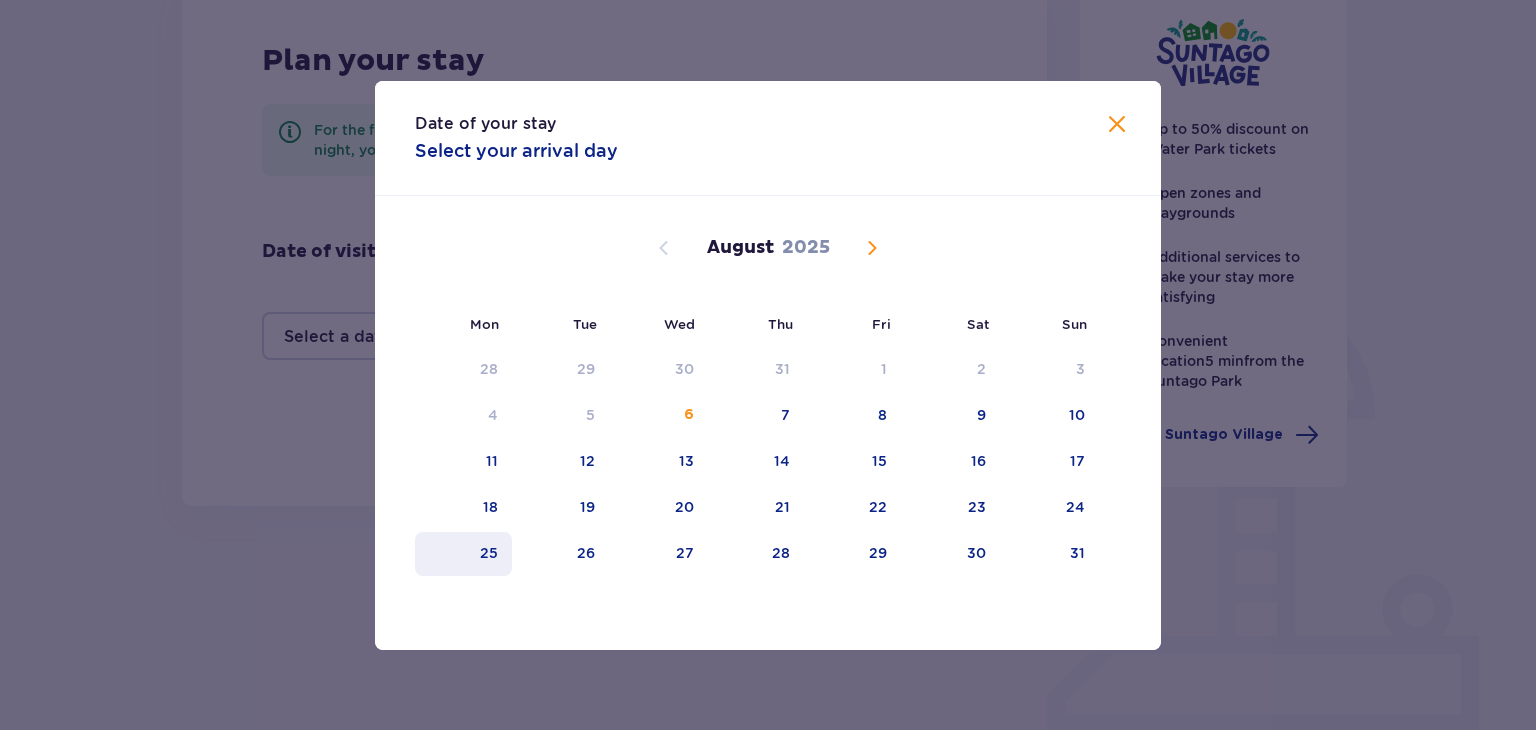 click on "25" at bounding box center [463, 554] 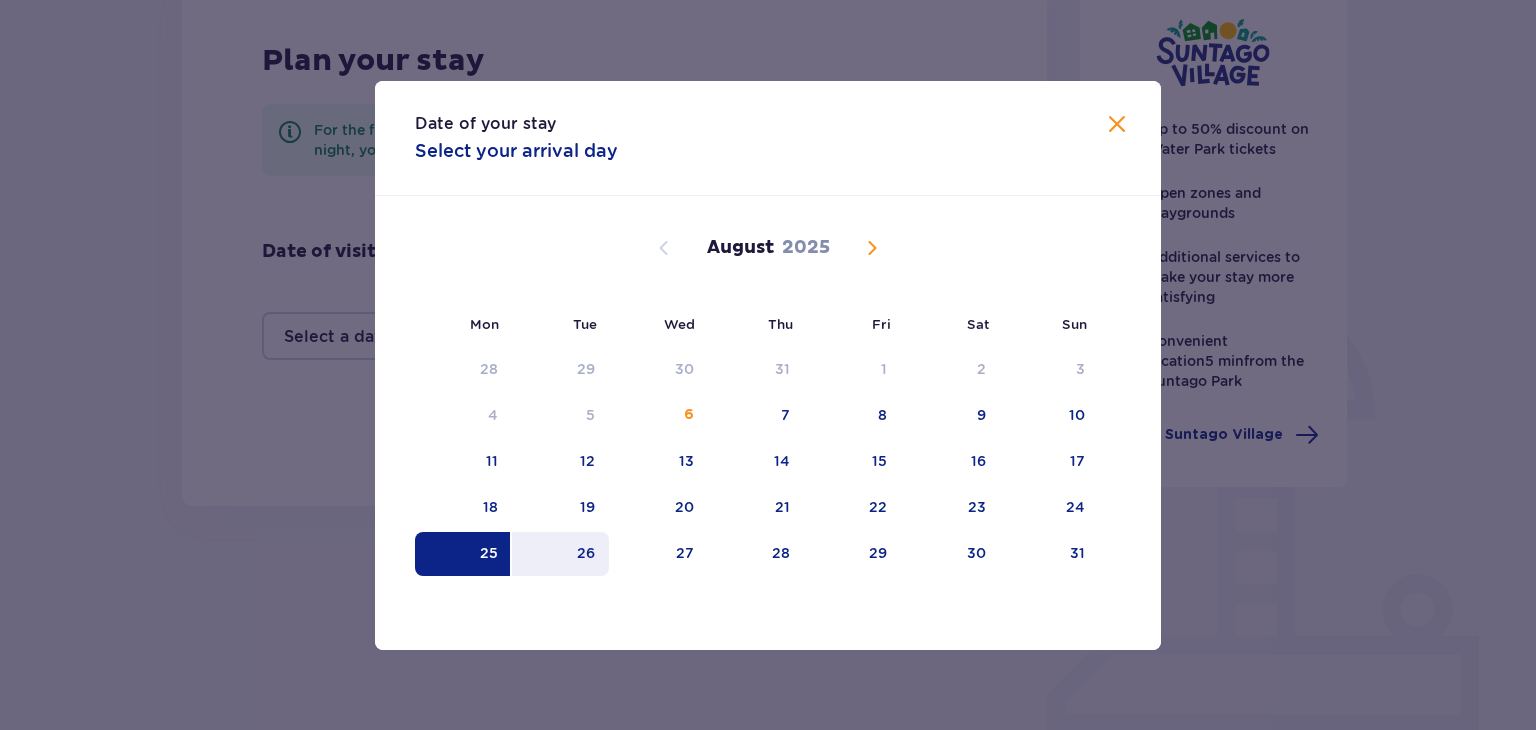 click on "26" at bounding box center [586, 553] 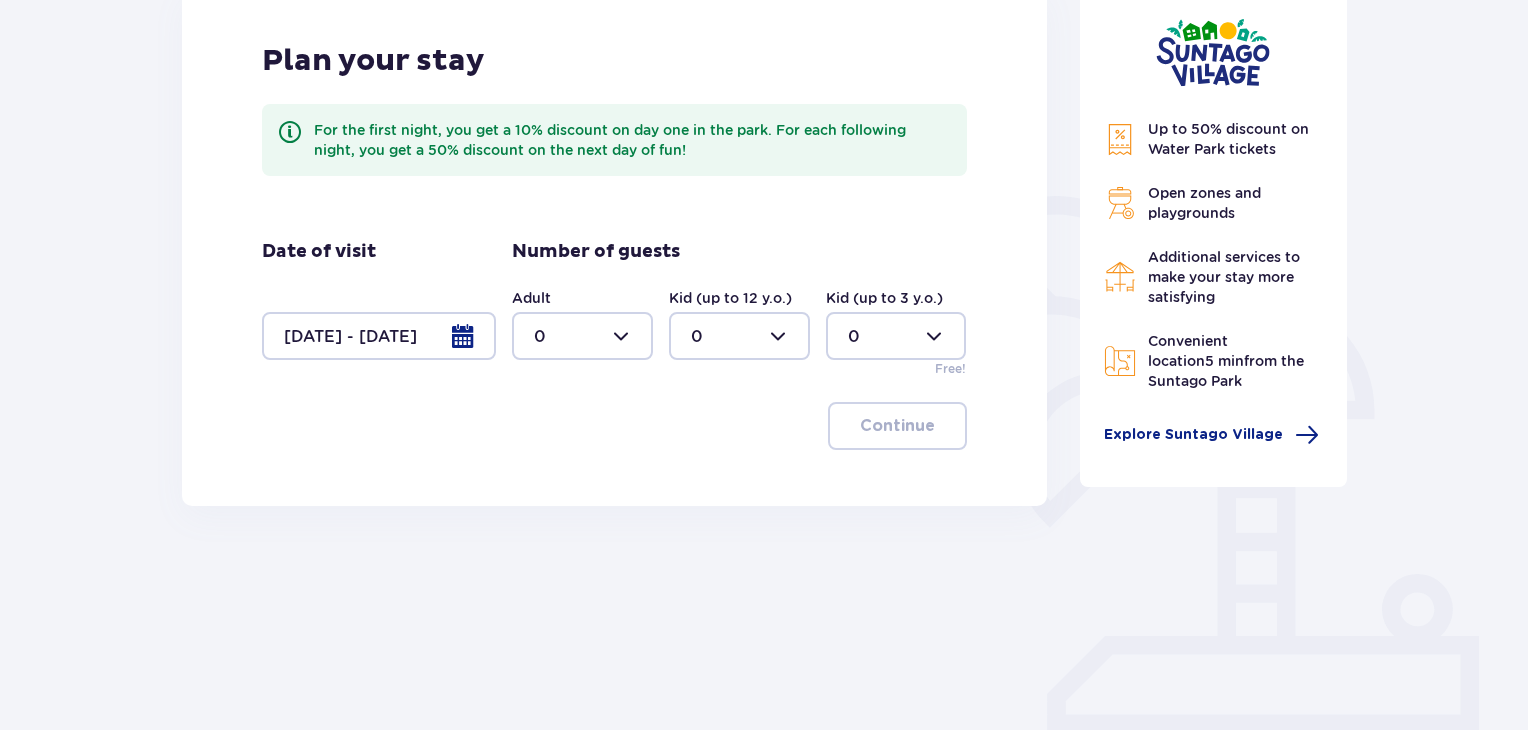 click at bounding box center (582, 336) 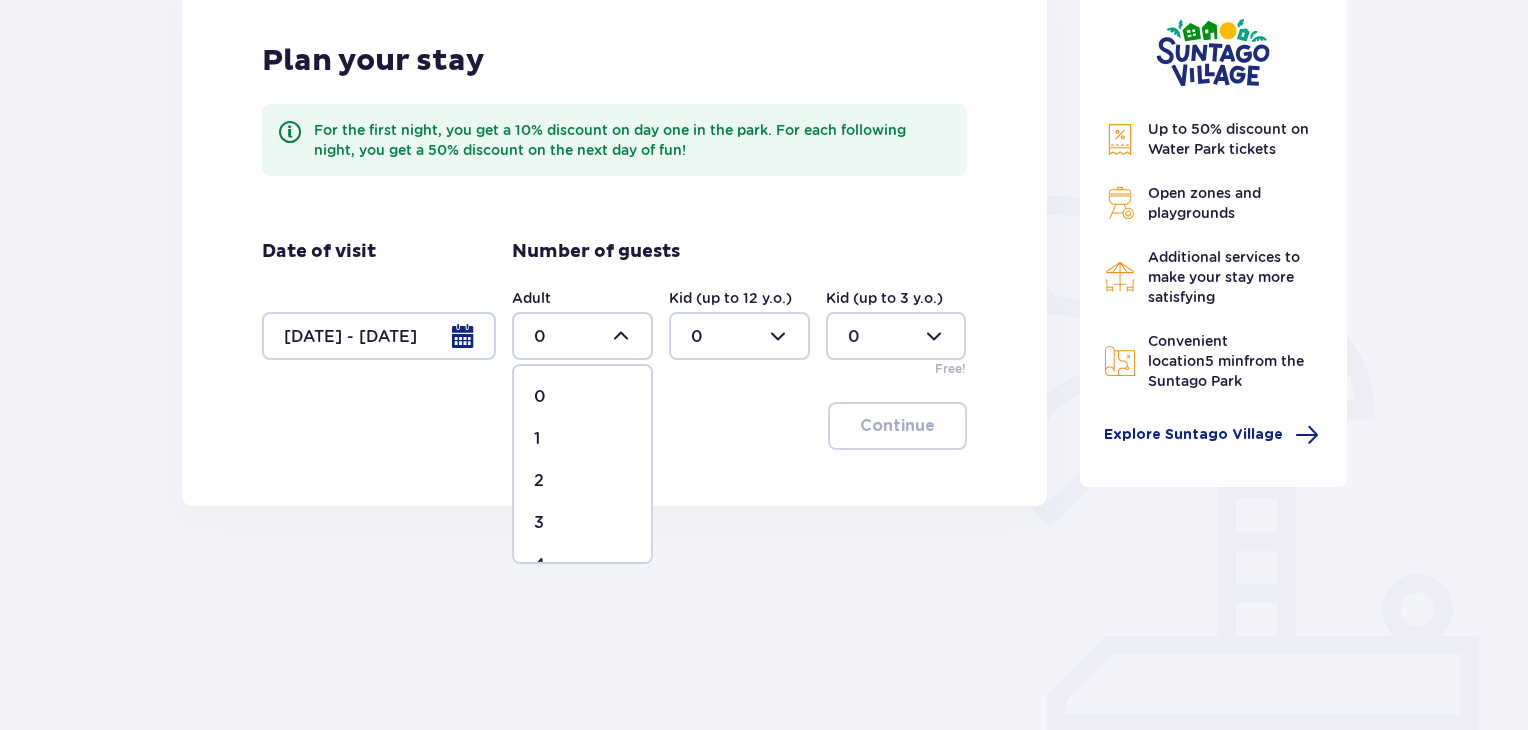 click on "3" at bounding box center [582, 523] 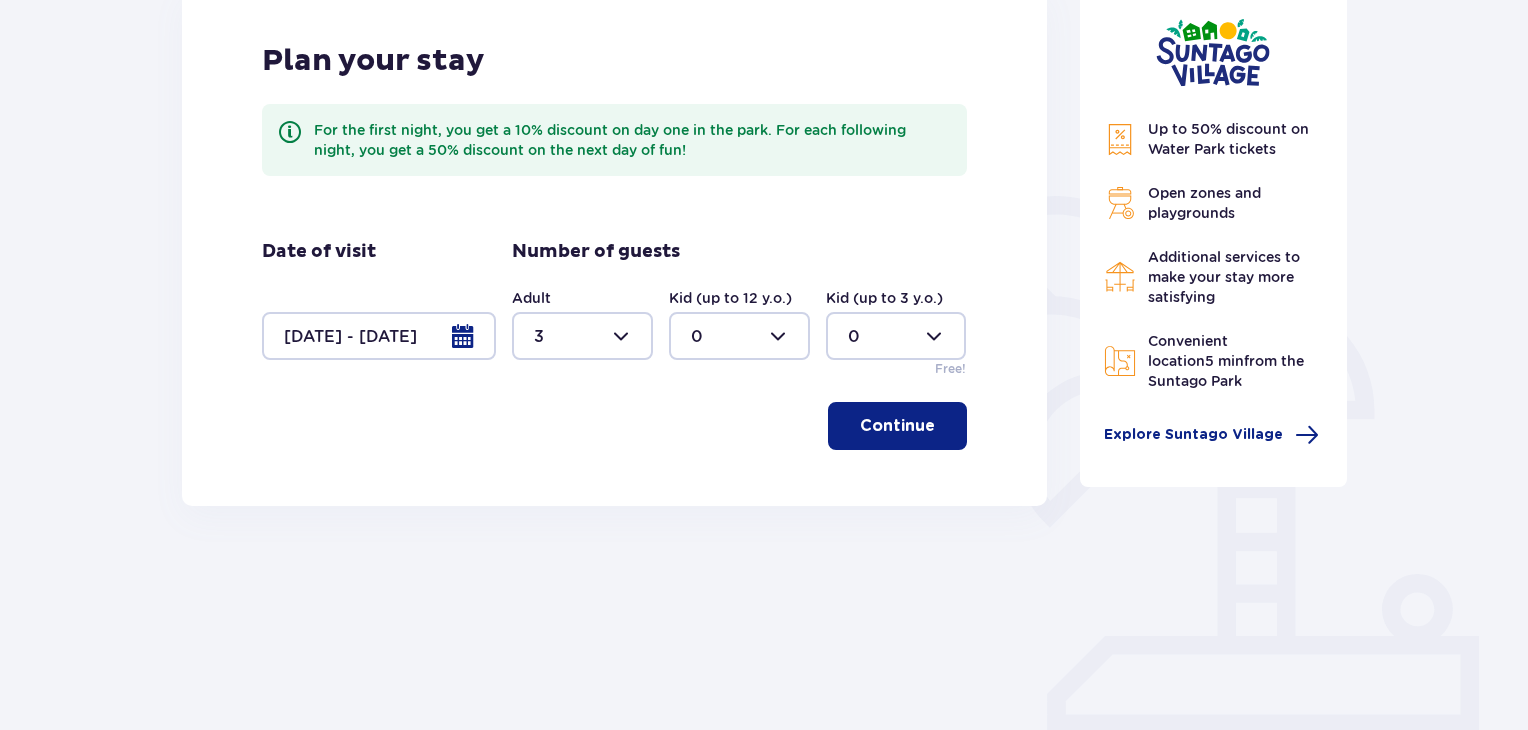 click at bounding box center (739, 336) 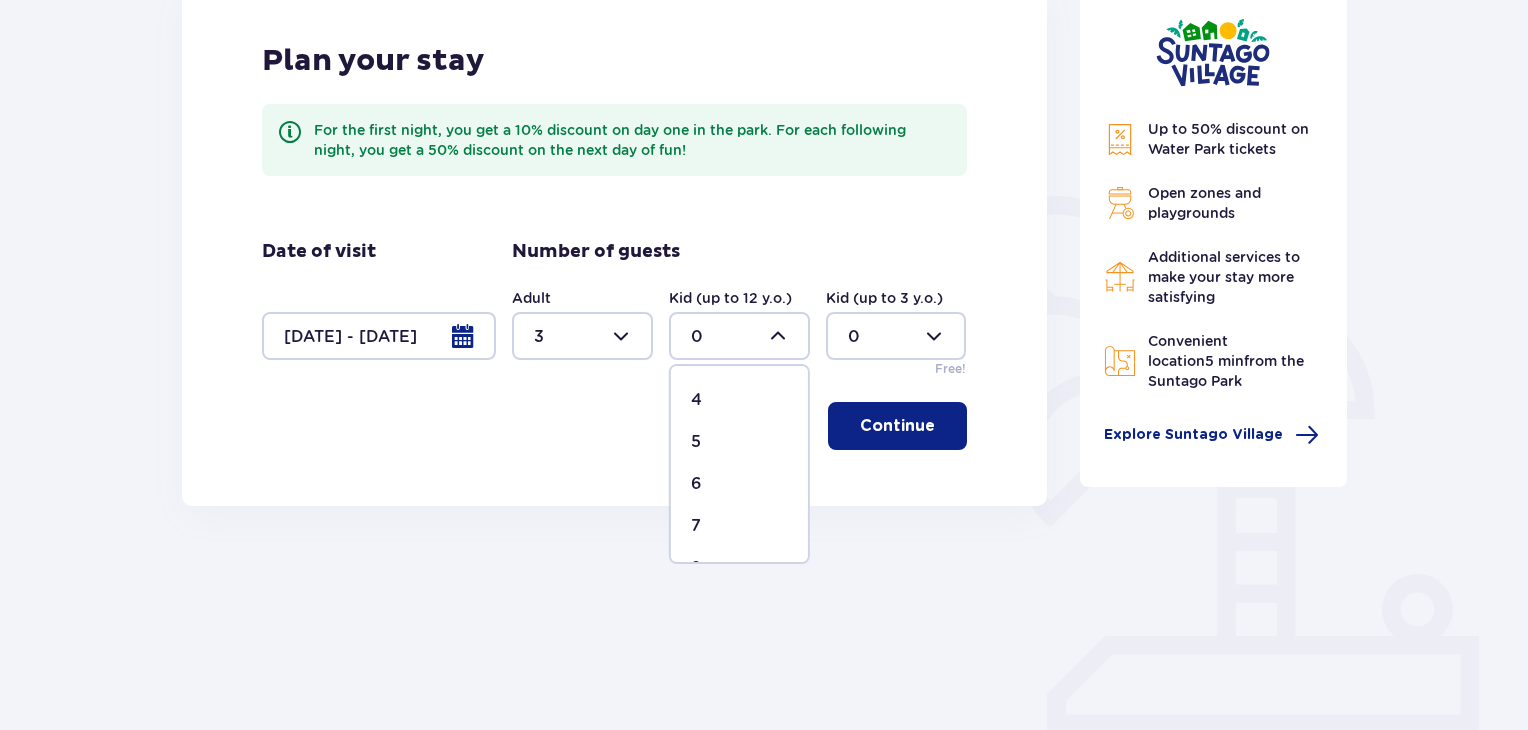 scroll, scrollTop: 200, scrollLeft: 0, axis: vertical 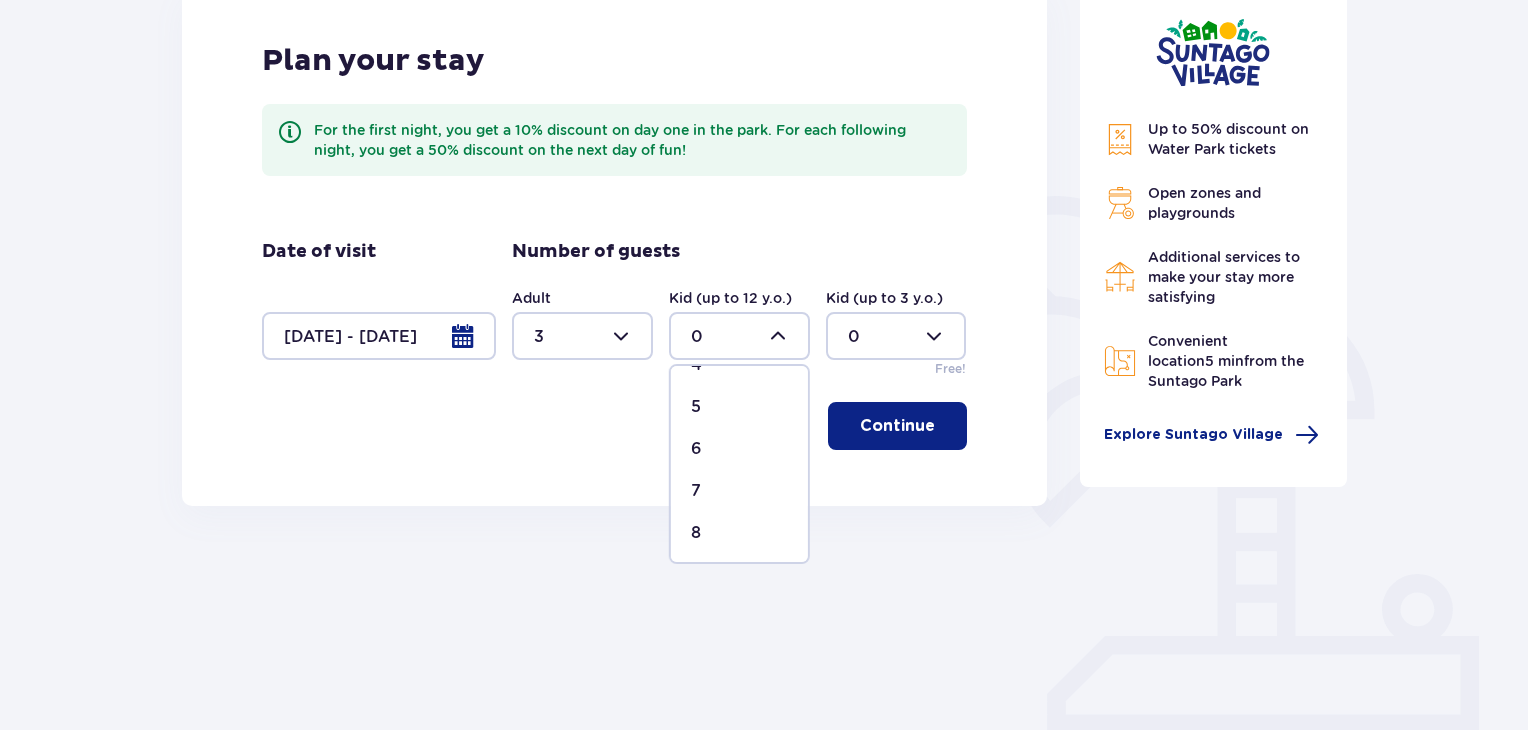 click on "6" at bounding box center (739, 449) 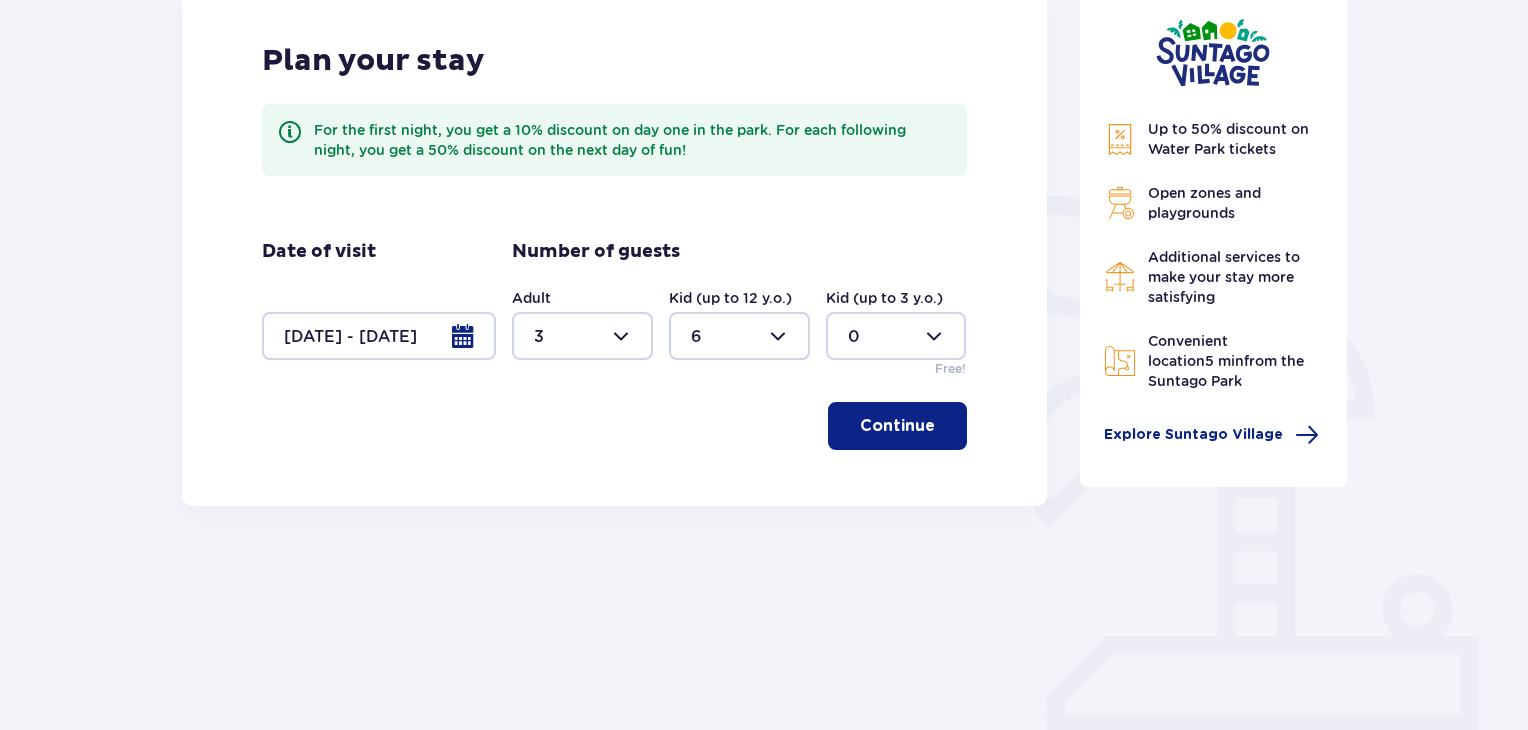 click at bounding box center (739, 336) 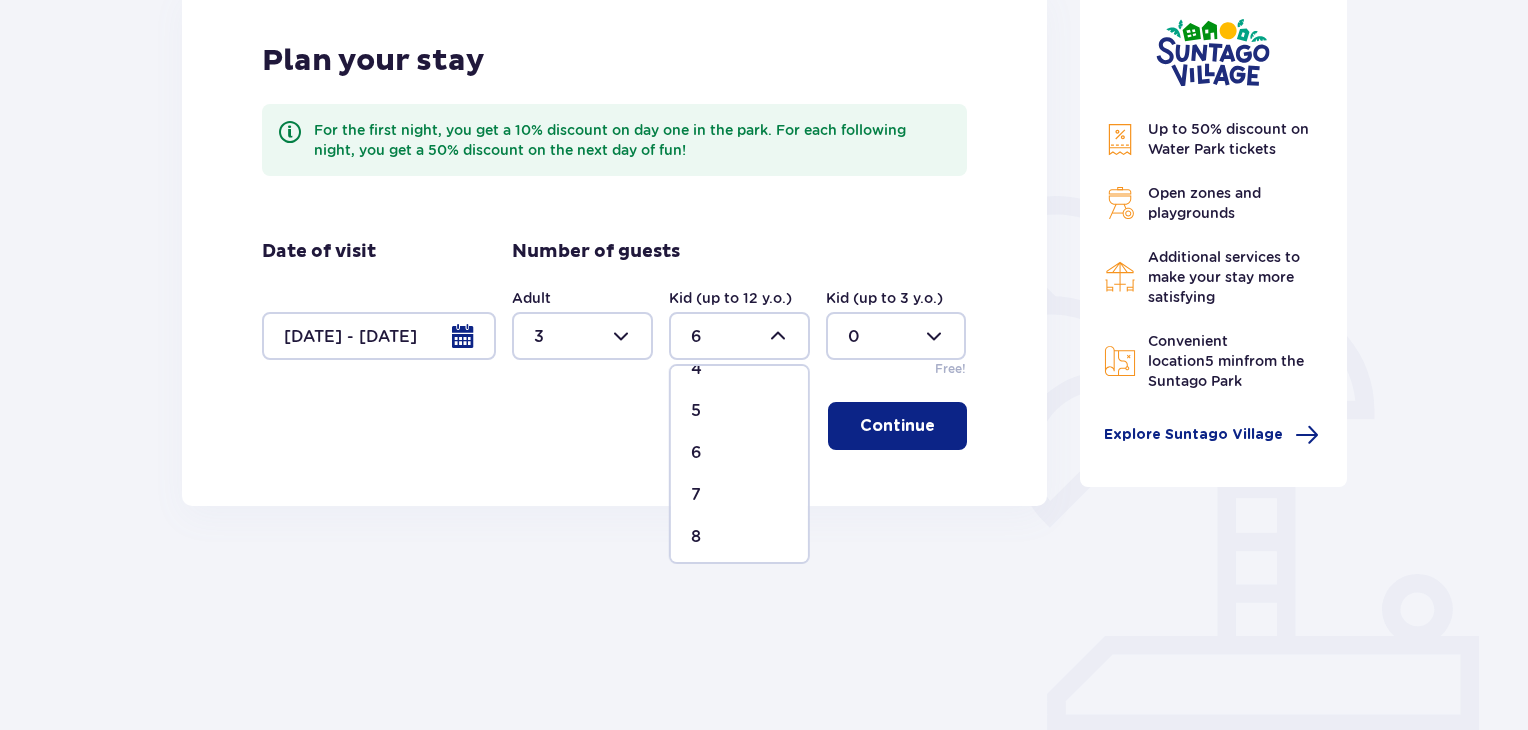 scroll, scrollTop: 200, scrollLeft: 0, axis: vertical 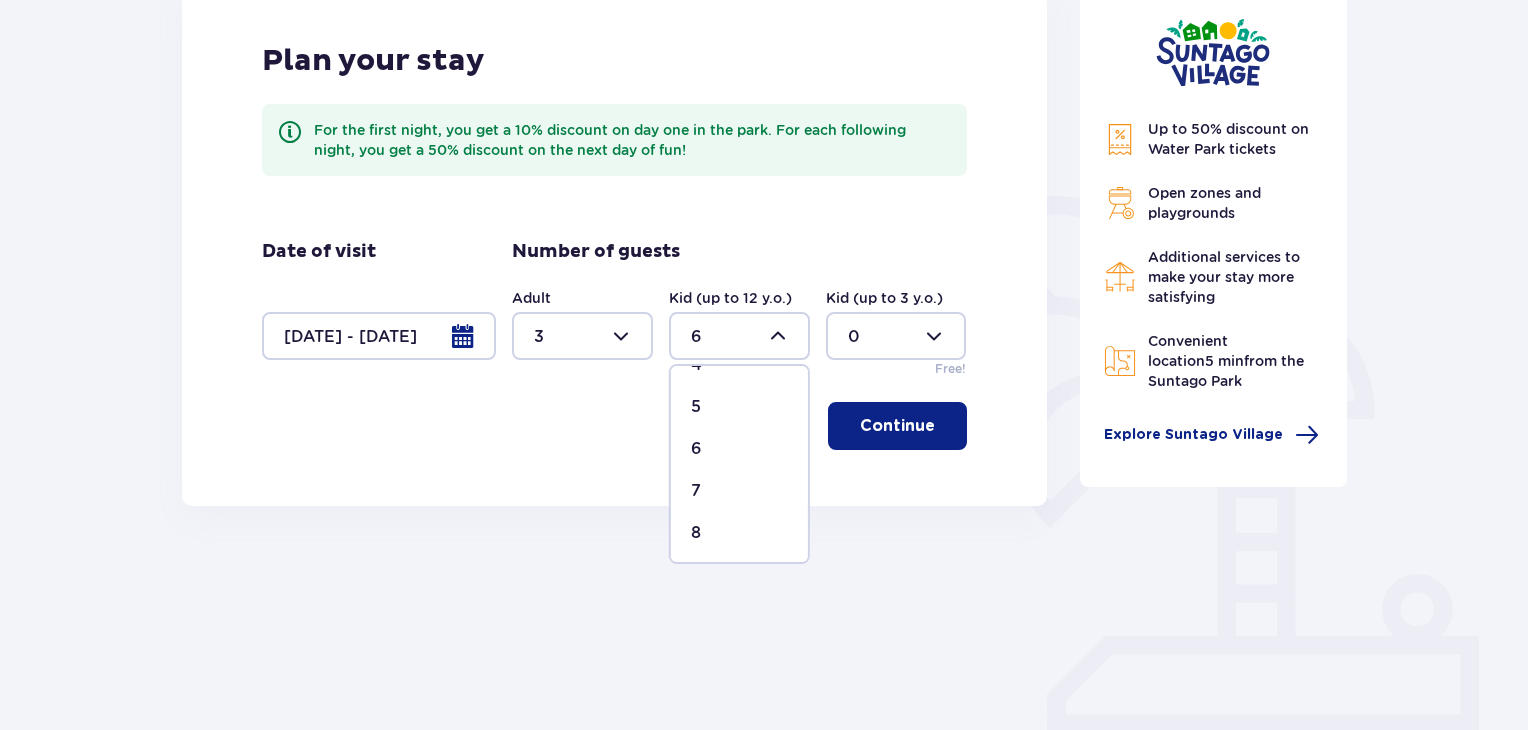 click on "5" at bounding box center [739, 407] 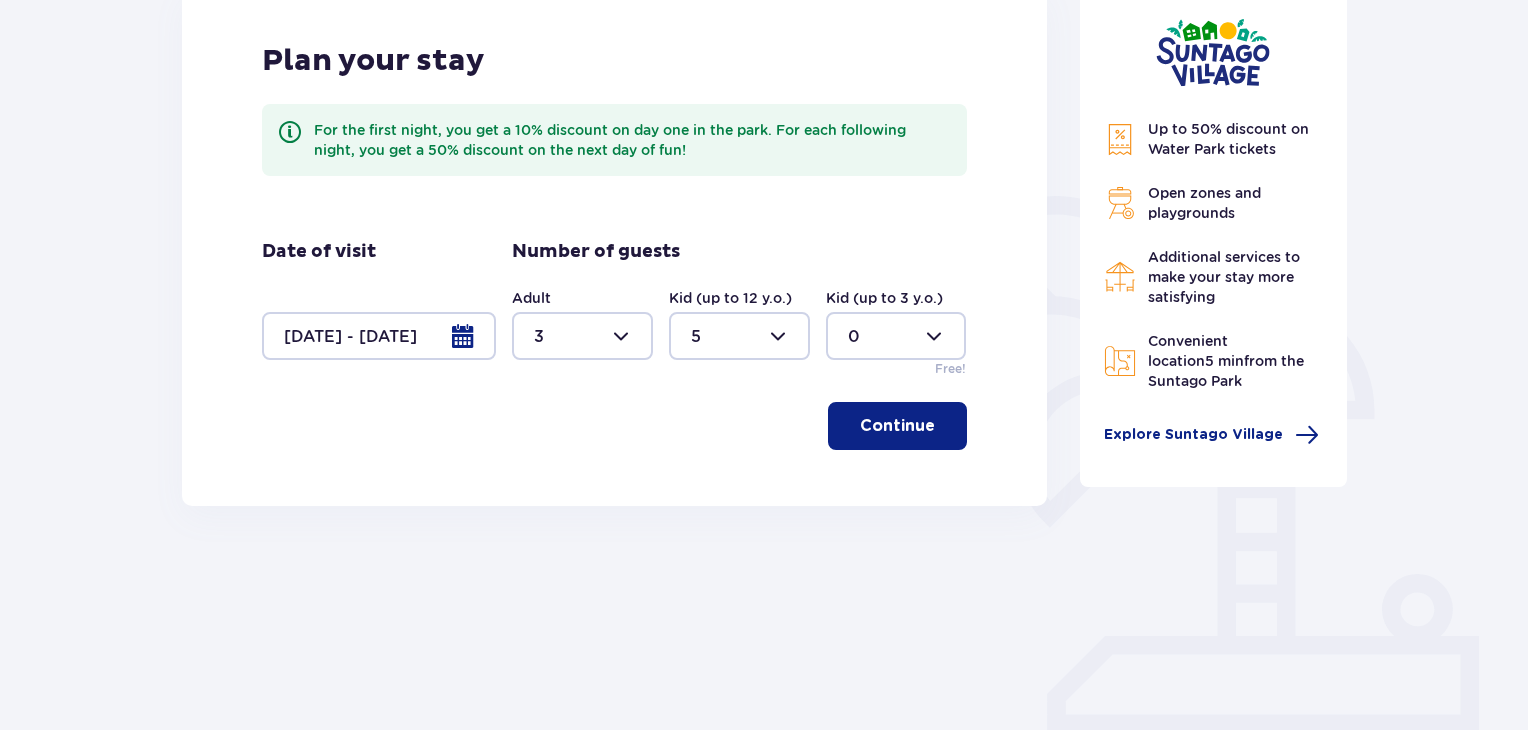 click at bounding box center [896, 336] 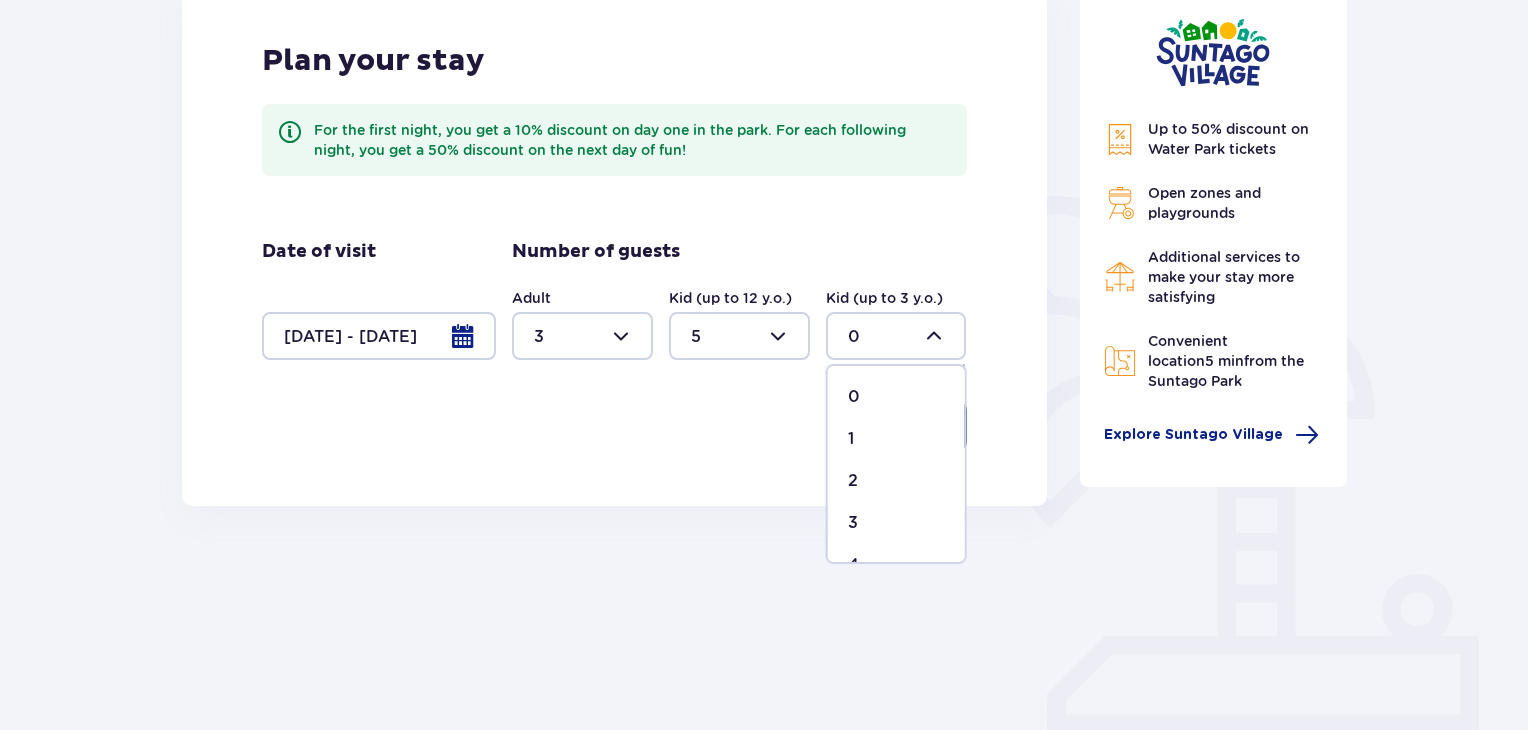 click on "1" at bounding box center [896, 439] 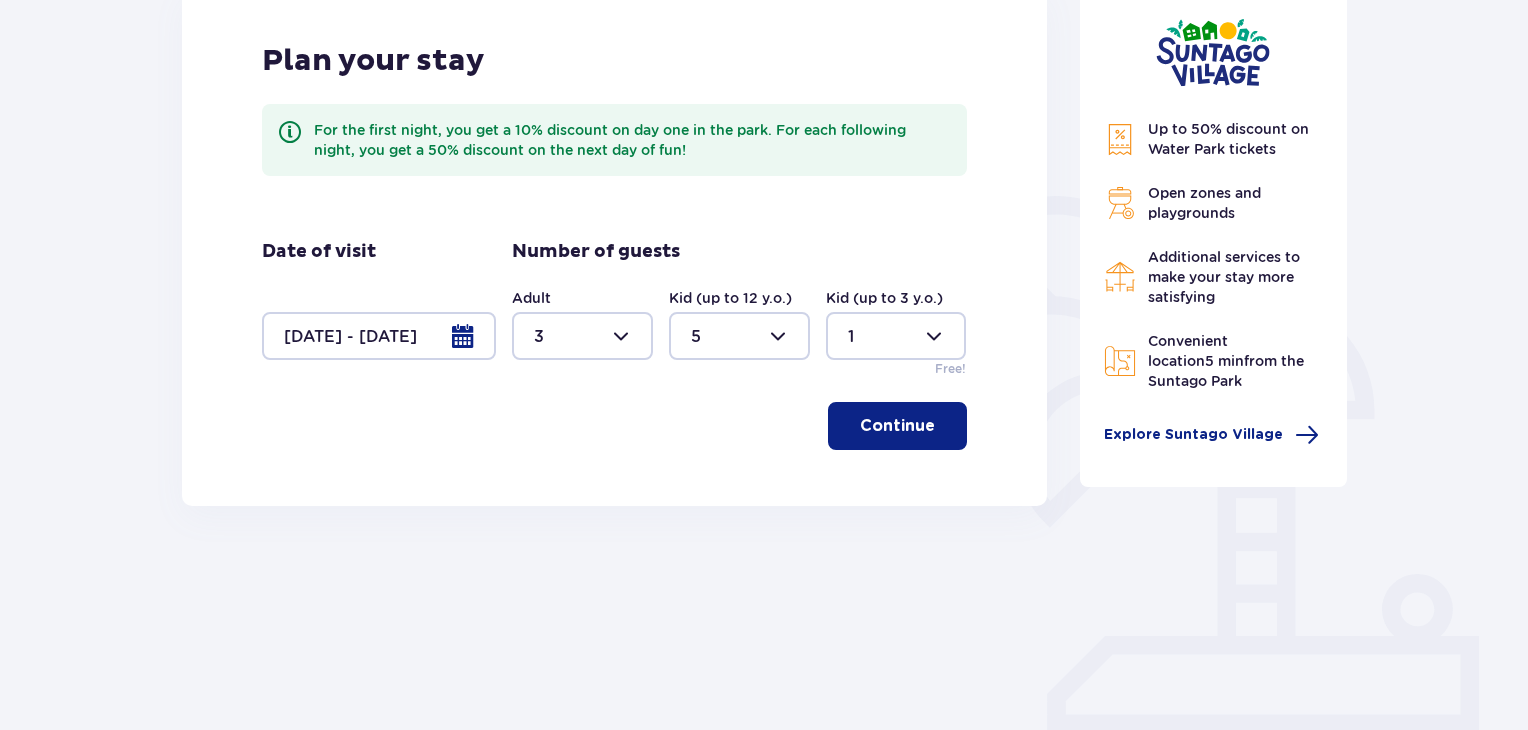 click on "Continue" at bounding box center [897, 426] 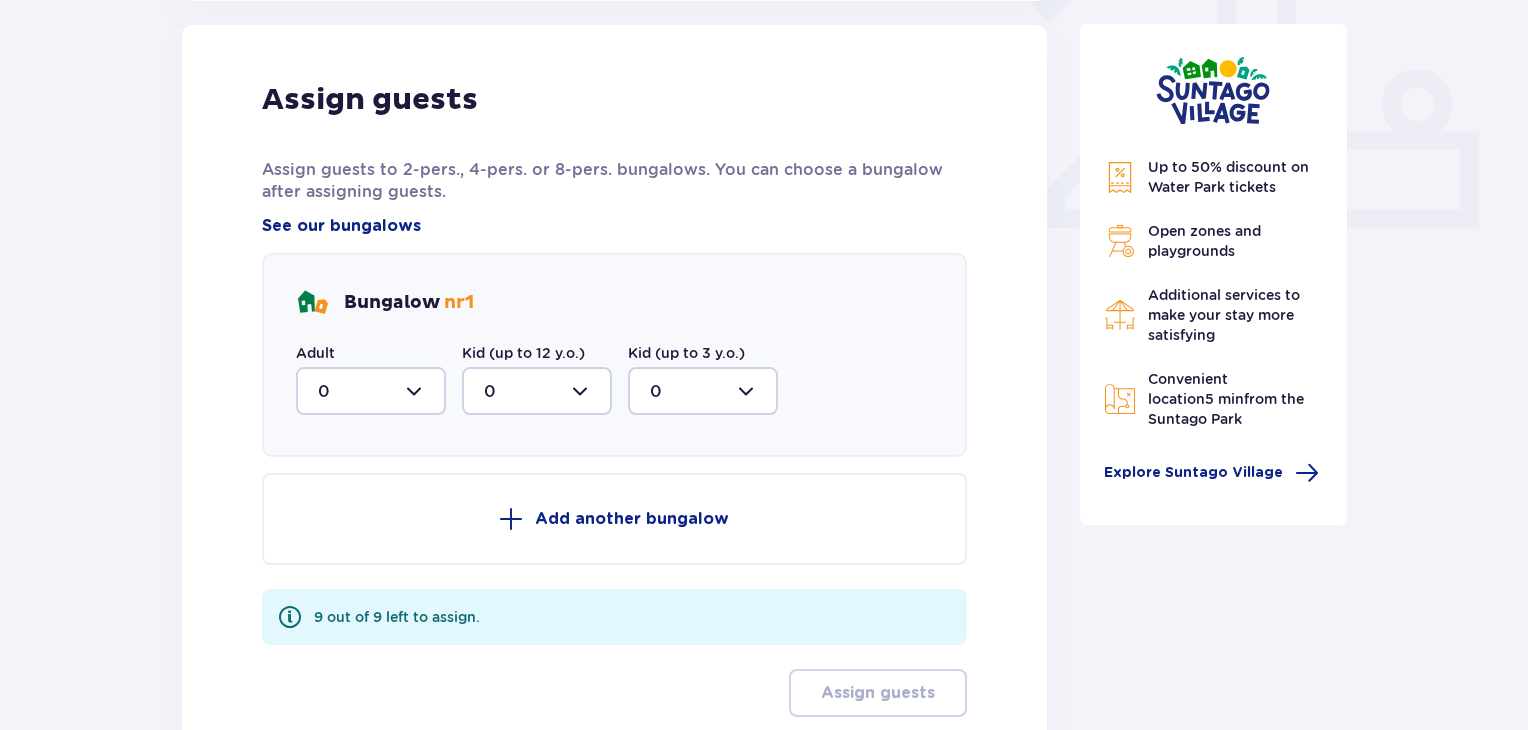 scroll, scrollTop: 806, scrollLeft: 0, axis: vertical 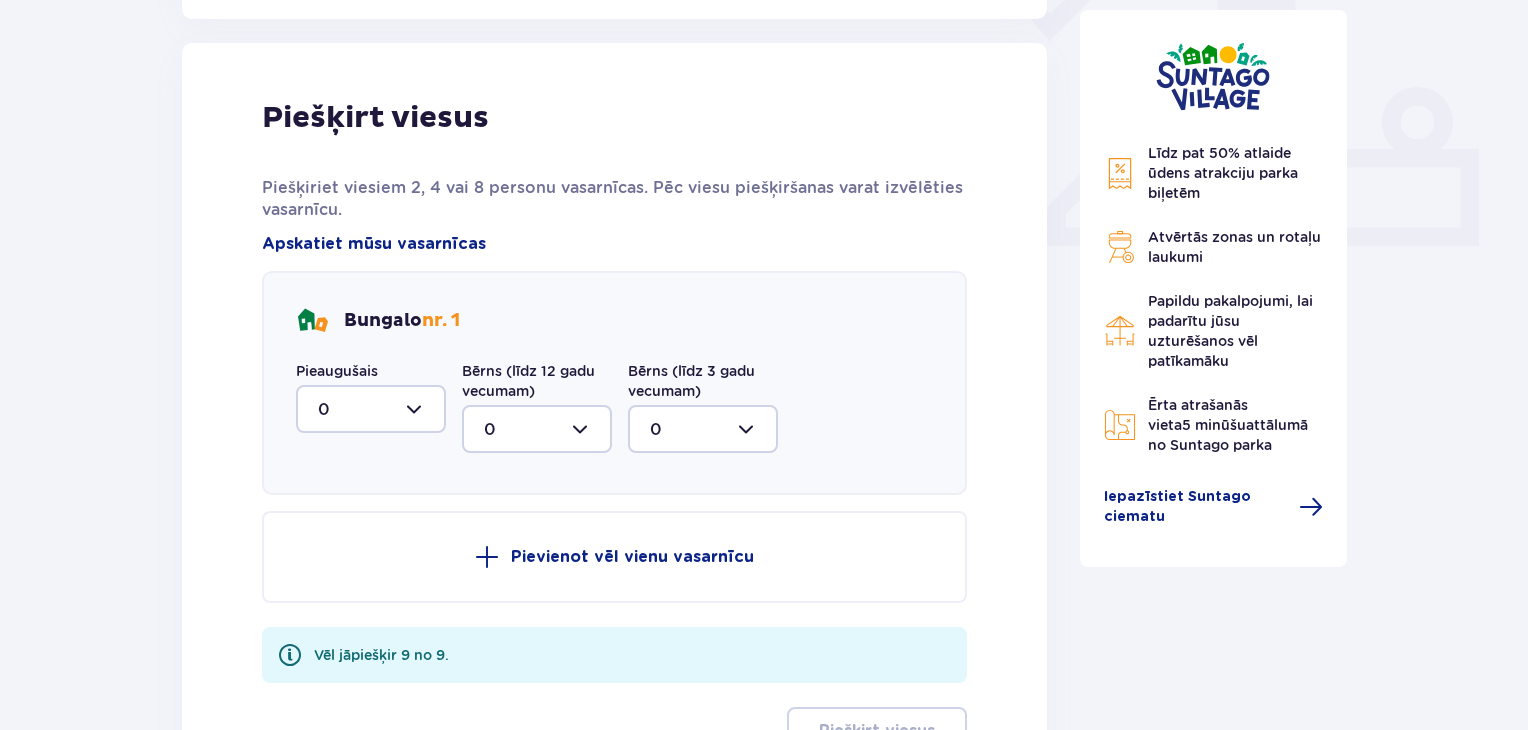 click at bounding box center (371, 409) 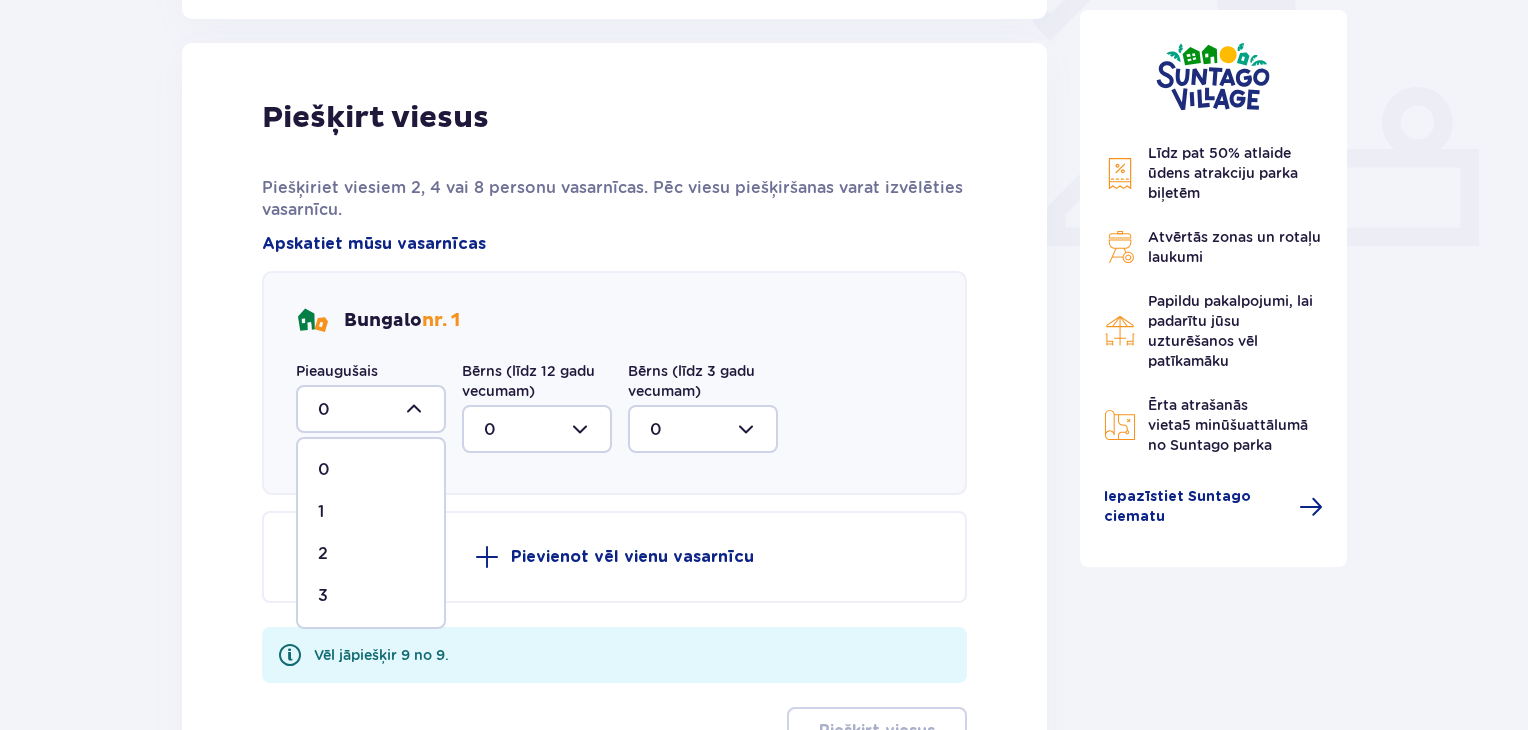 click on "2" at bounding box center [323, 553] 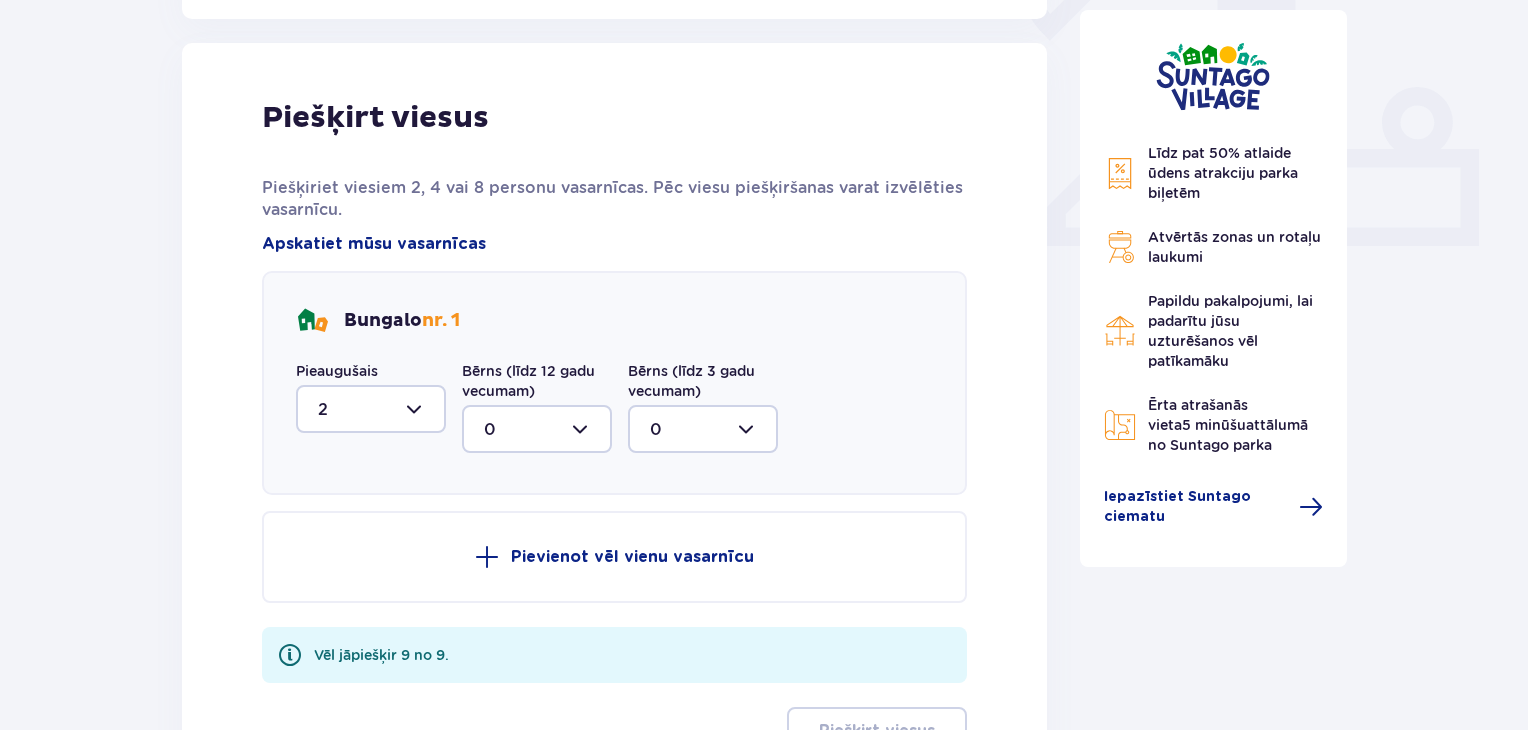 click at bounding box center (537, 429) 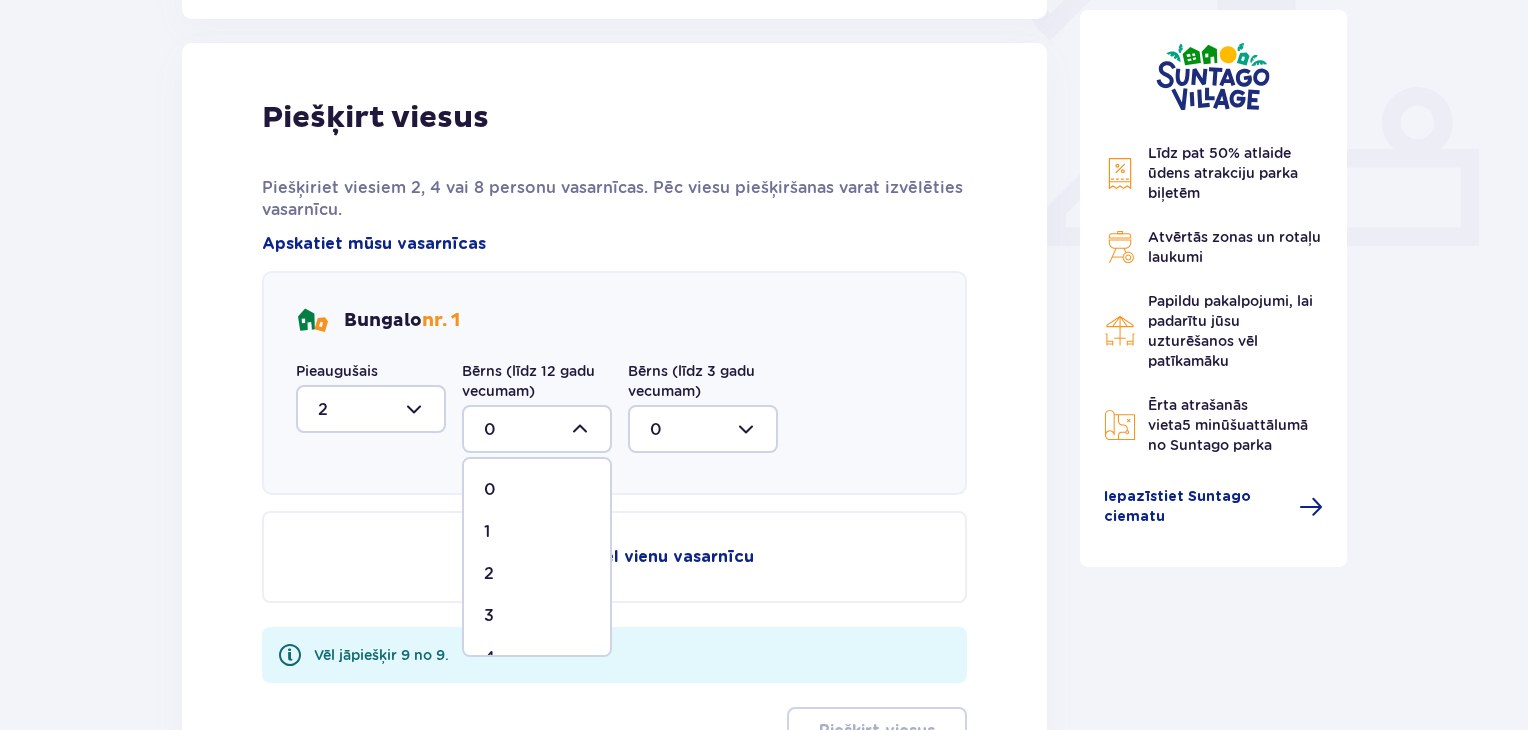 scroll, scrollTop: 75, scrollLeft: 0, axis: vertical 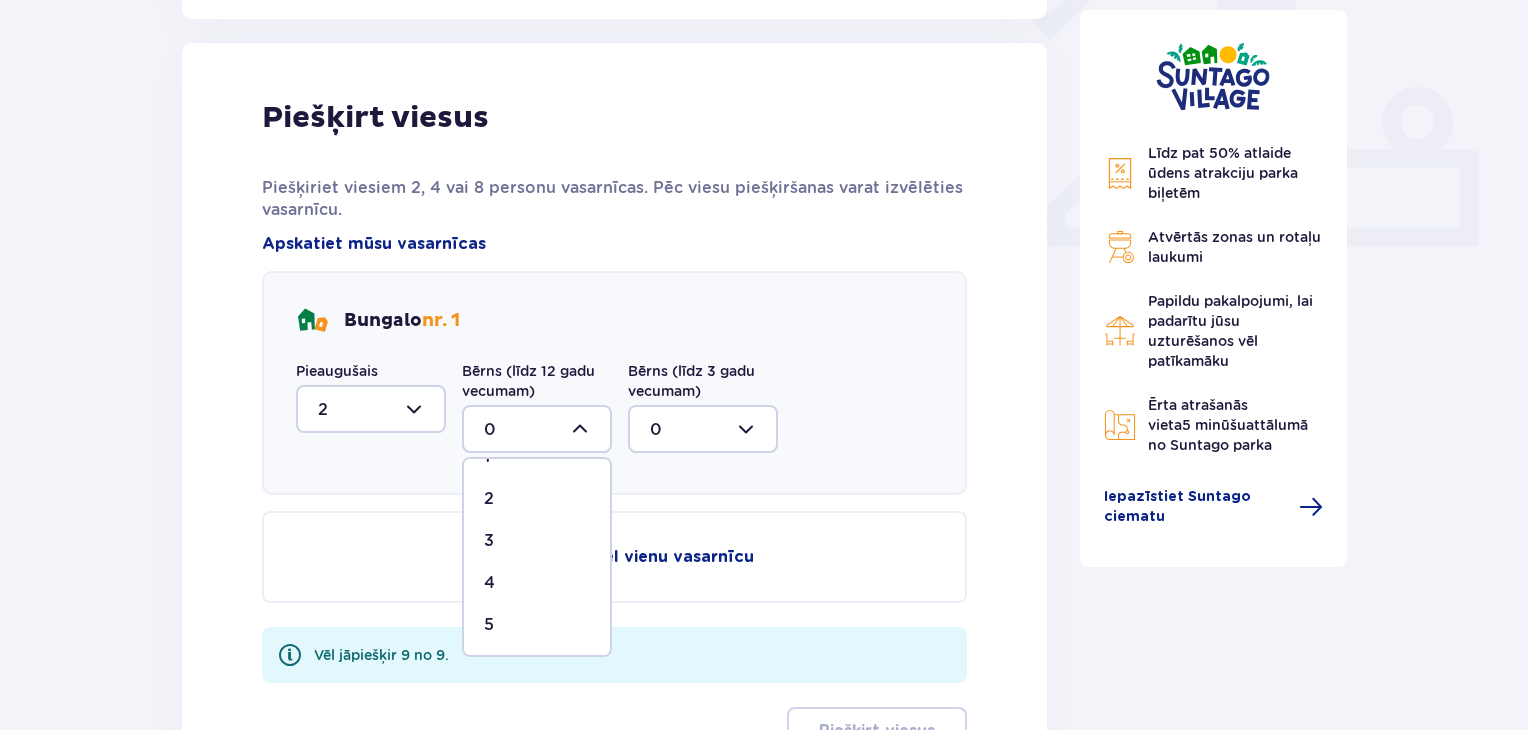click on "5" at bounding box center [537, 625] 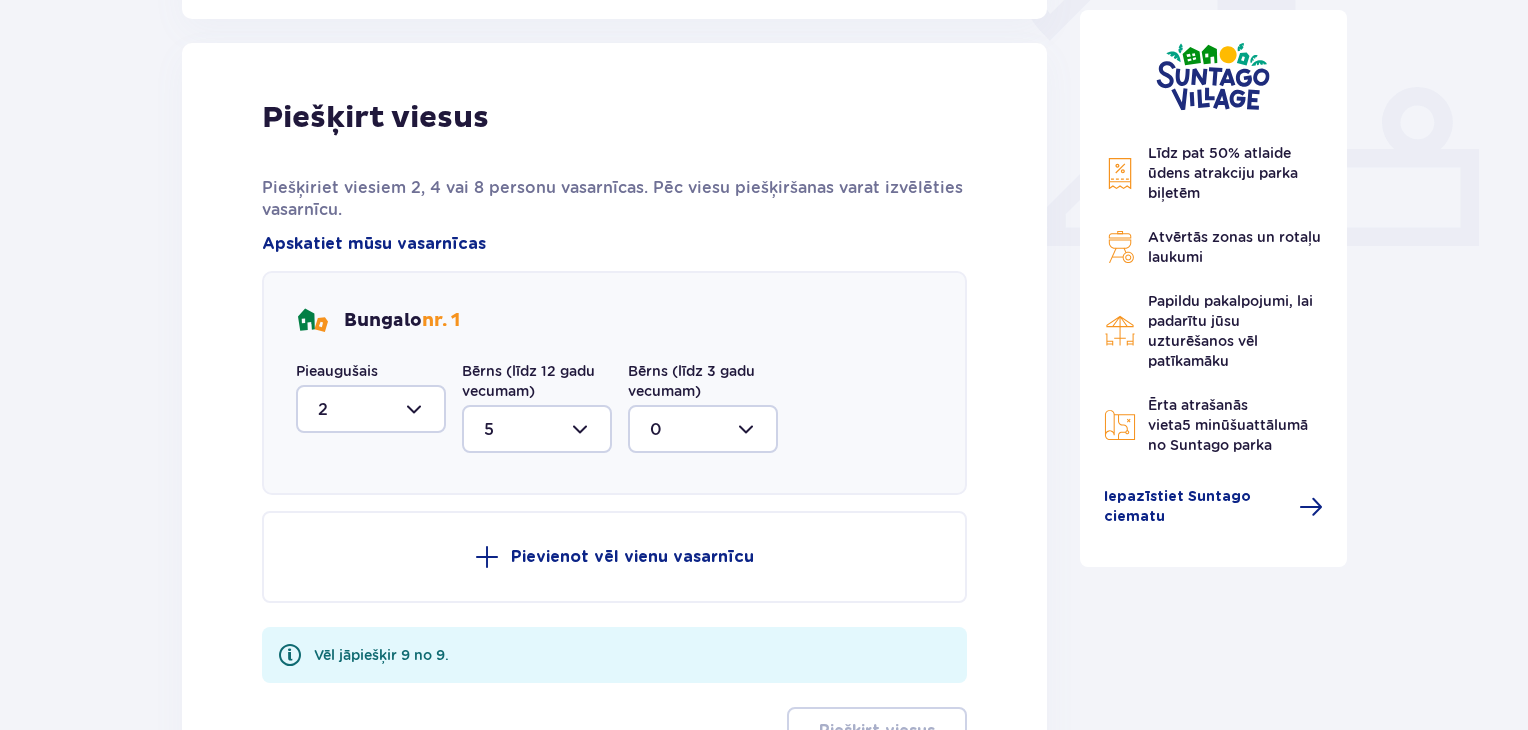click on "Bērns (līdz 3 gadu vecumam)   0" at bounding box center (703, 407) 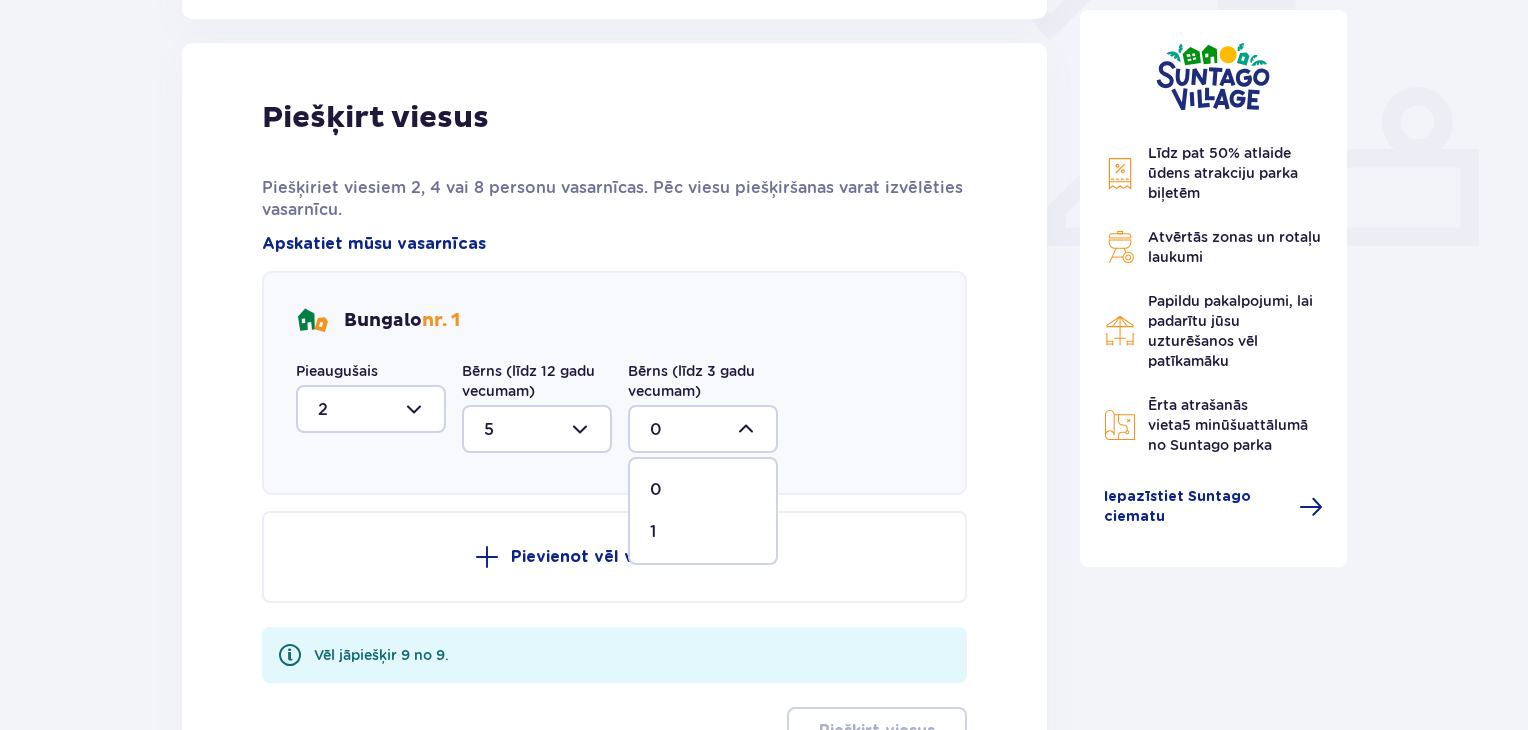 click on "1" at bounding box center [703, 532] 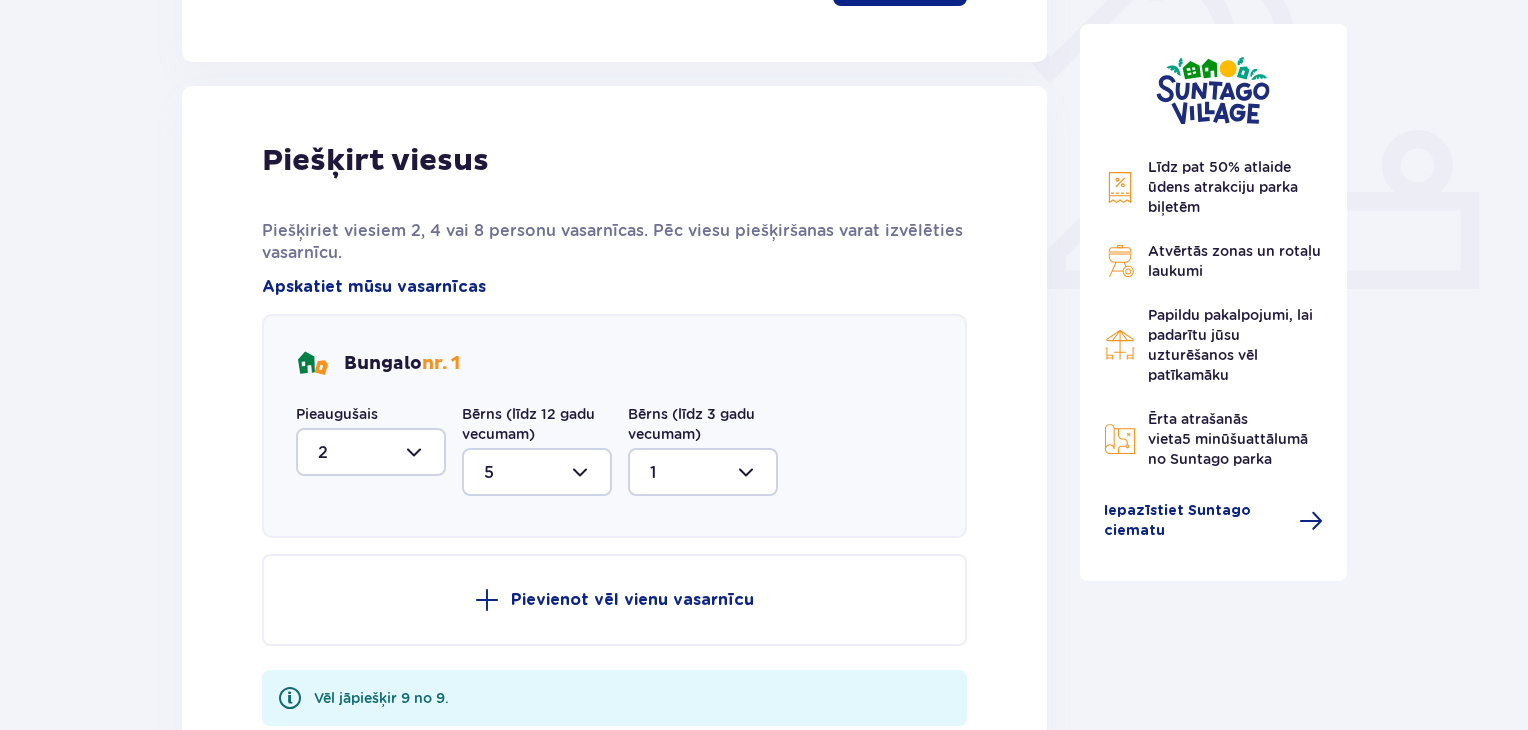 scroll, scrollTop: 587, scrollLeft: 0, axis: vertical 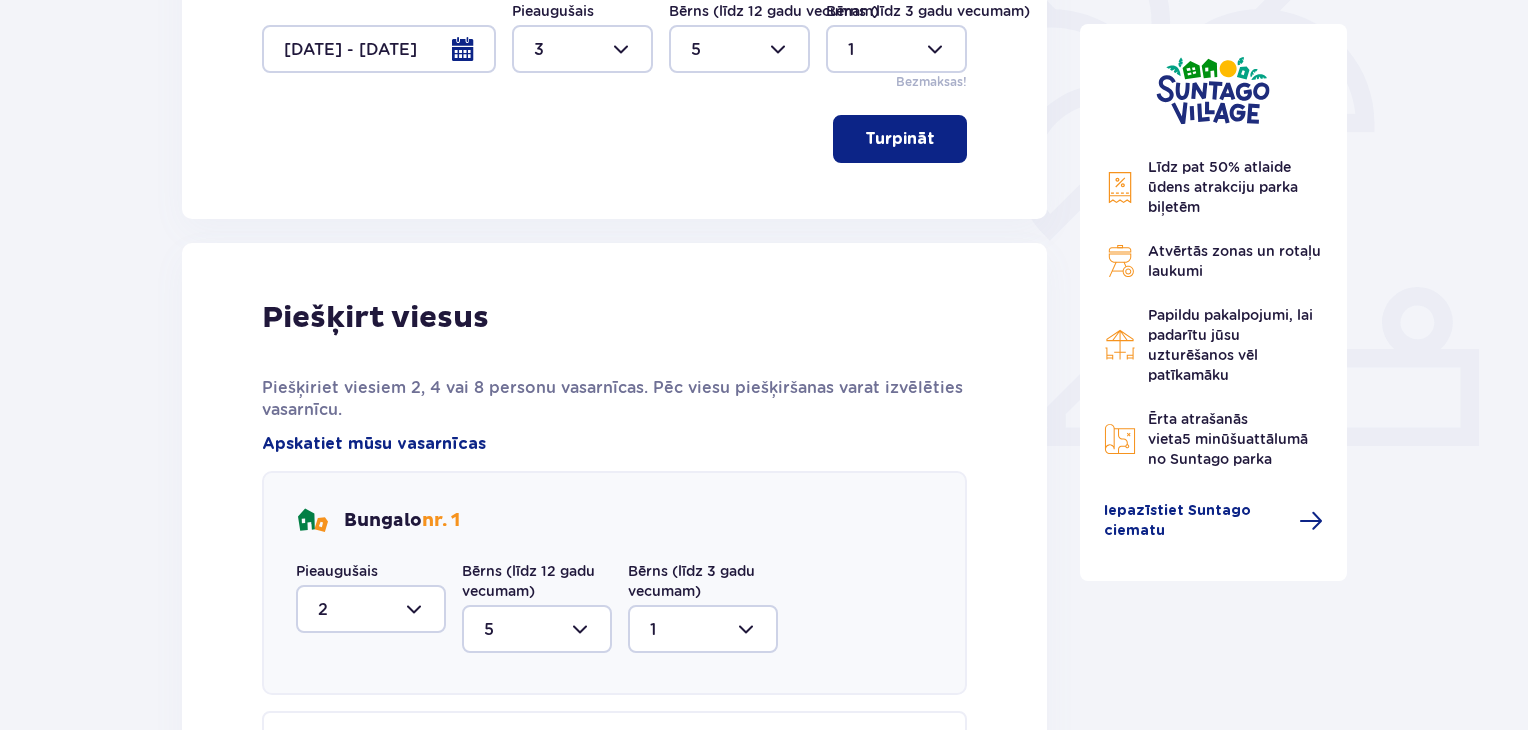 click on "Turpināt" at bounding box center (900, 139) 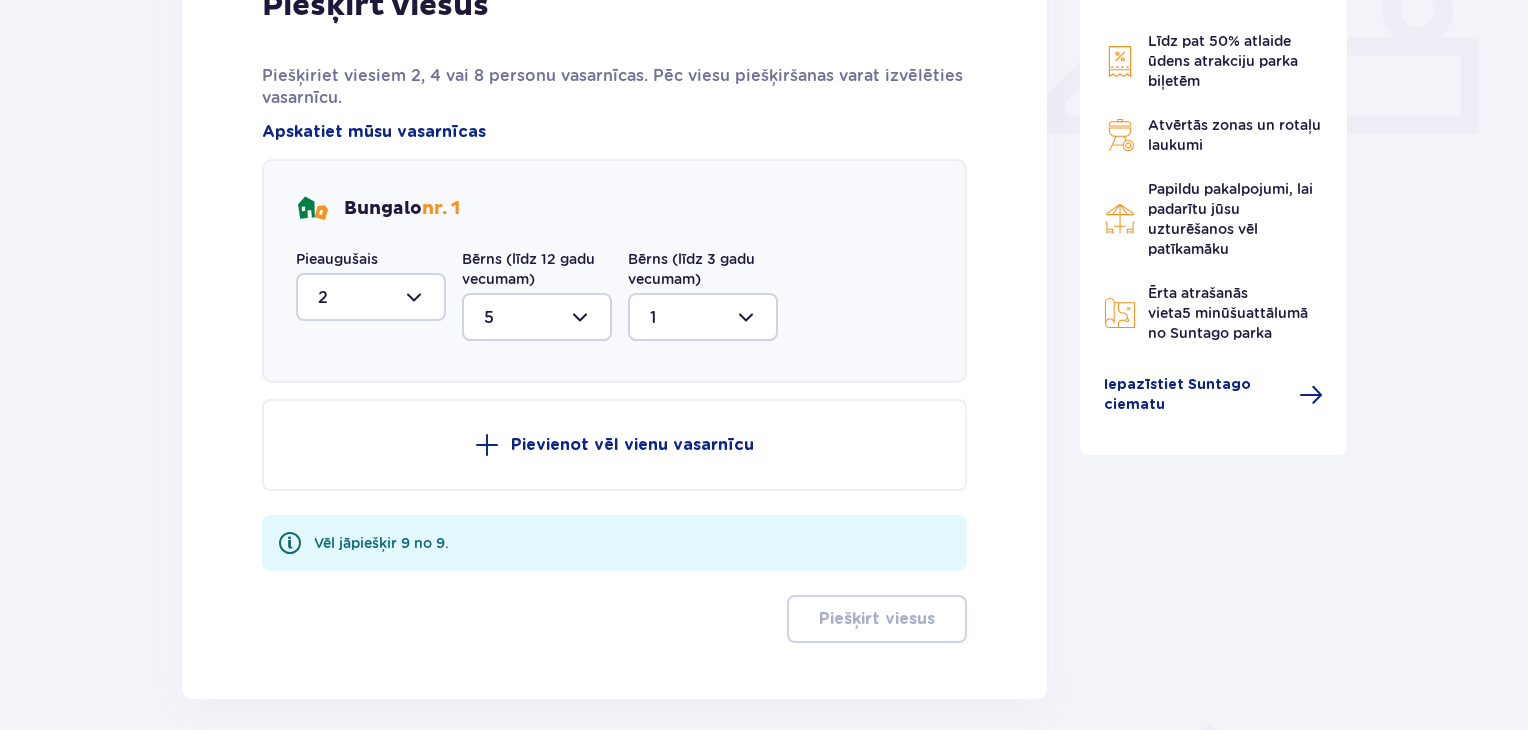 scroll, scrollTop: 987, scrollLeft: 0, axis: vertical 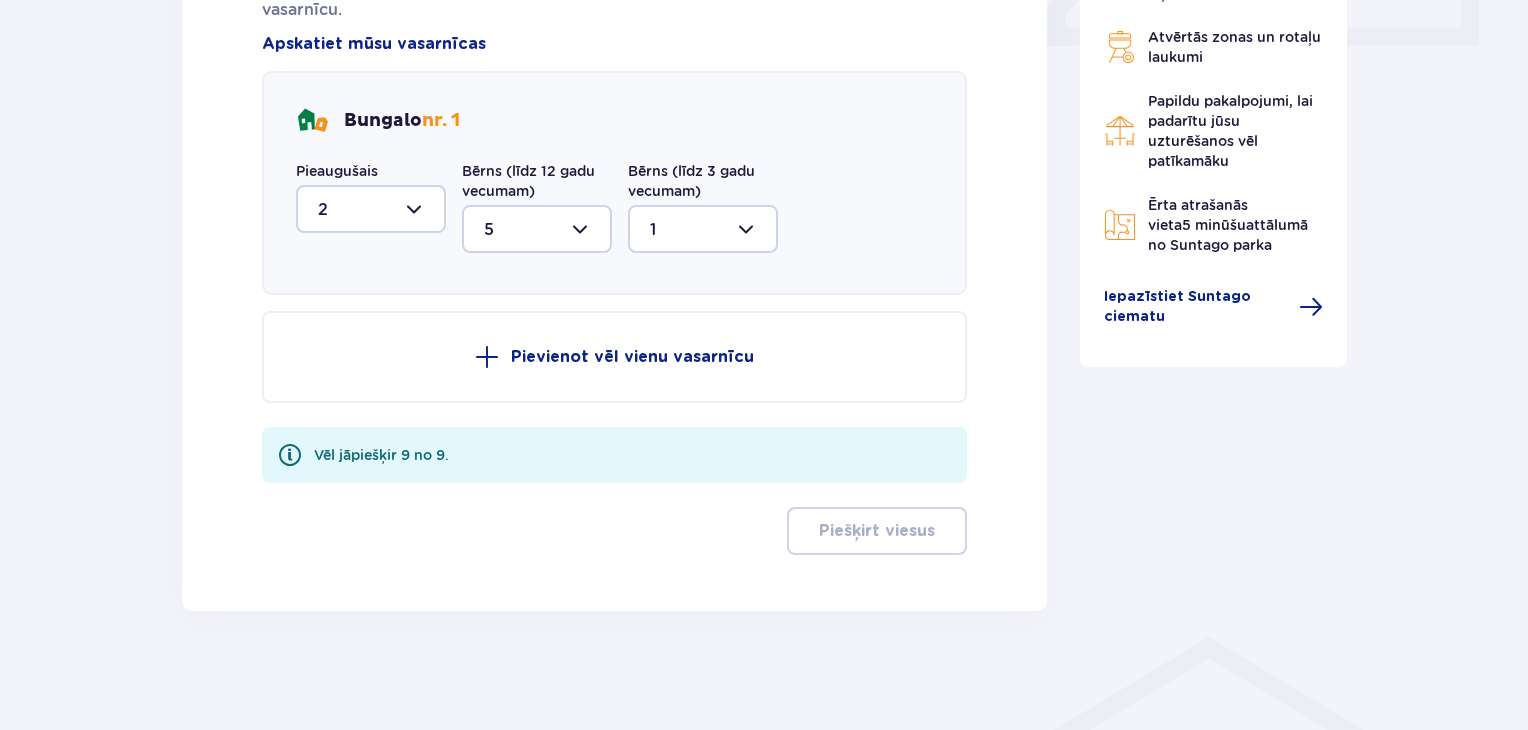 click on "Pievienot vēl vienu vasarnīcu" at bounding box center [632, 357] 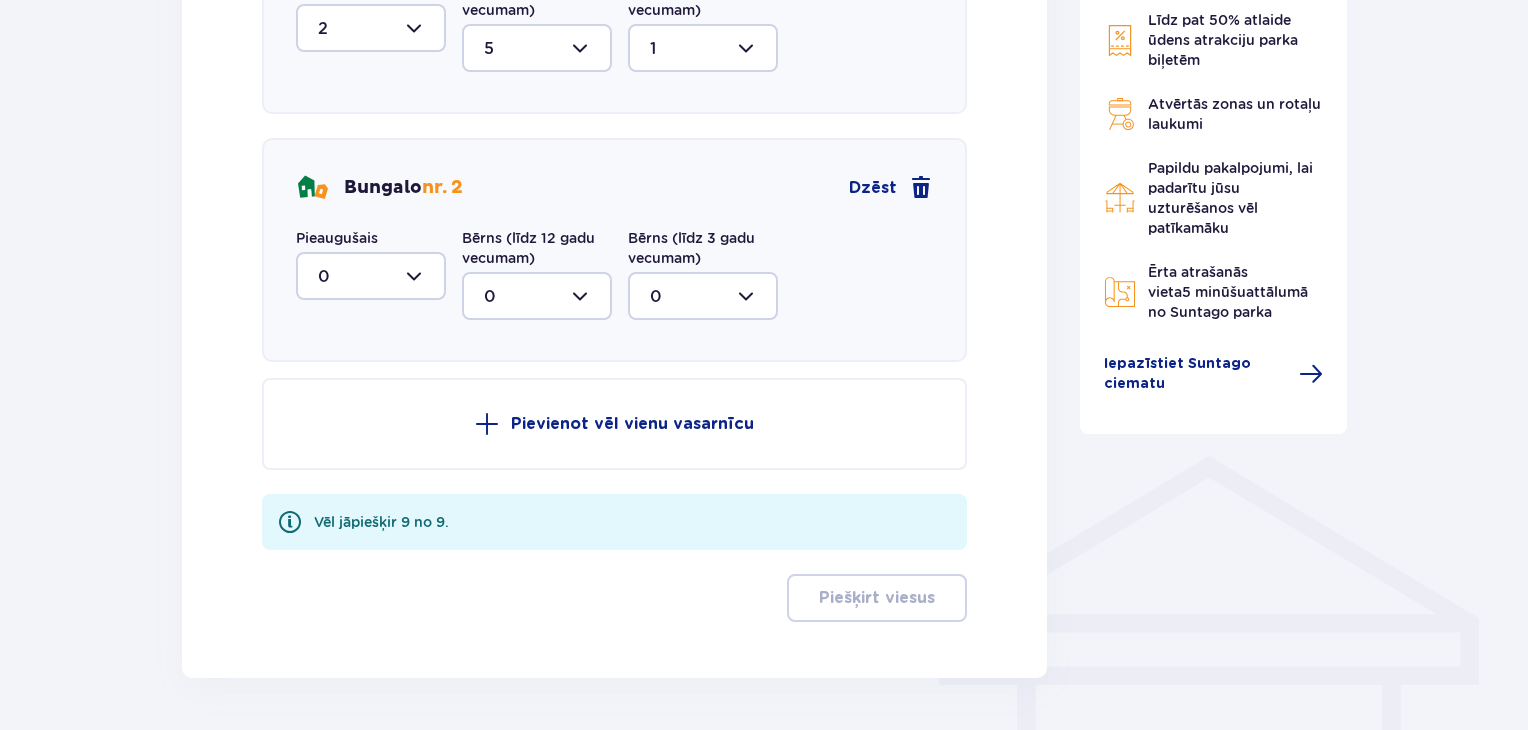 scroll, scrollTop: 1134, scrollLeft: 0, axis: vertical 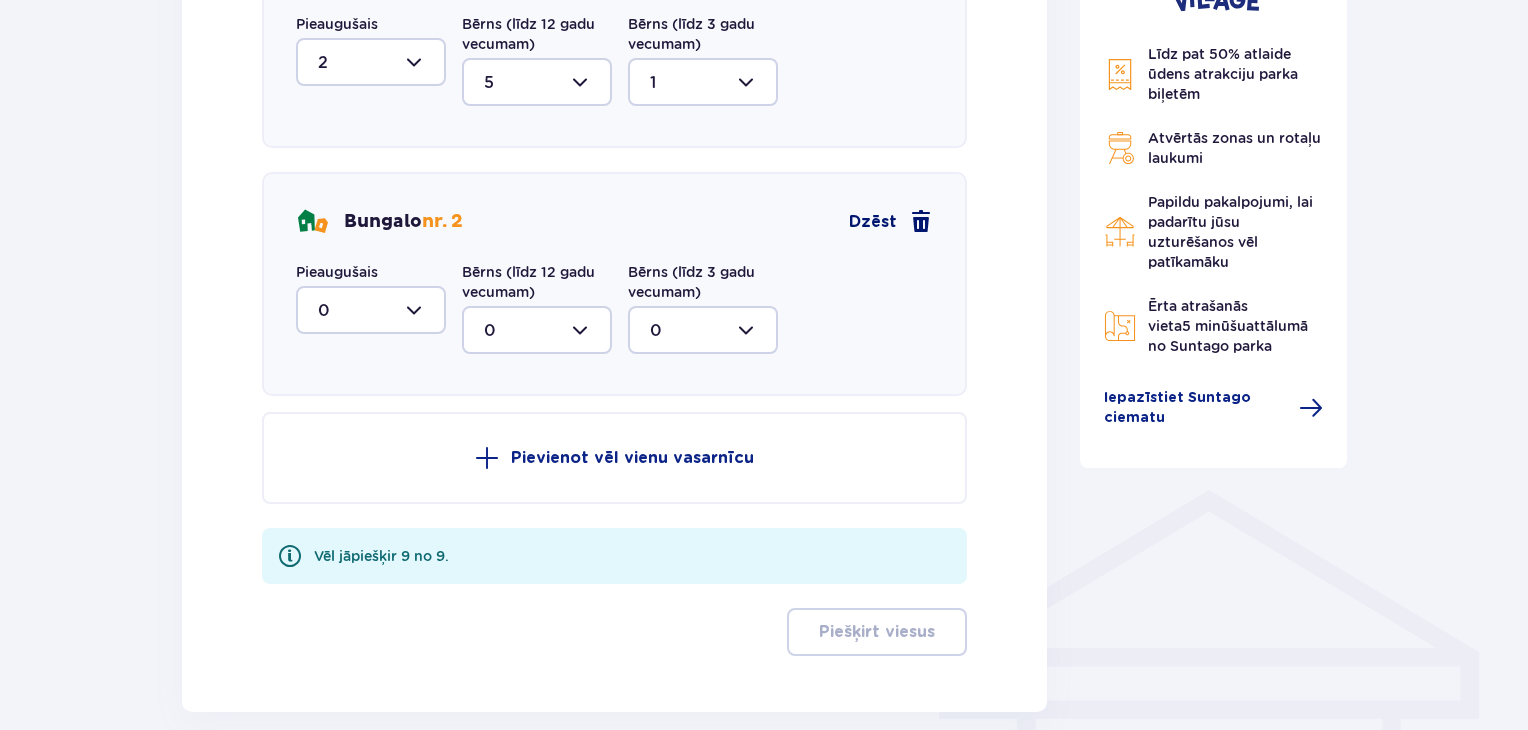 click at bounding box center [921, 222] 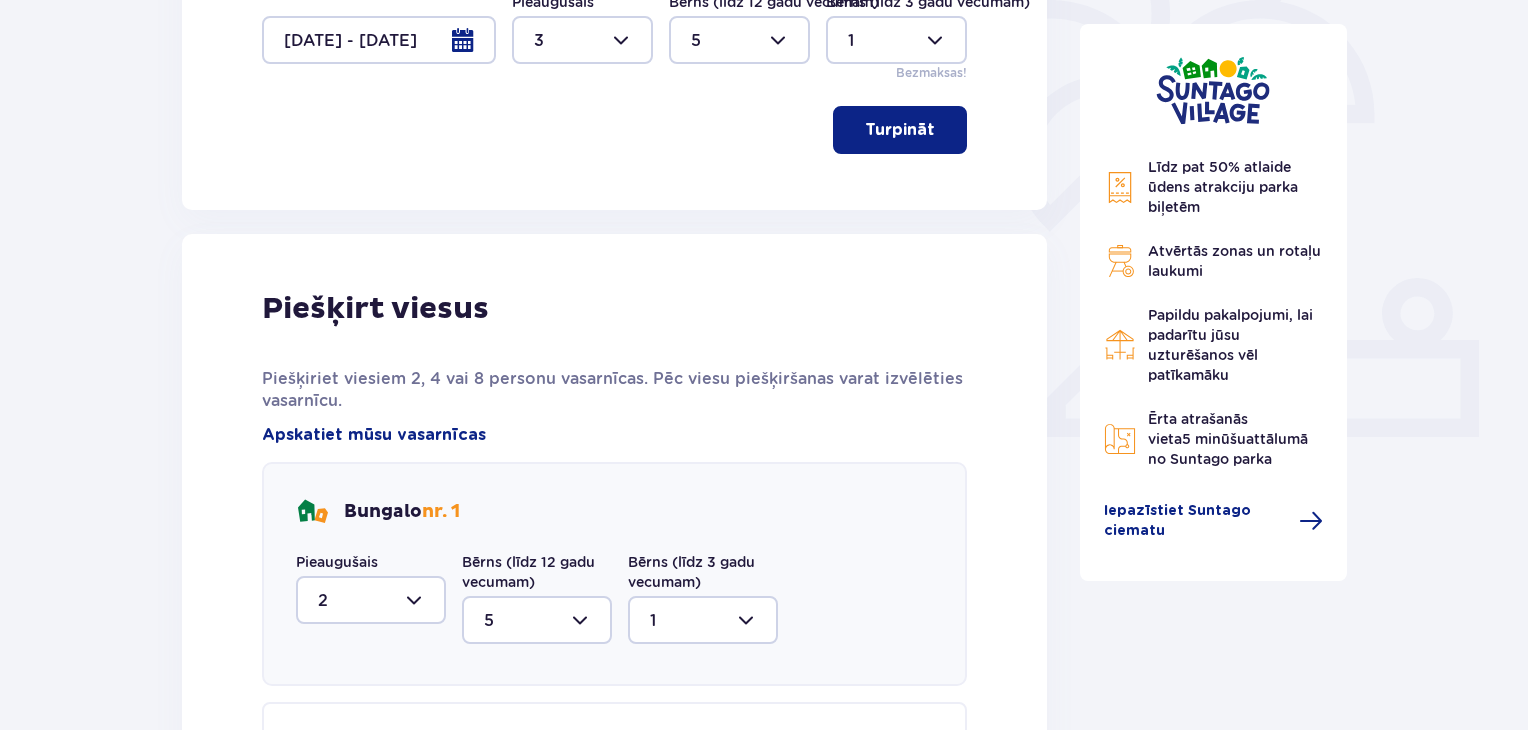 scroll, scrollTop: 587, scrollLeft: 0, axis: vertical 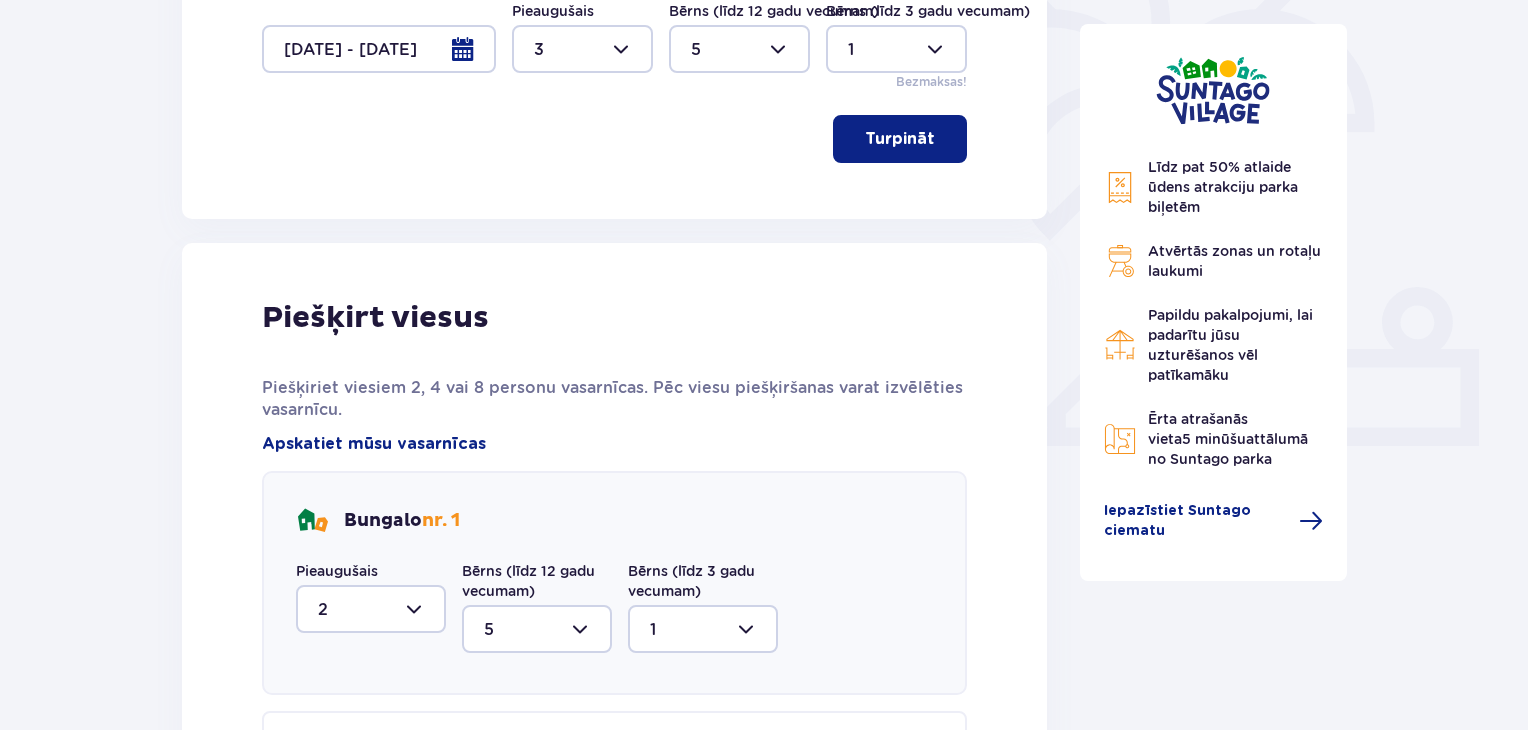 click on "Atvērtās zonas un rotaļu laukumi" at bounding box center (1234, 261) 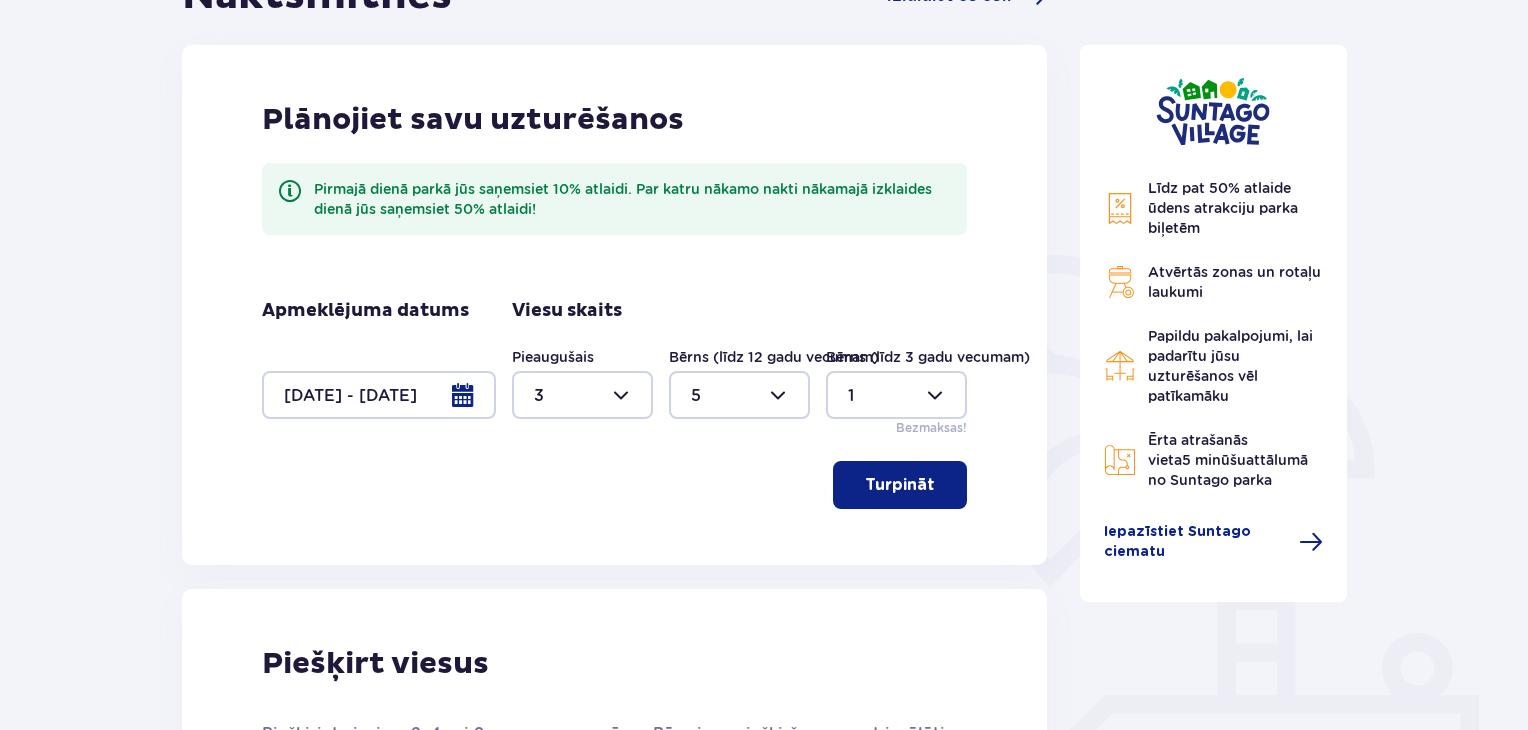 scroll, scrollTop: 0, scrollLeft: 0, axis: both 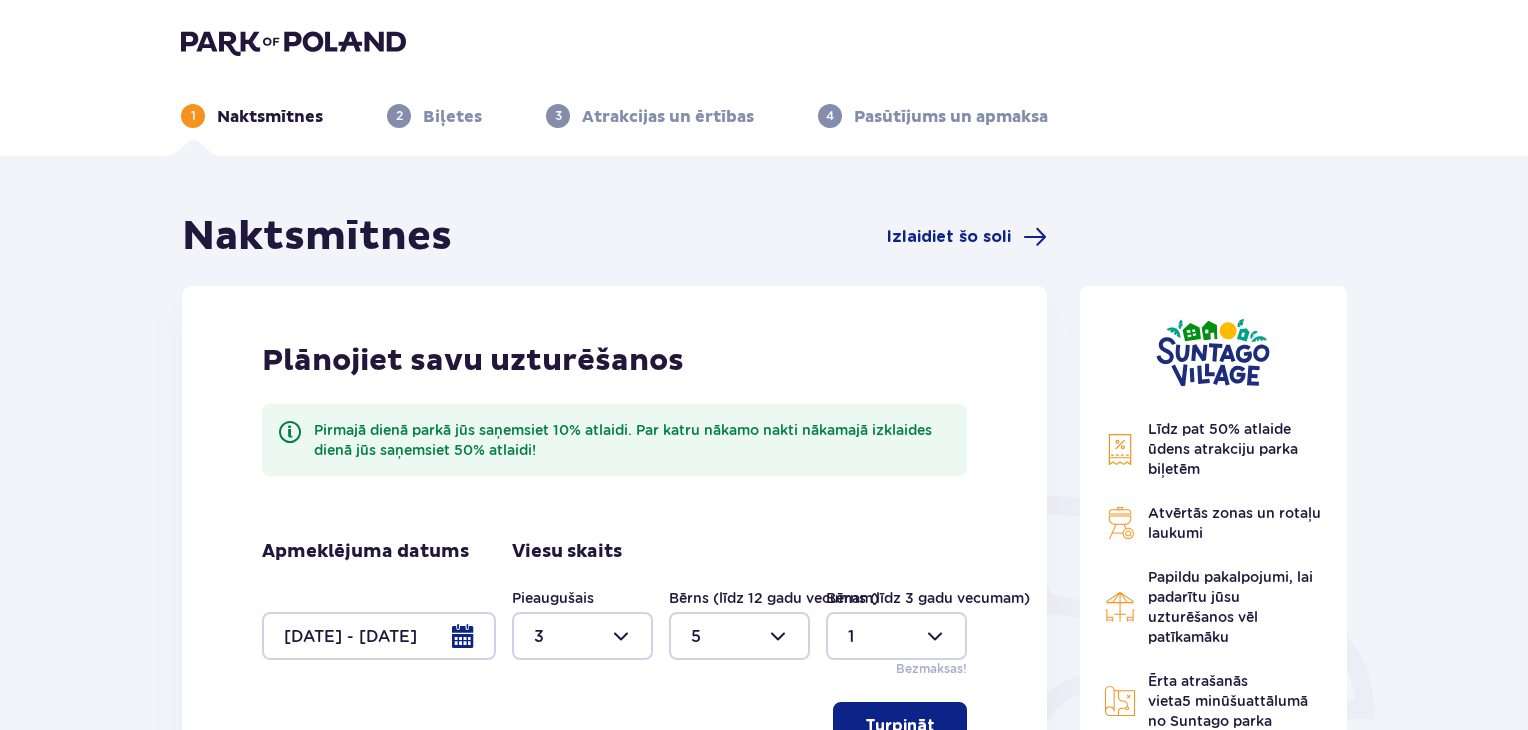 click on "1 Naktsmītnes 2 Biļetes 3 Atrakcijas un ērtības 4 Pasūtījums un apmaksa" at bounding box center (764, 78) 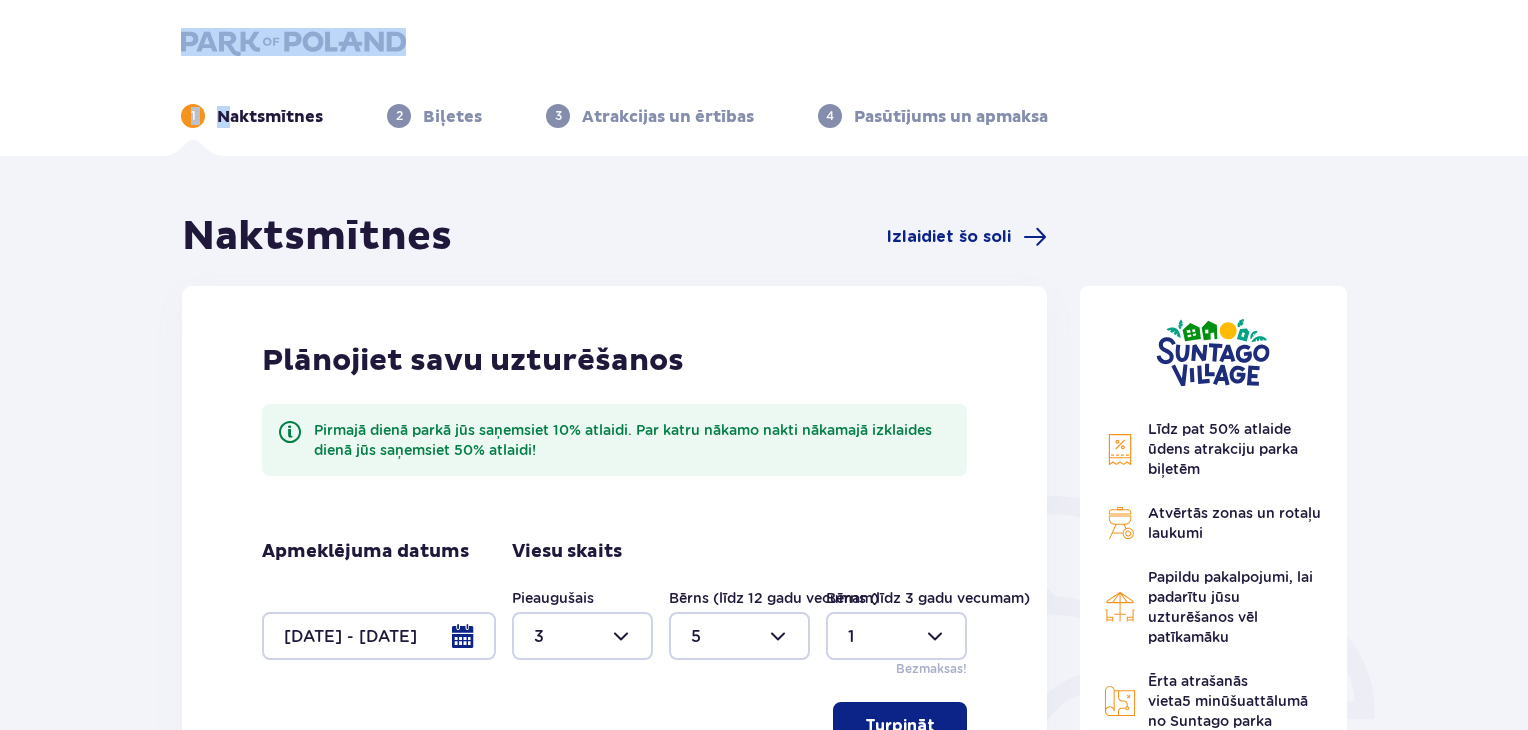 click at bounding box center [293, 42] 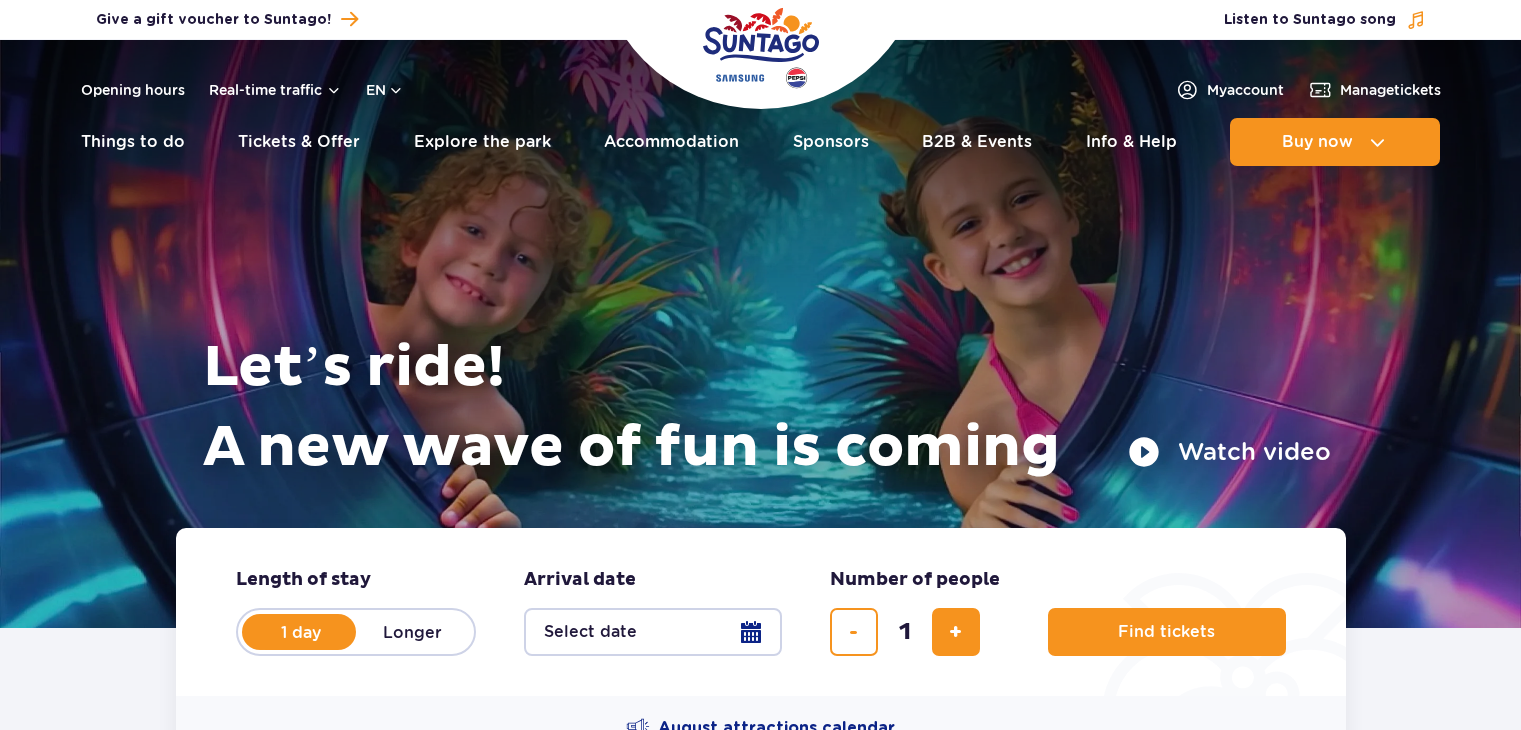 scroll, scrollTop: 0, scrollLeft: 0, axis: both 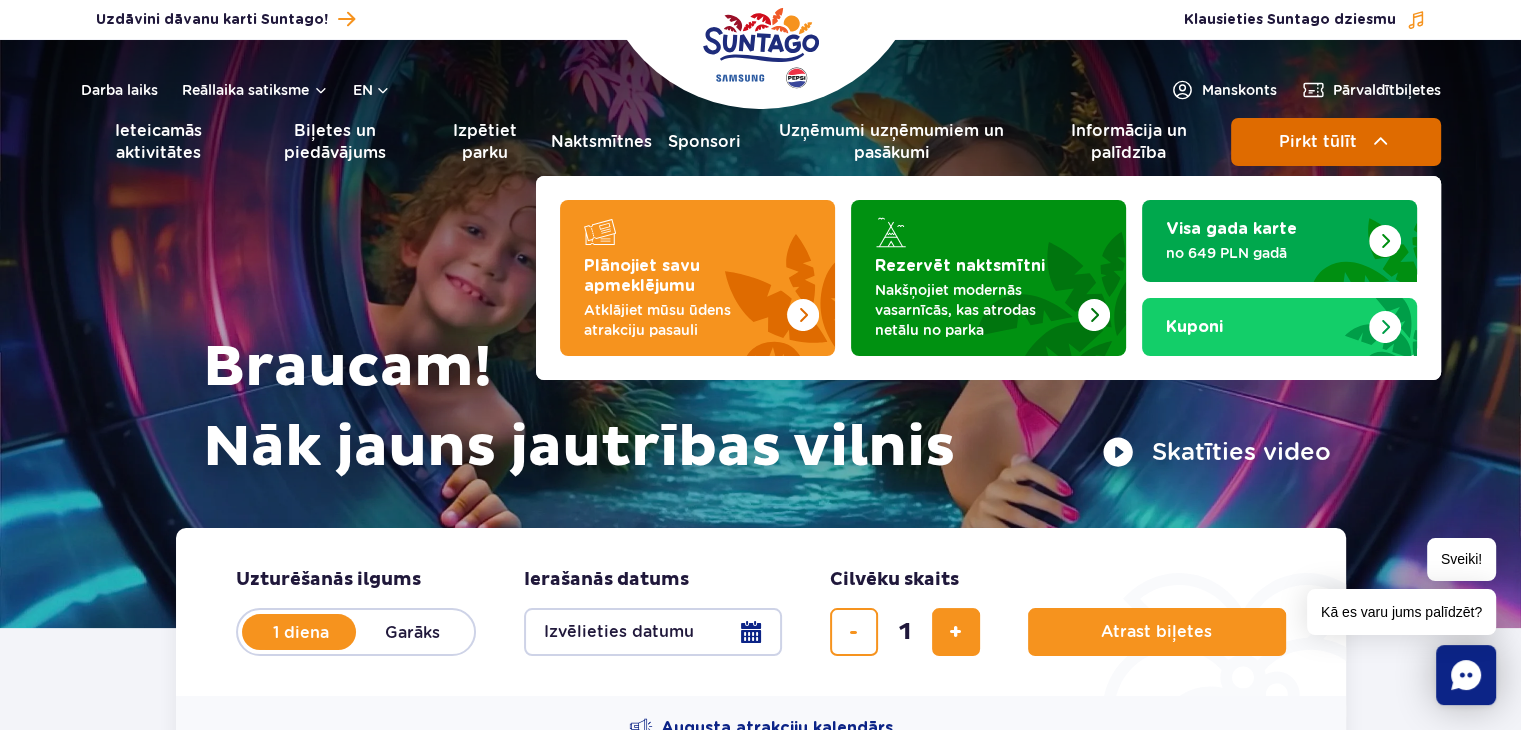 click on "Pirkt tūlīt" at bounding box center (1318, 142) 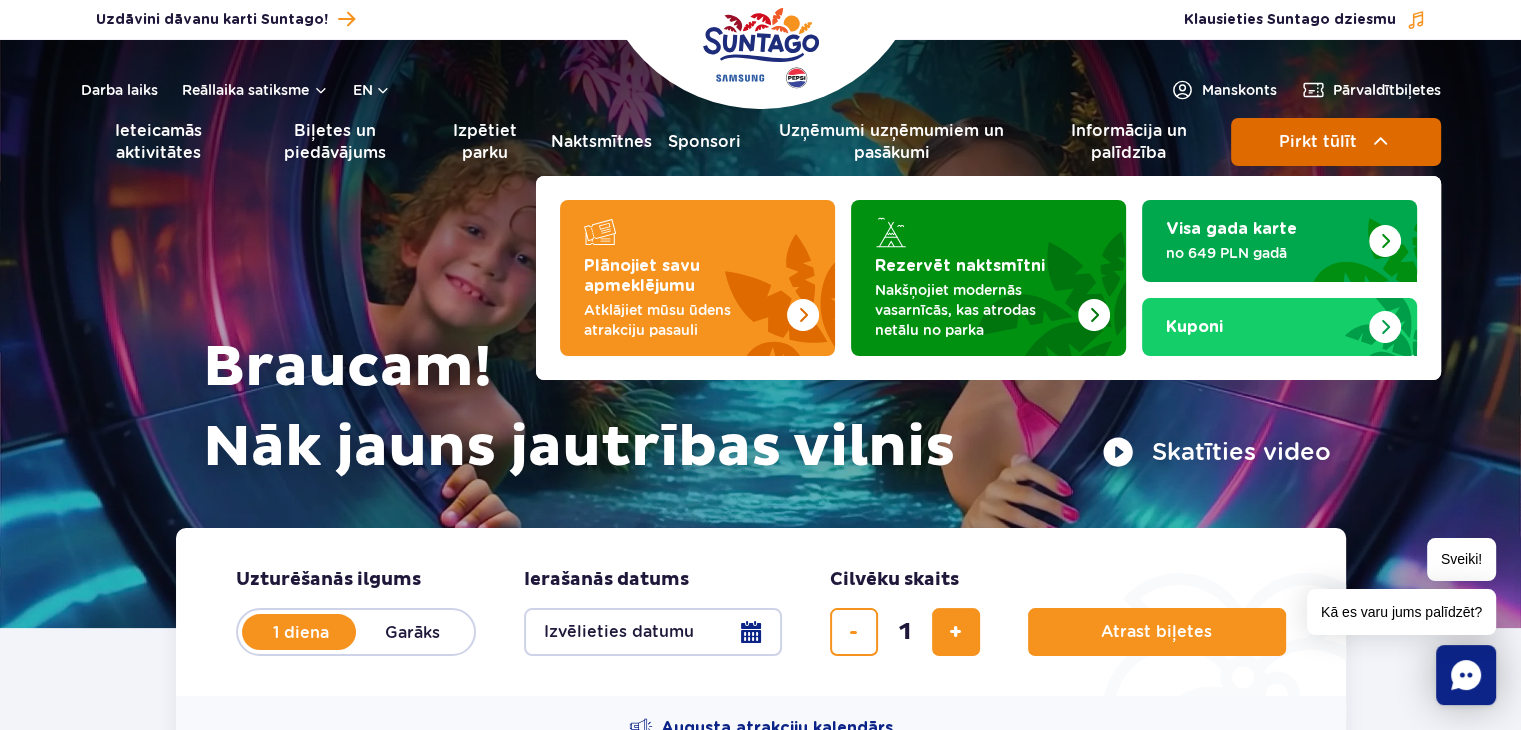 click on "Pirkt tūlīt" at bounding box center (1336, 142) 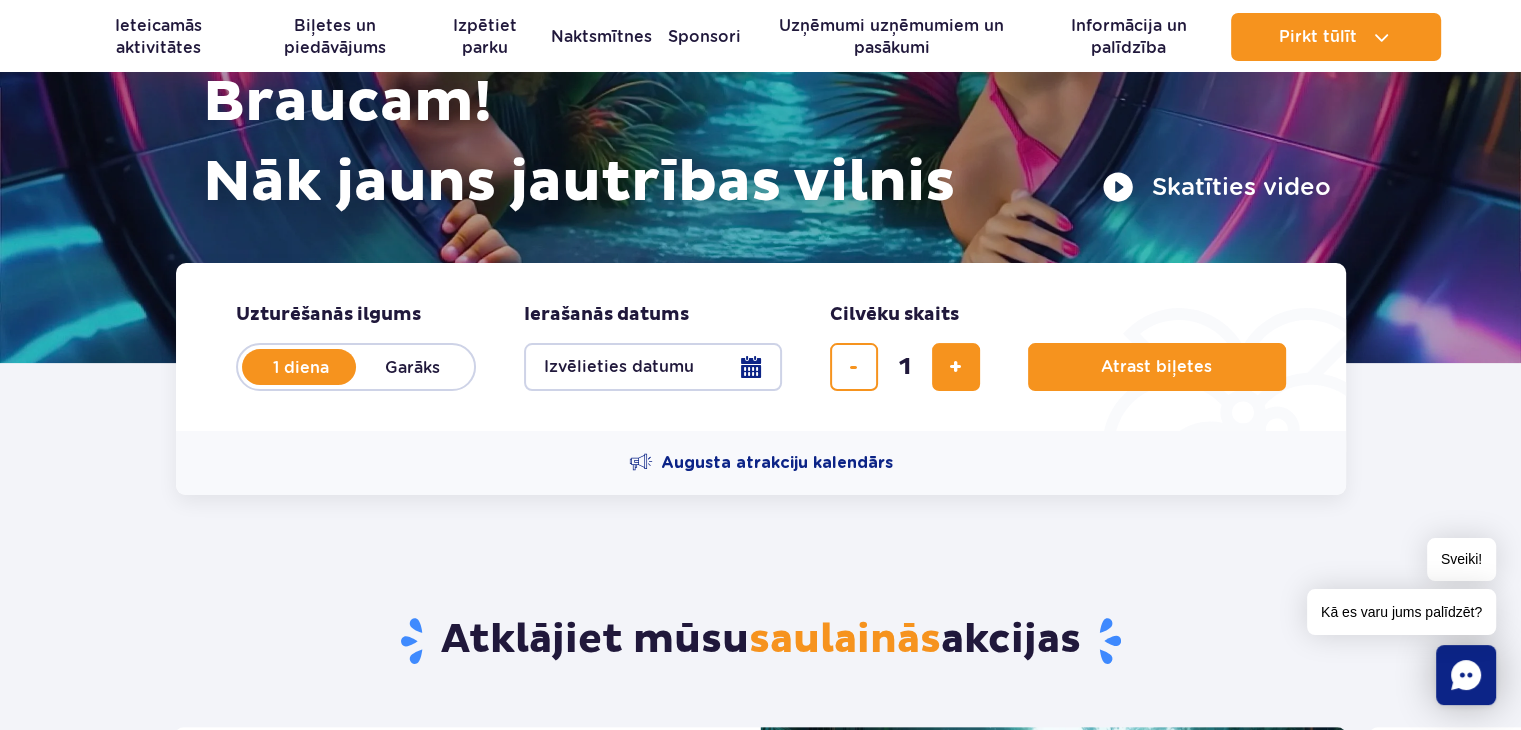 scroll, scrollTop: 300, scrollLeft: 0, axis: vertical 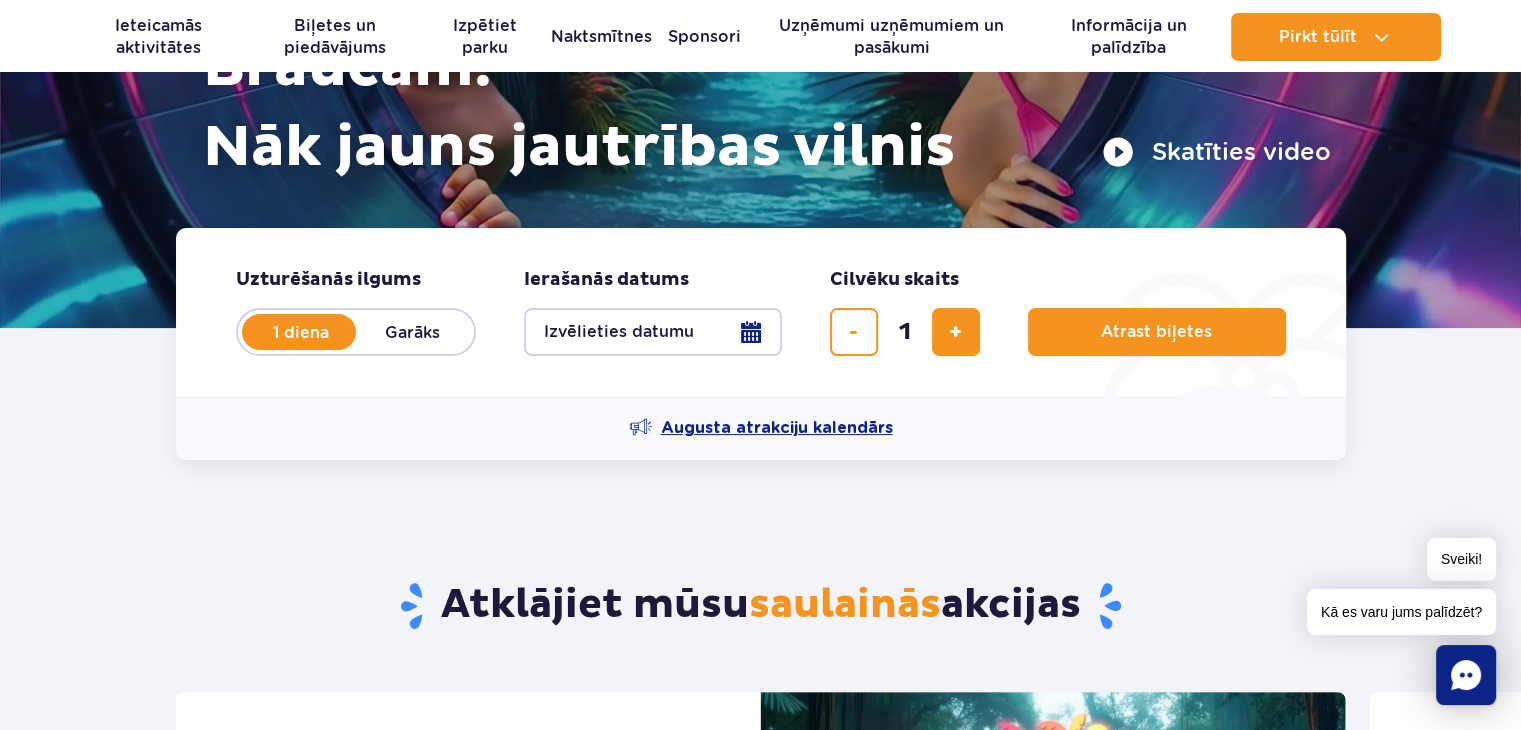 click on "Augusta atrakciju kalendārs" at bounding box center [777, 428] 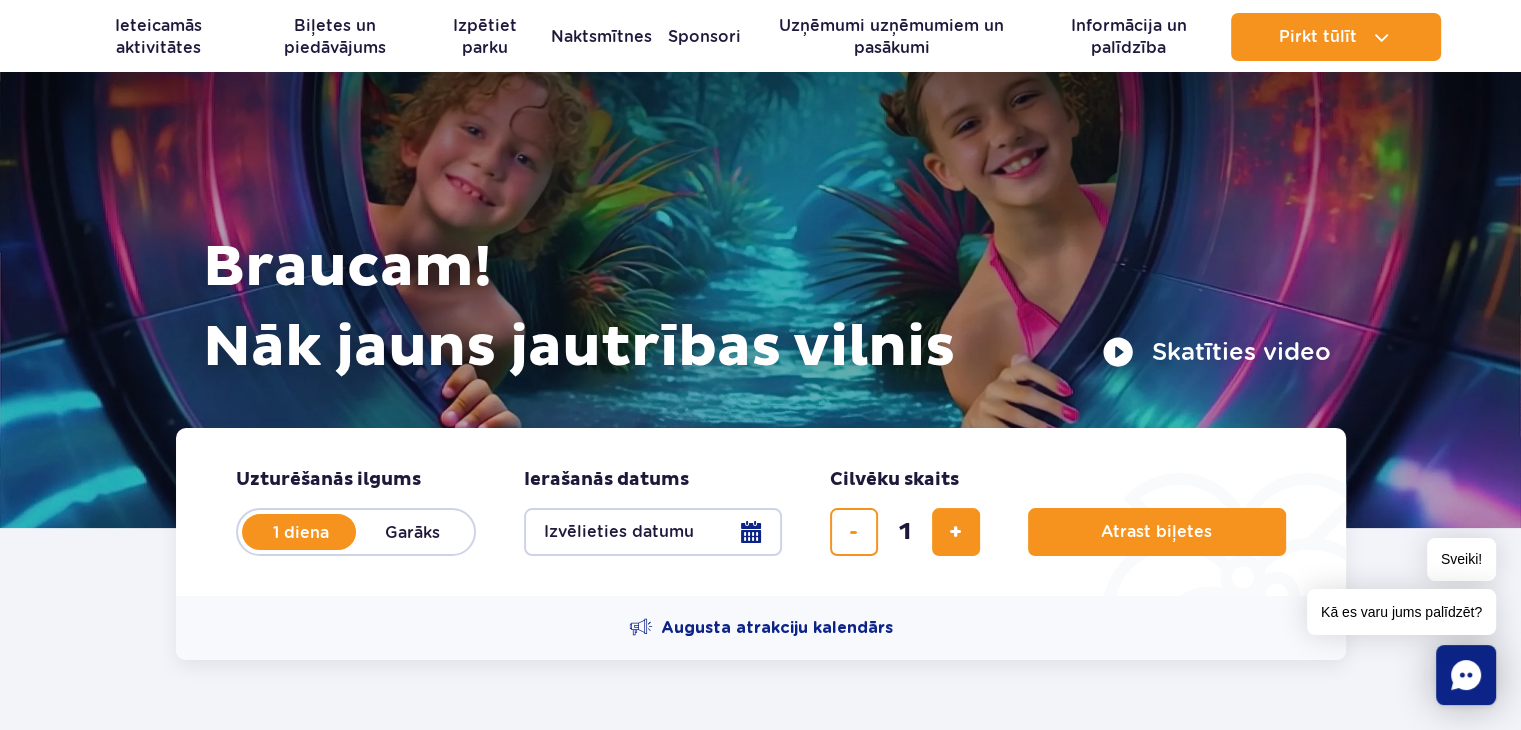 scroll, scrollTop: 0, scrollLeft: 0, axis: both 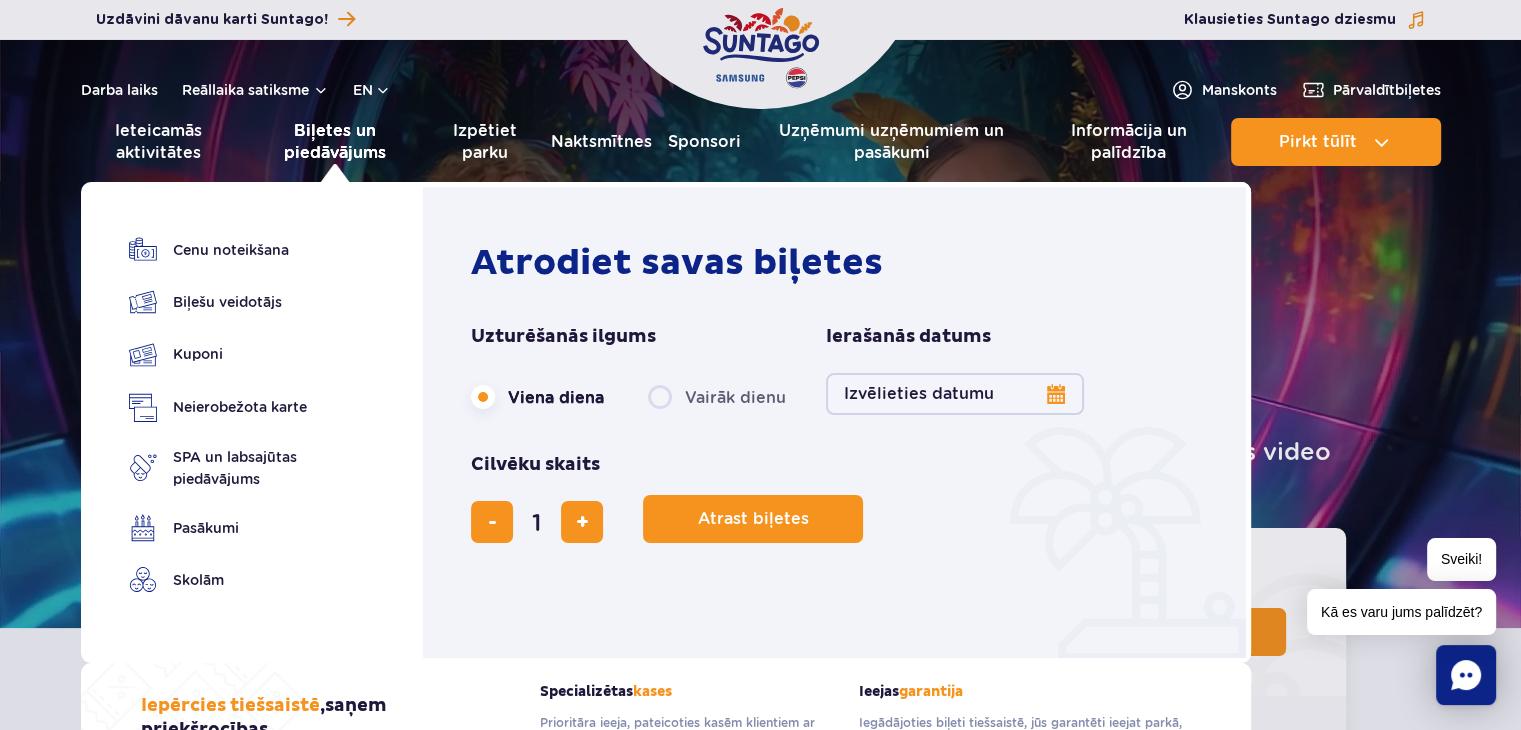 click on "Biļetes un piedāvājums" at bounding box center (335, 141) 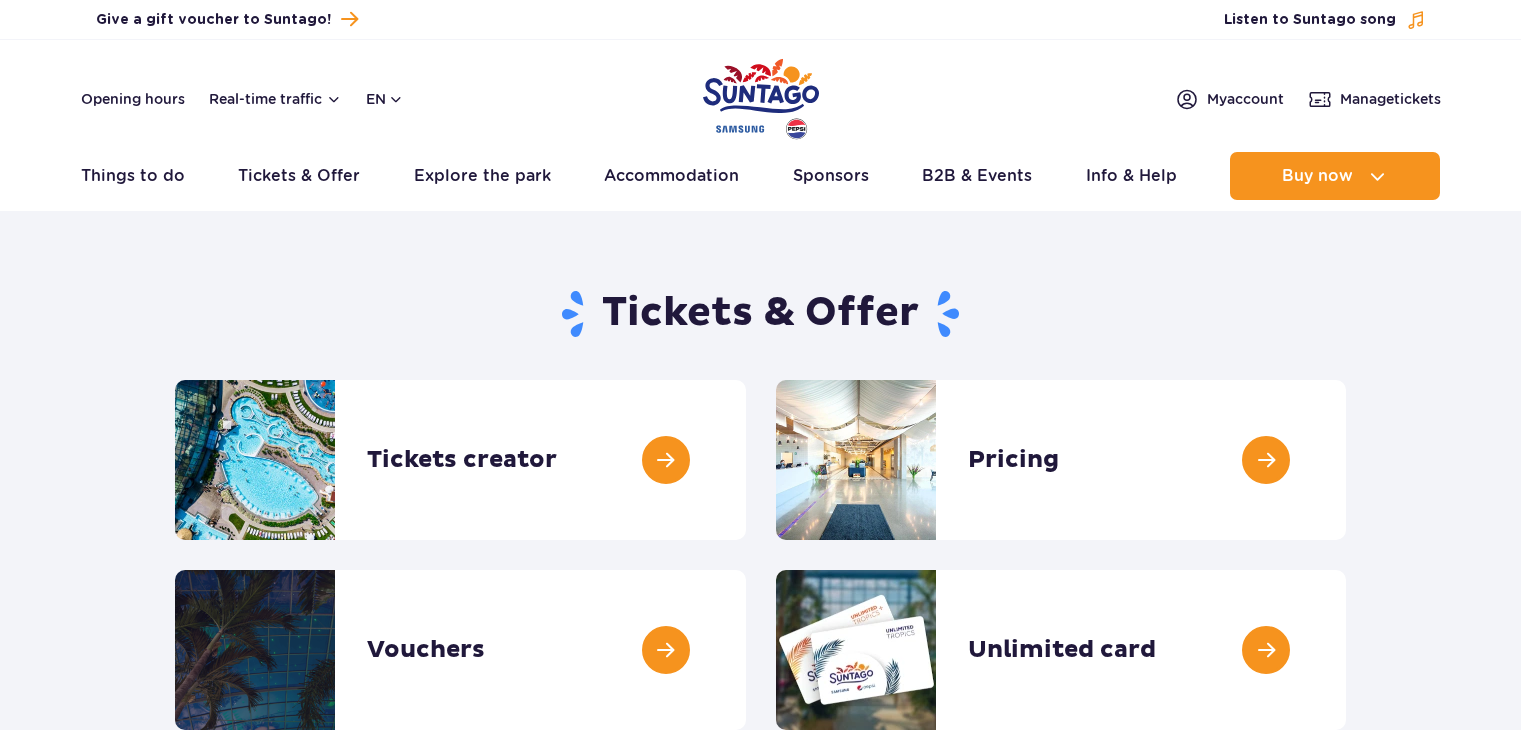 scroll, scrollTop: 0, scrollLeft: 0, axis: both 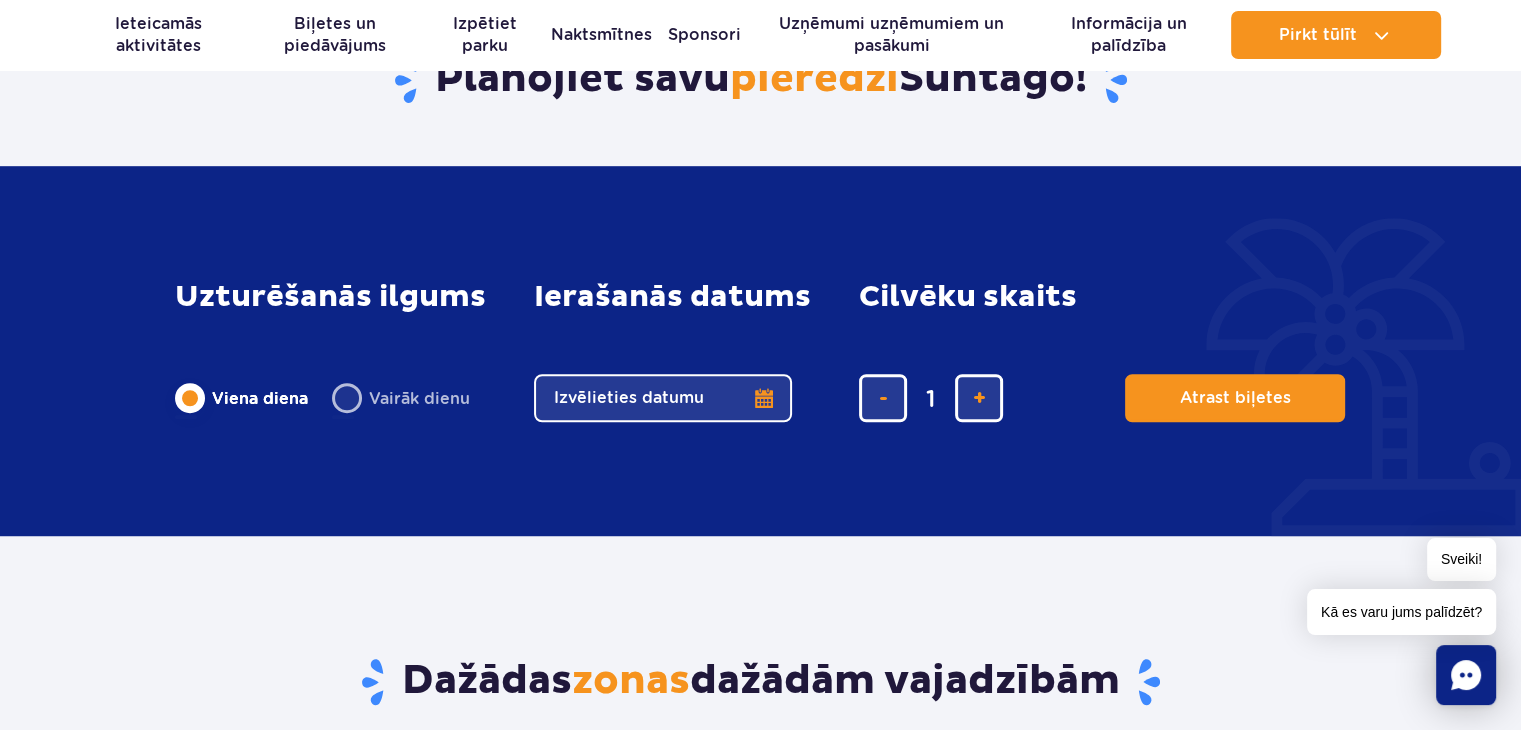 click on "Vairāk dienu" at bounding box center [401, 398] 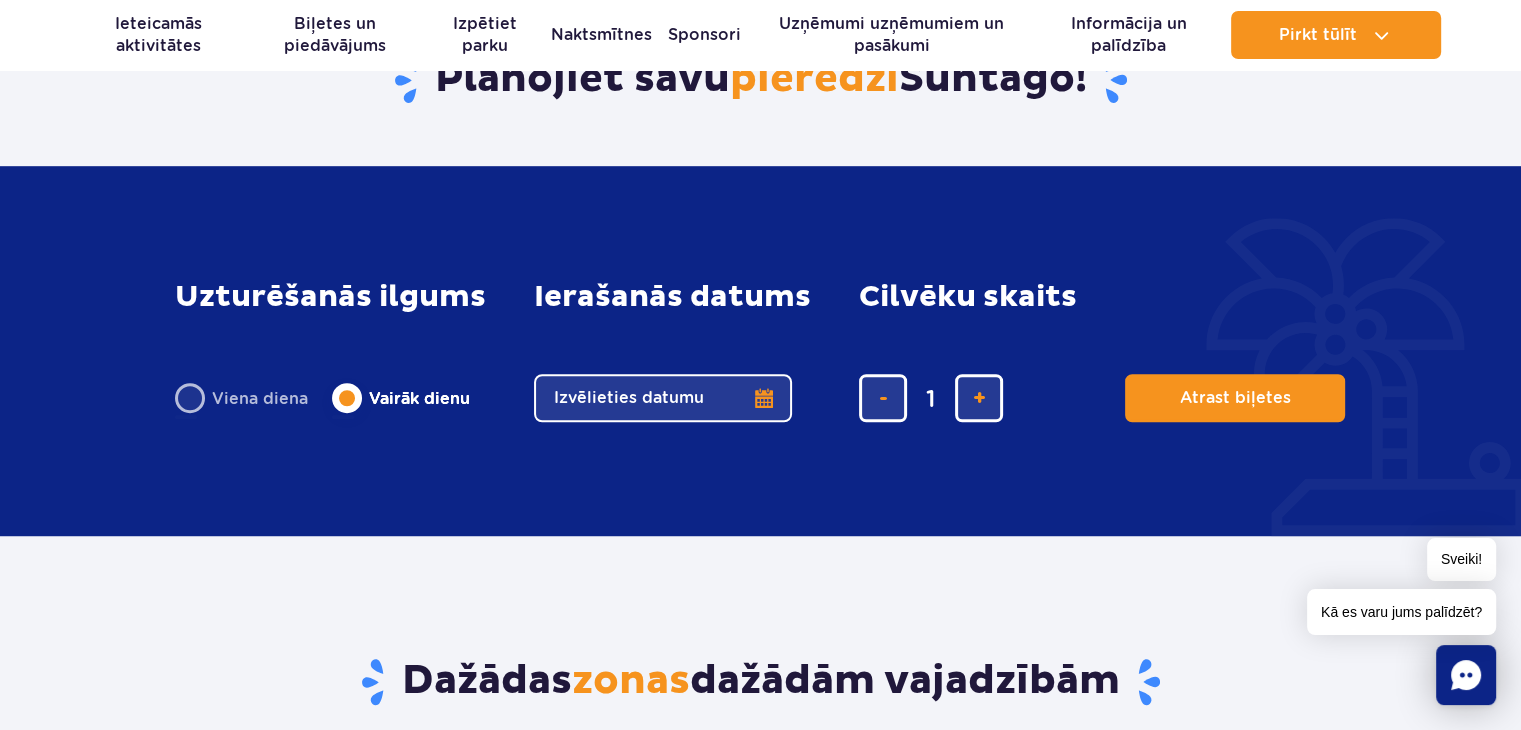 click on "Viena diena" at bounding box center (241, 398) 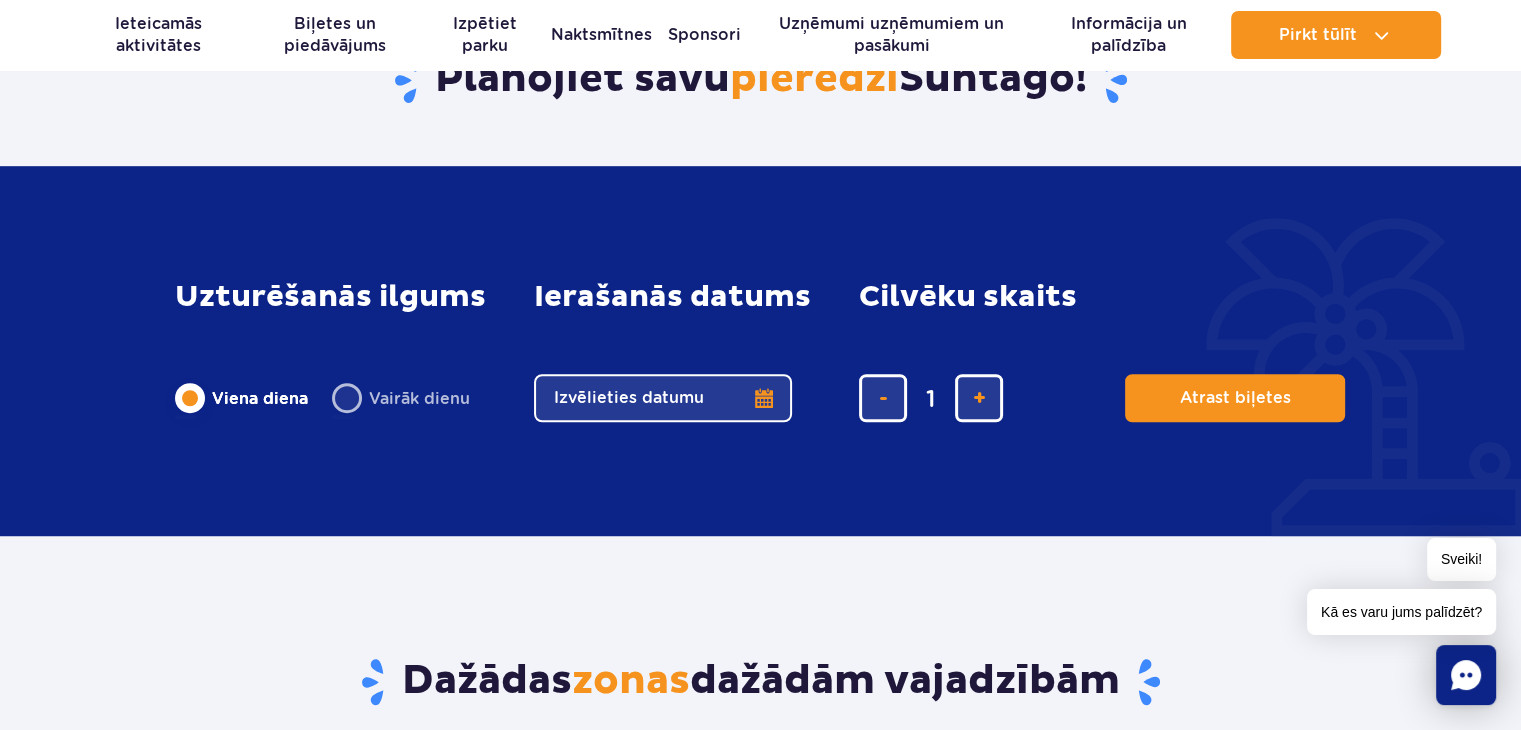 click on "Izvēlieties datumu" at bounding box center (663, 398) 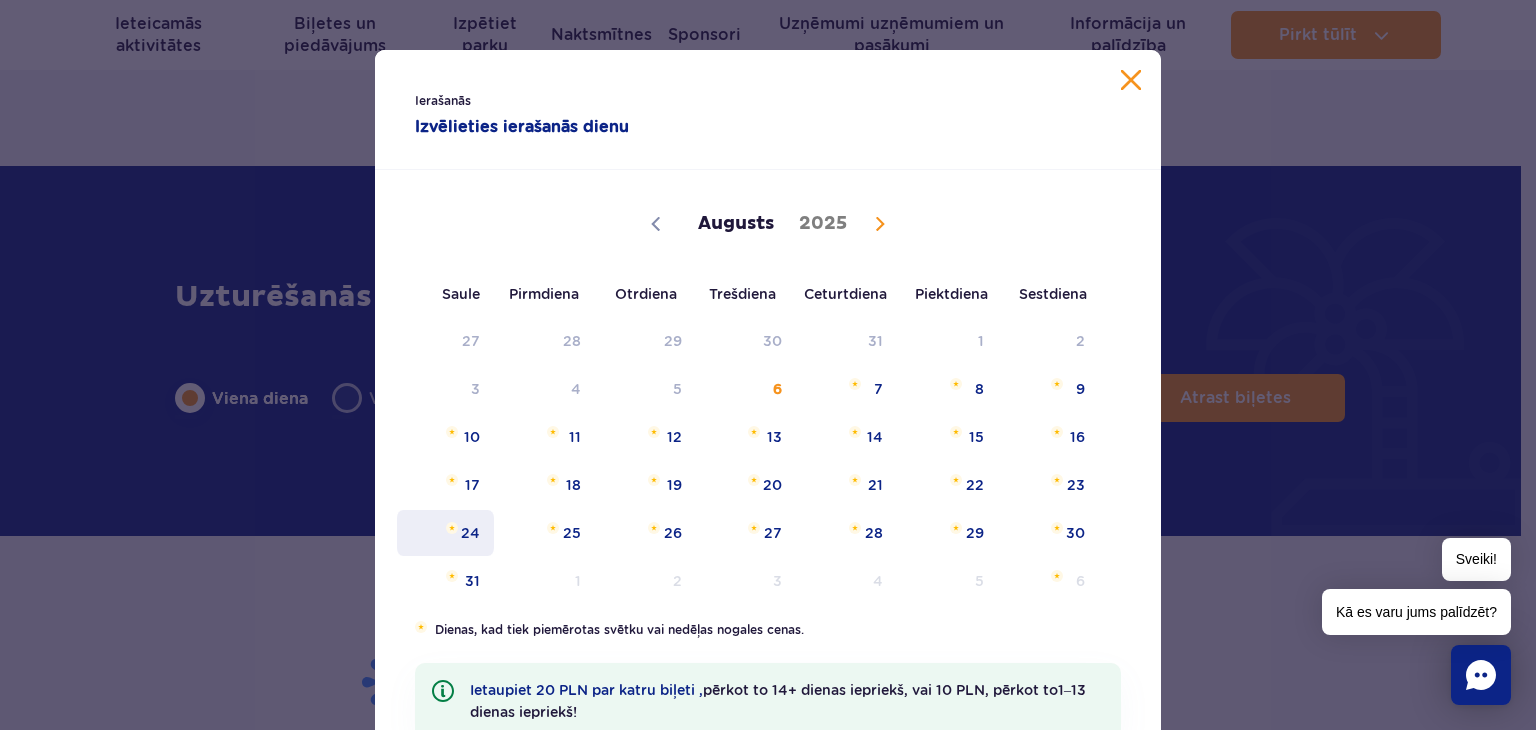 click on "24" at bounding box center [445, 533] 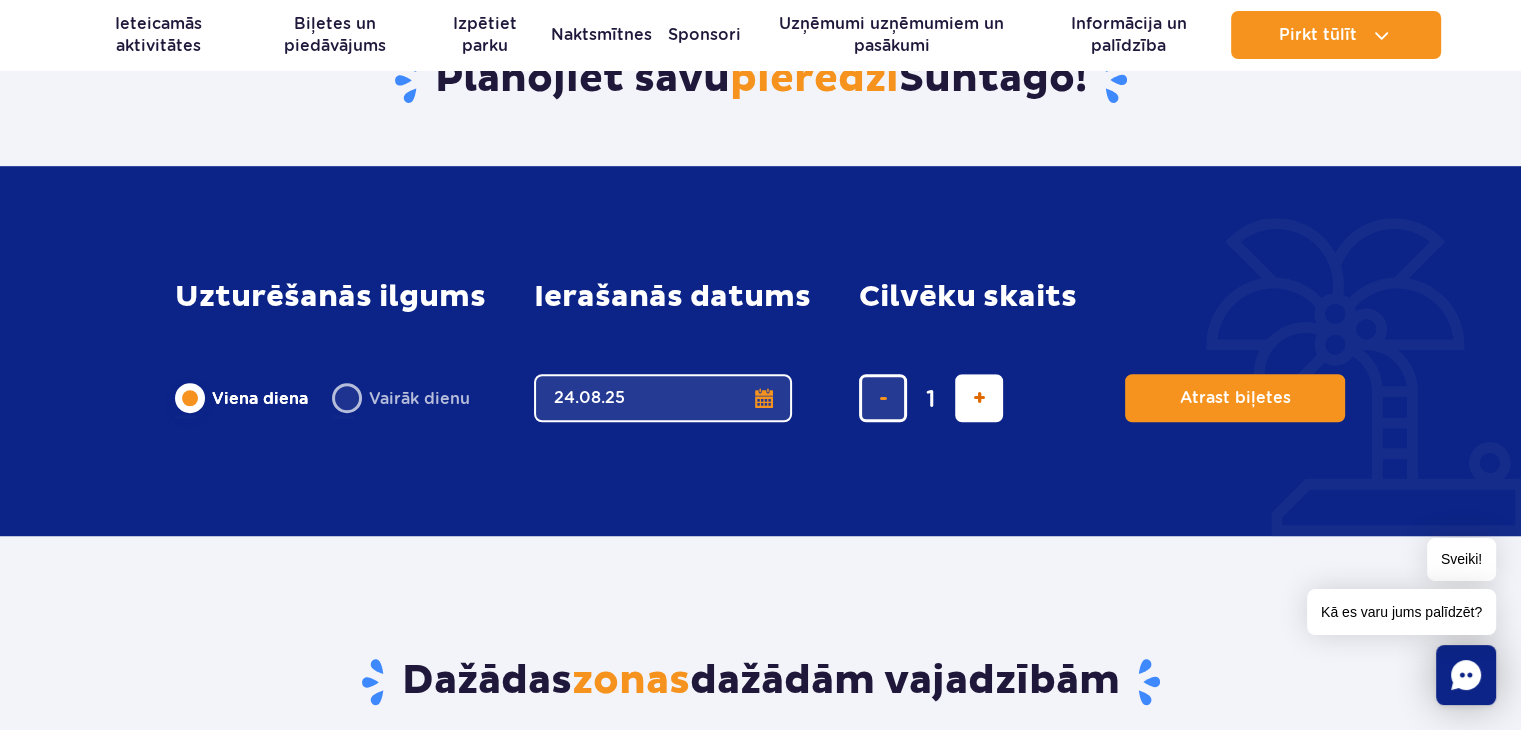 click at bounding box center [979, 398] 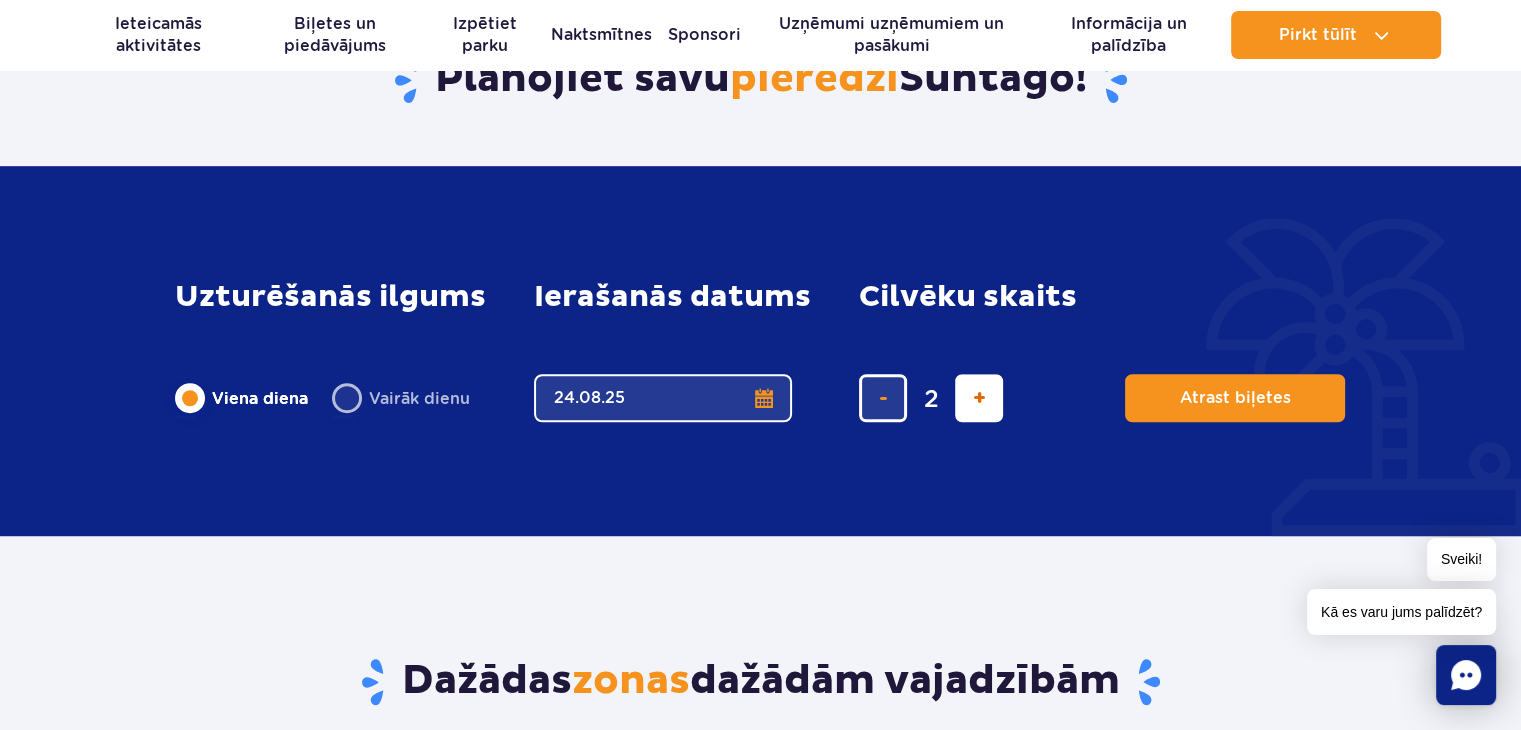 click at bounding box center [979, 398] 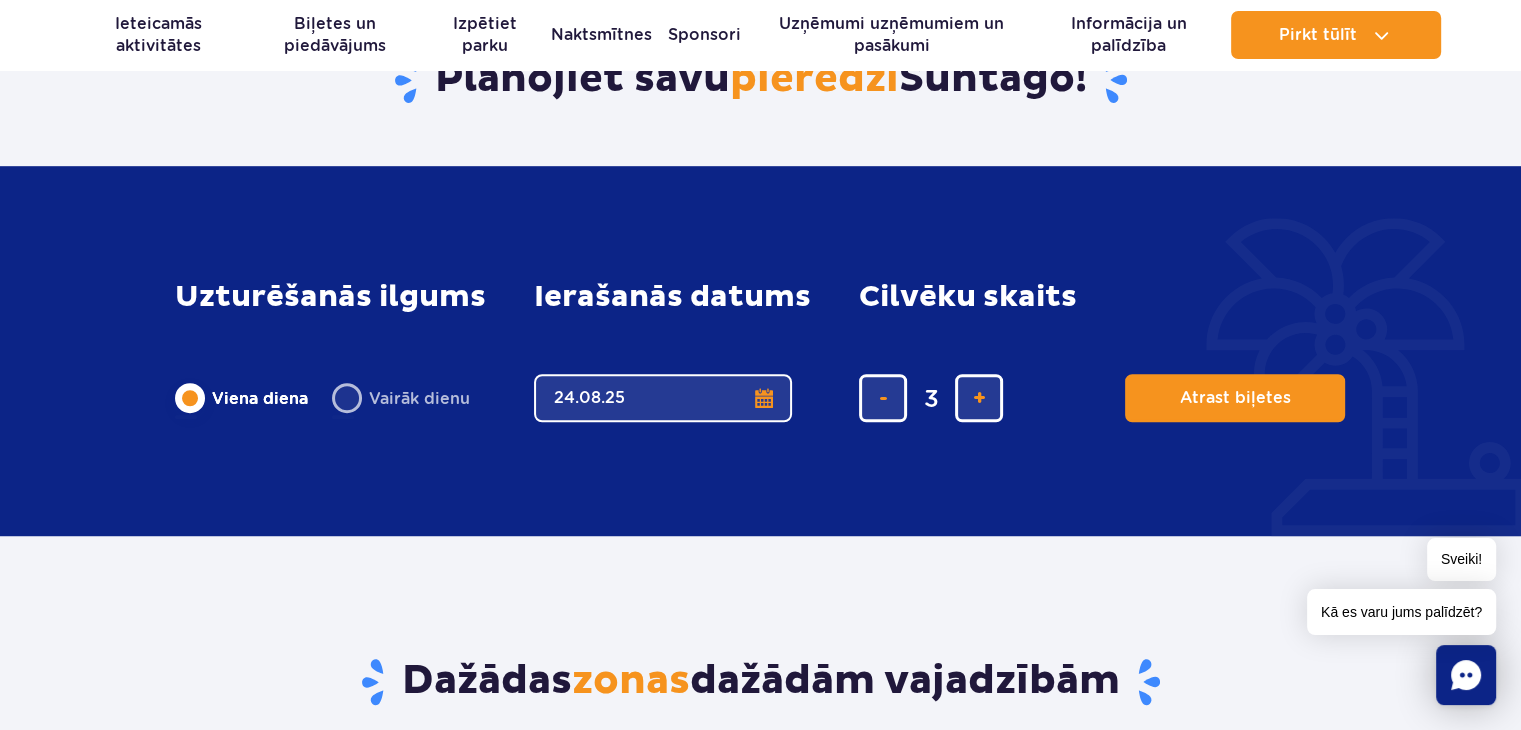 click on "3" at bounding box center [931, 398] 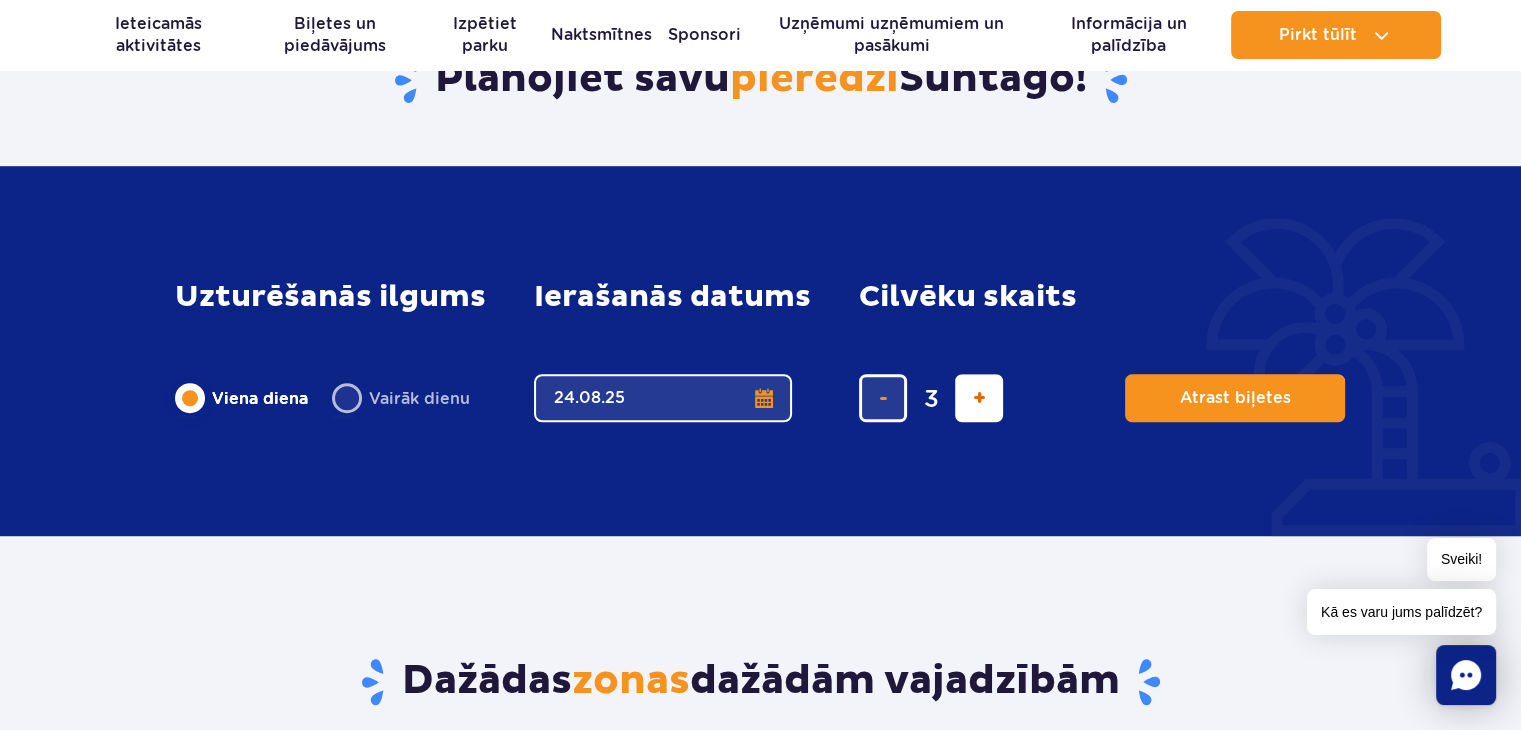 click at bounding box center (979, 398) 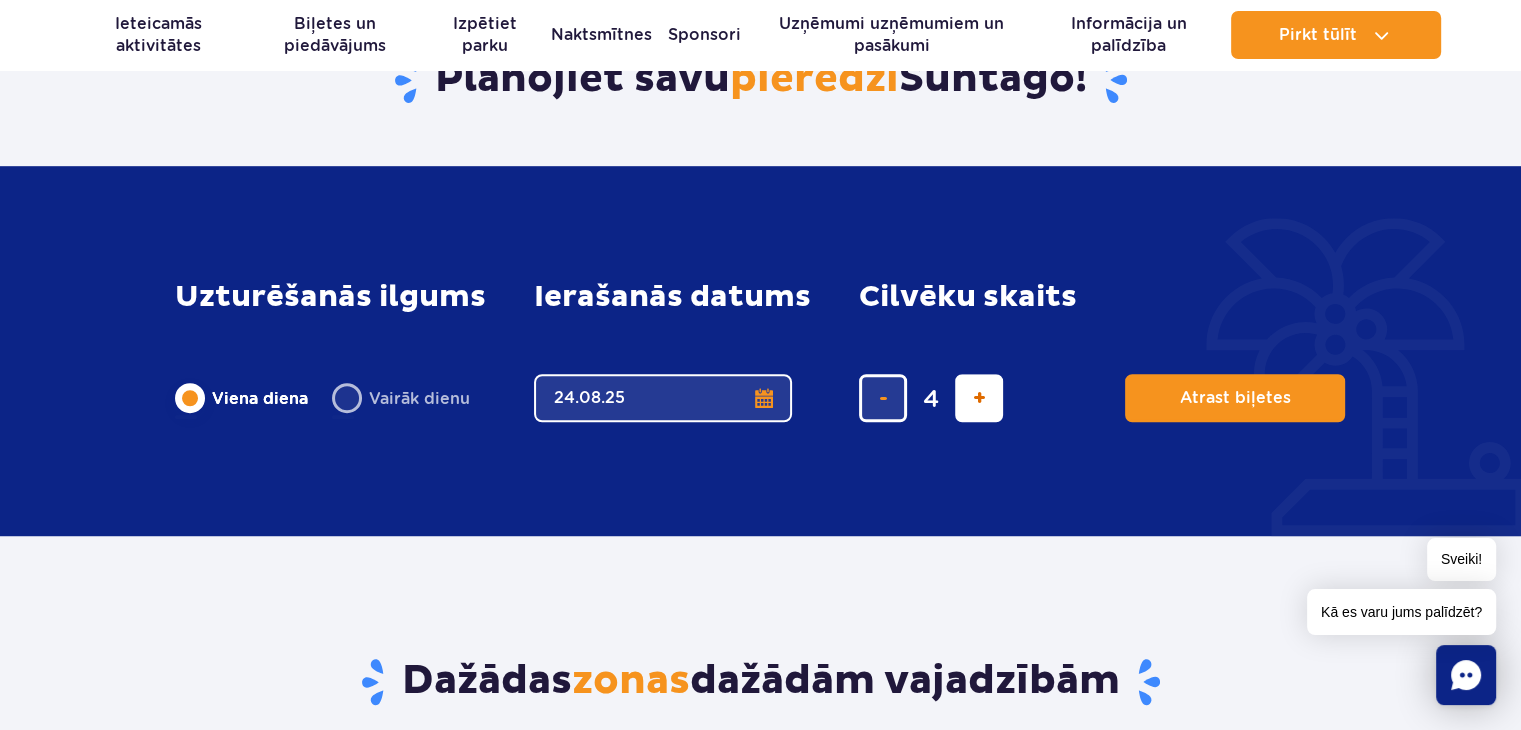 click at bounding box center (979, 398) 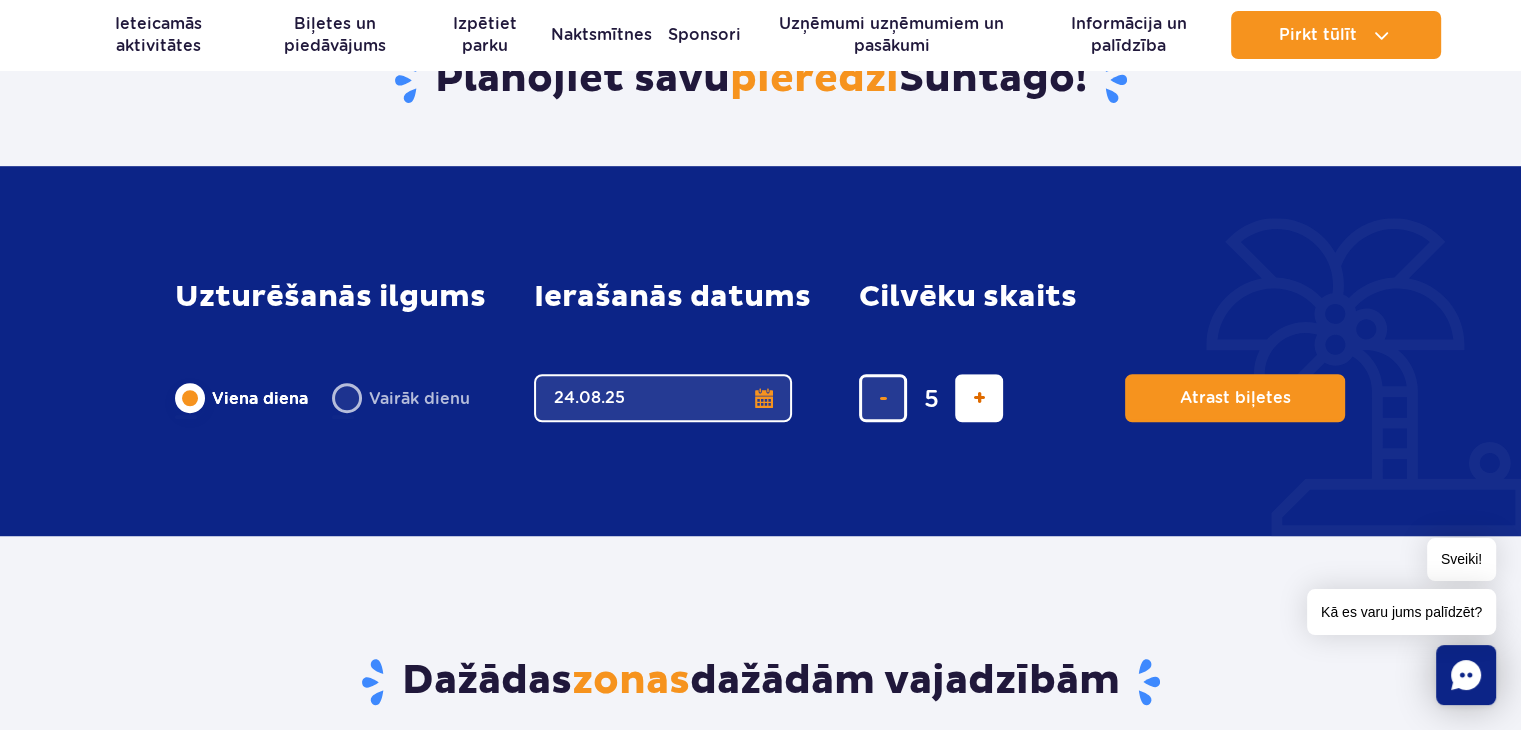 click at bounding box center (979, 398) 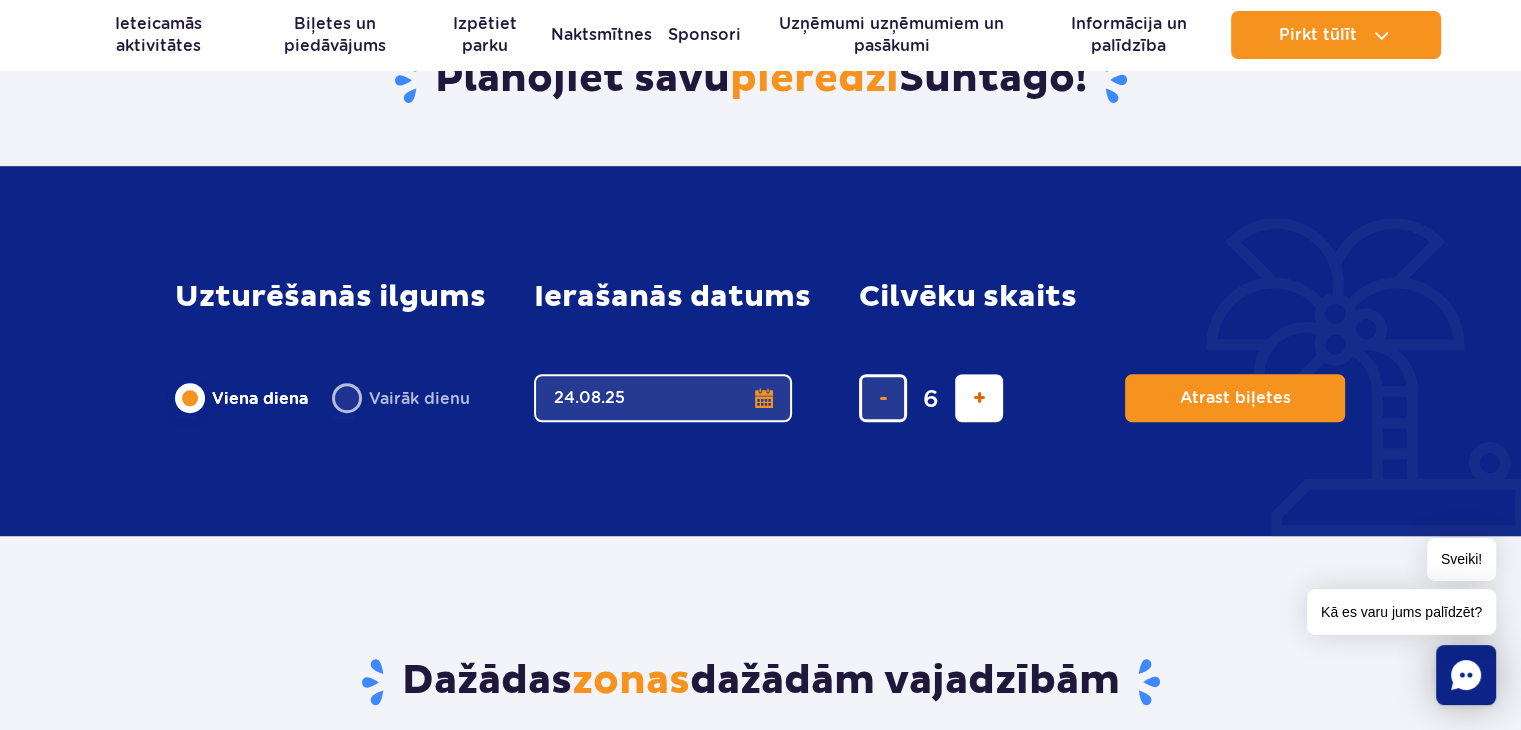click at bounding box center [979, 398] 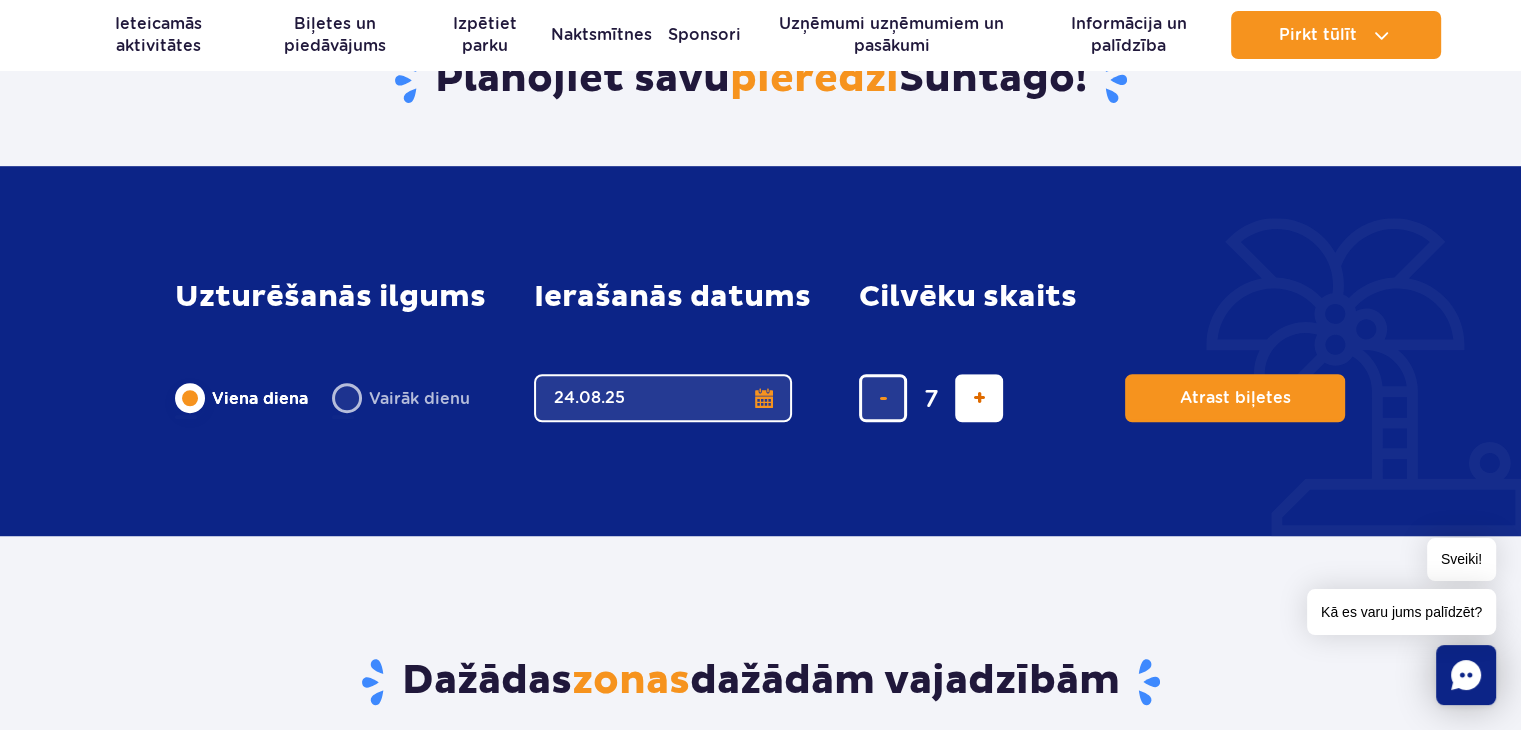click at bounding box center (979, 398) 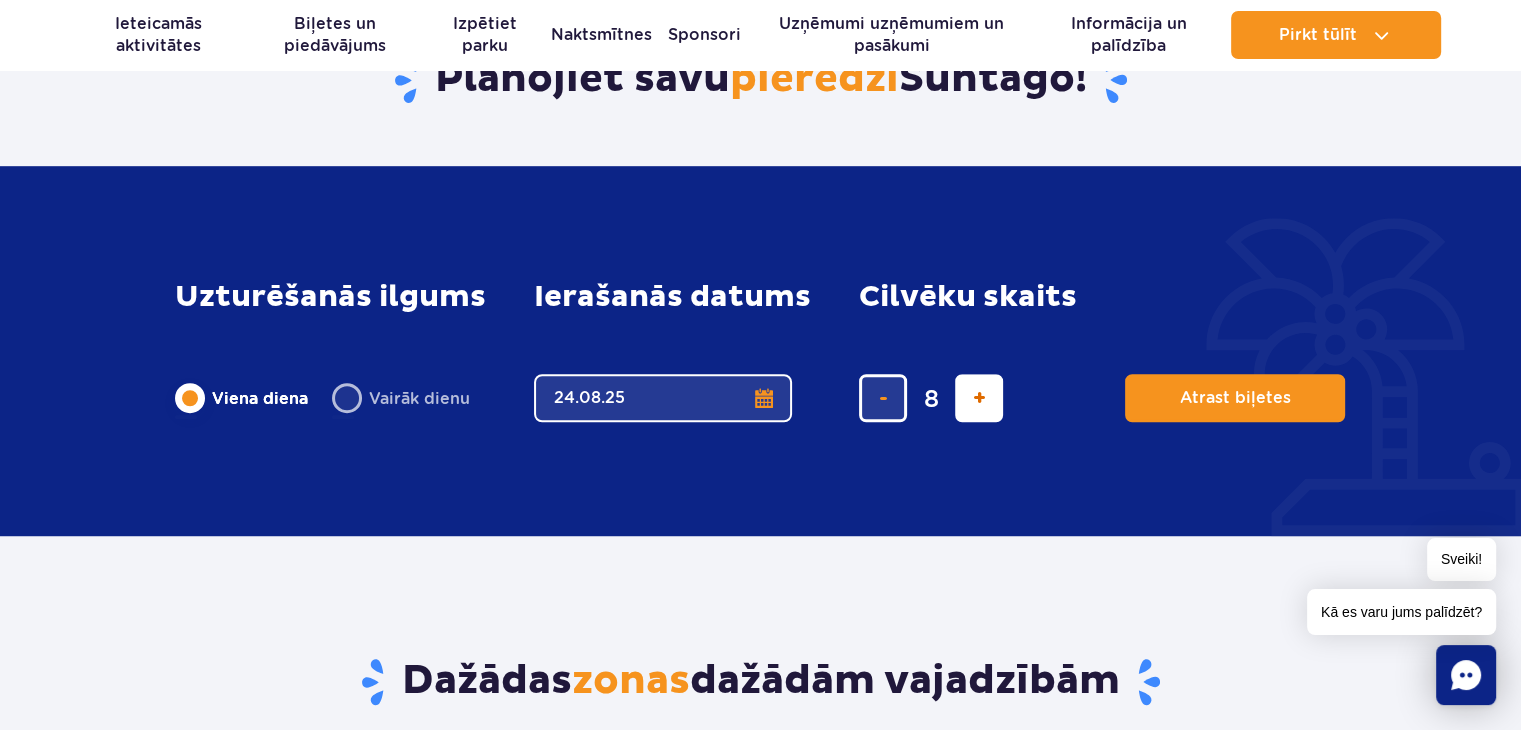 click at bounding box center (979, 398) 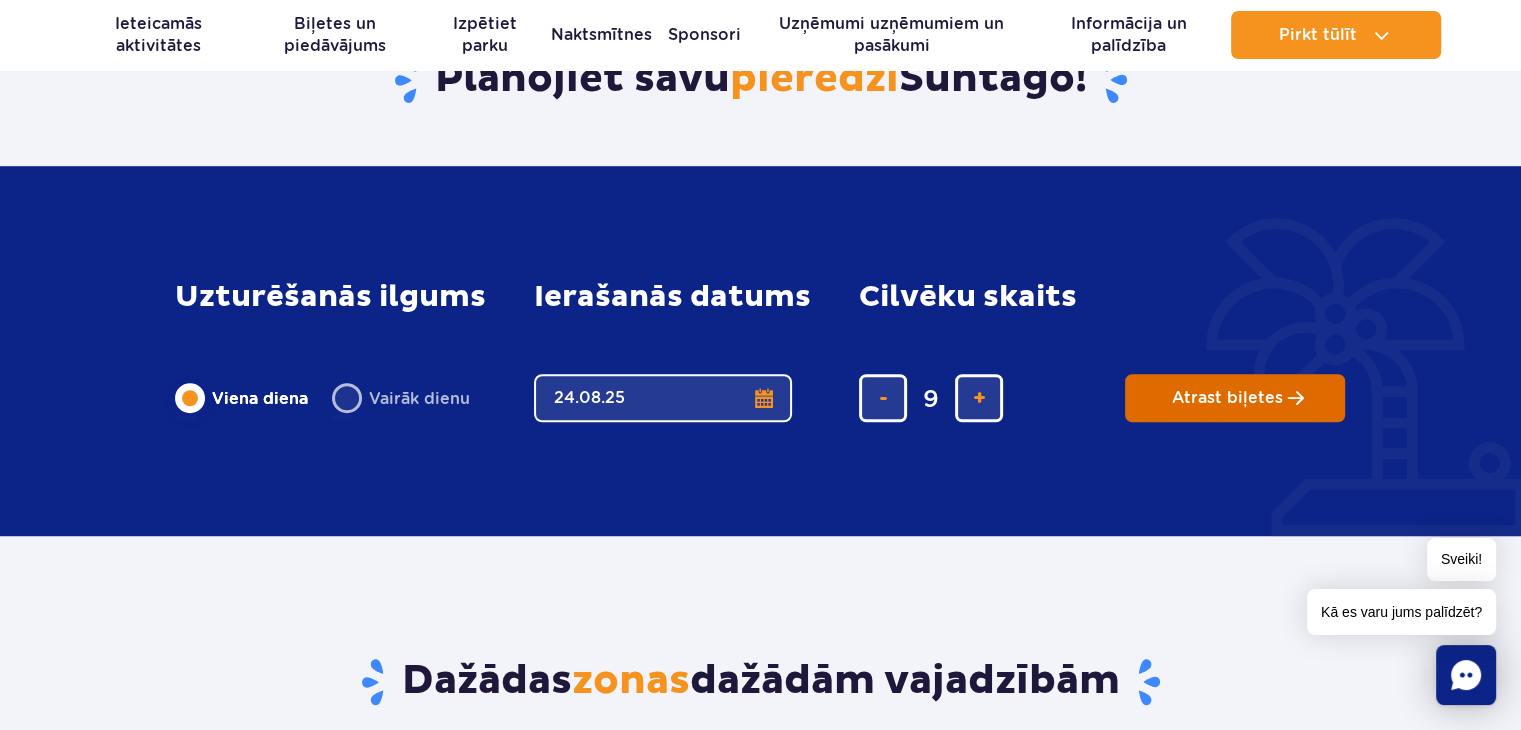 click on "Atrast biļetes" at bounding box center (1235, 398) 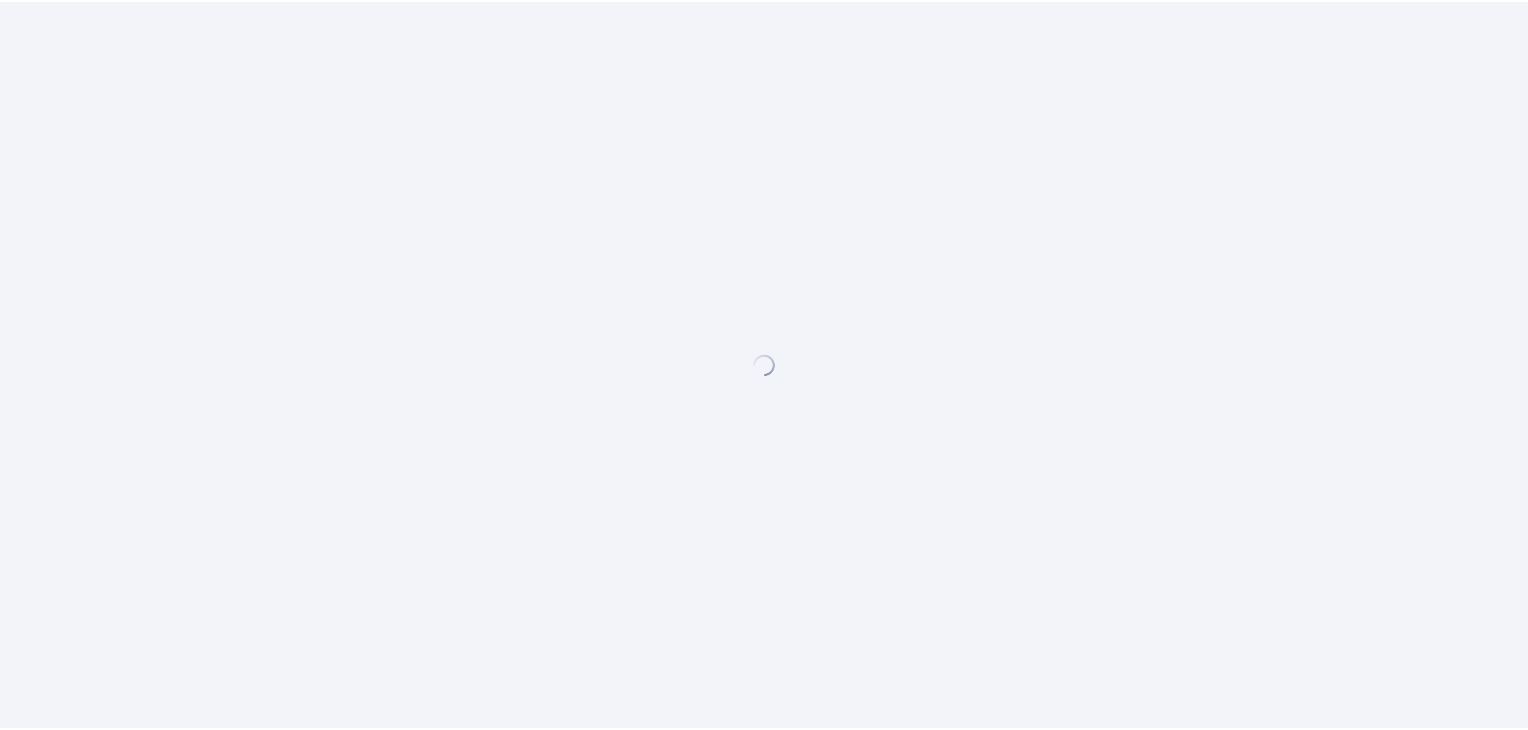 scroll, scrollTop: 0, scrollLeft: 0, axis: both 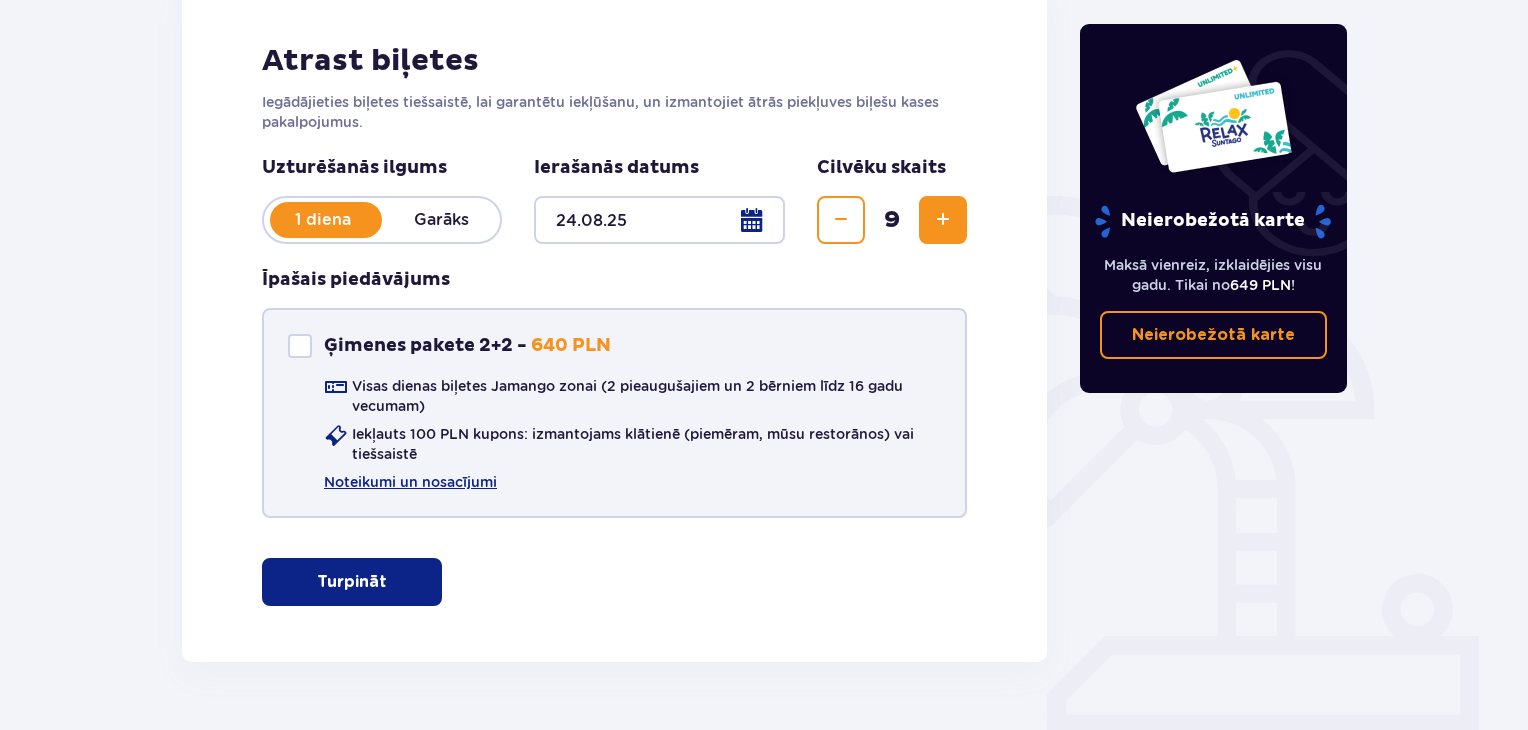 click at bounding box center [300, 346] 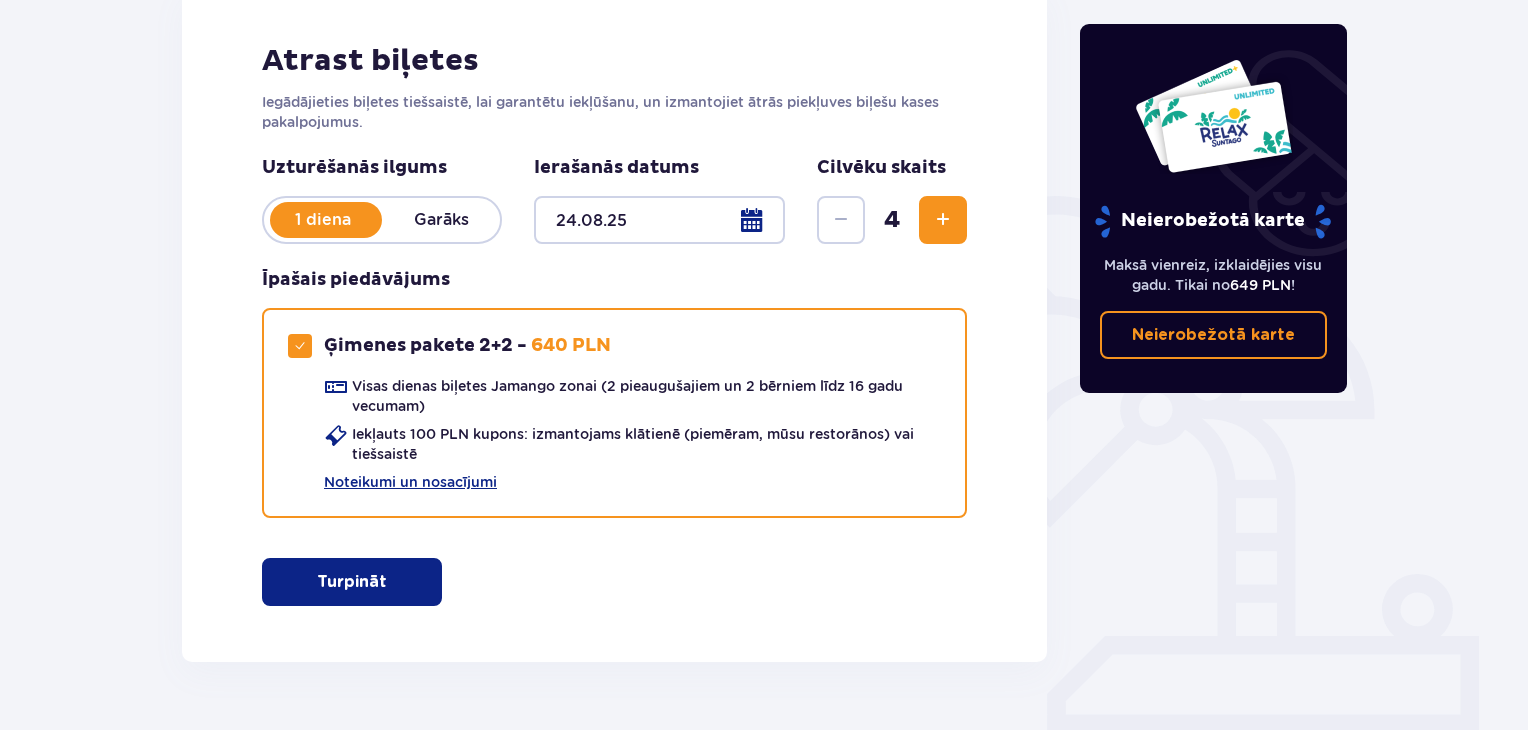 click at bounding box center (943, 220) 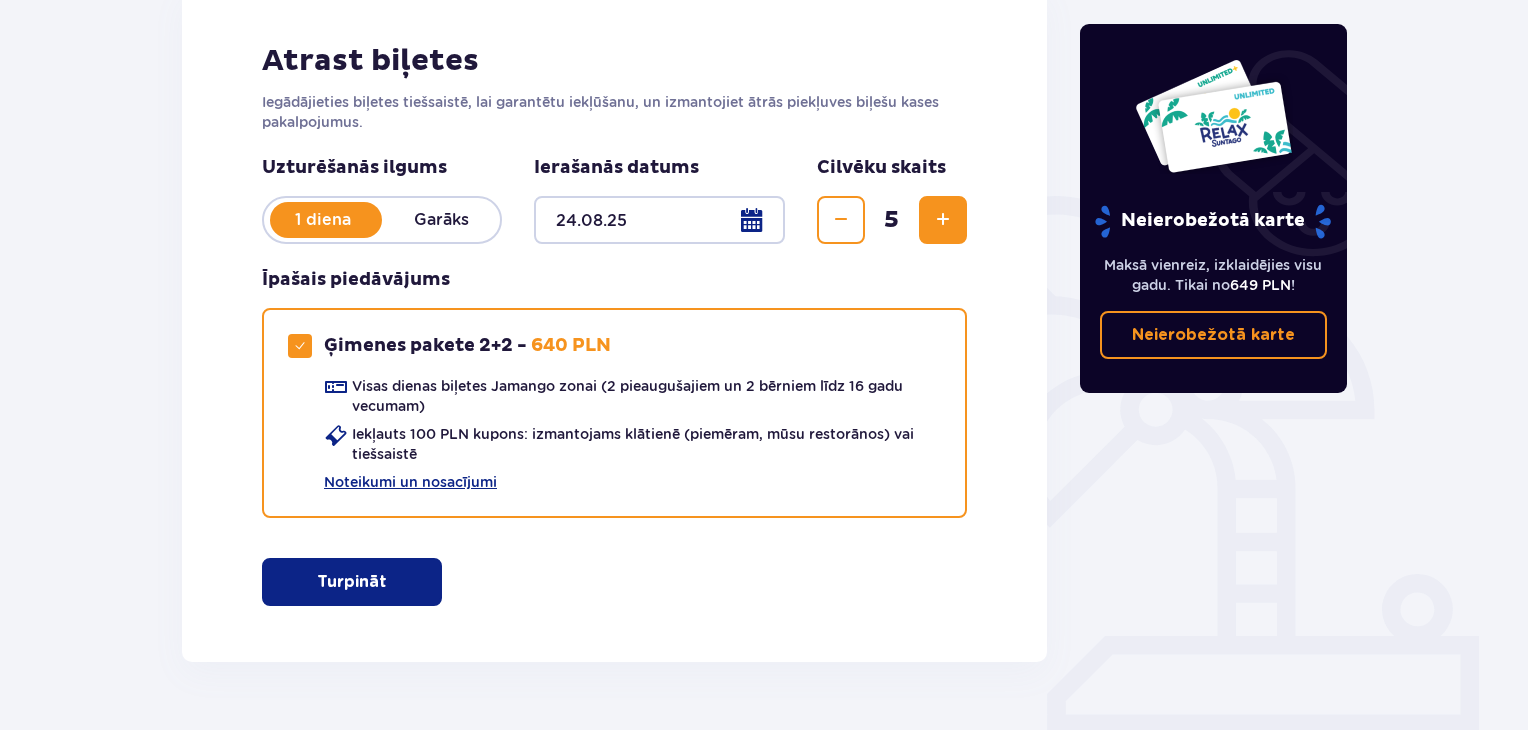 click at bounding box center (943, 220) 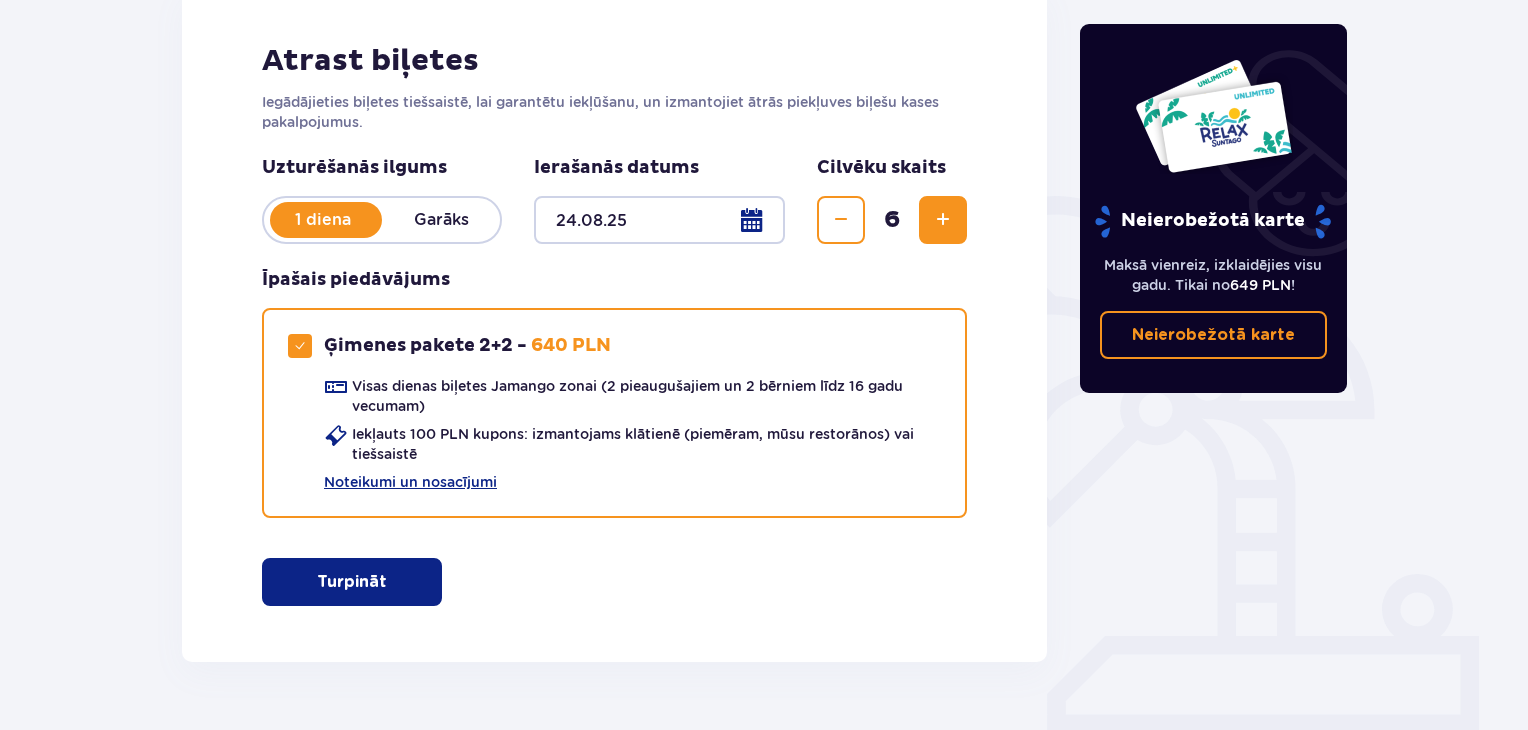 click at bounding box center [943, 220] 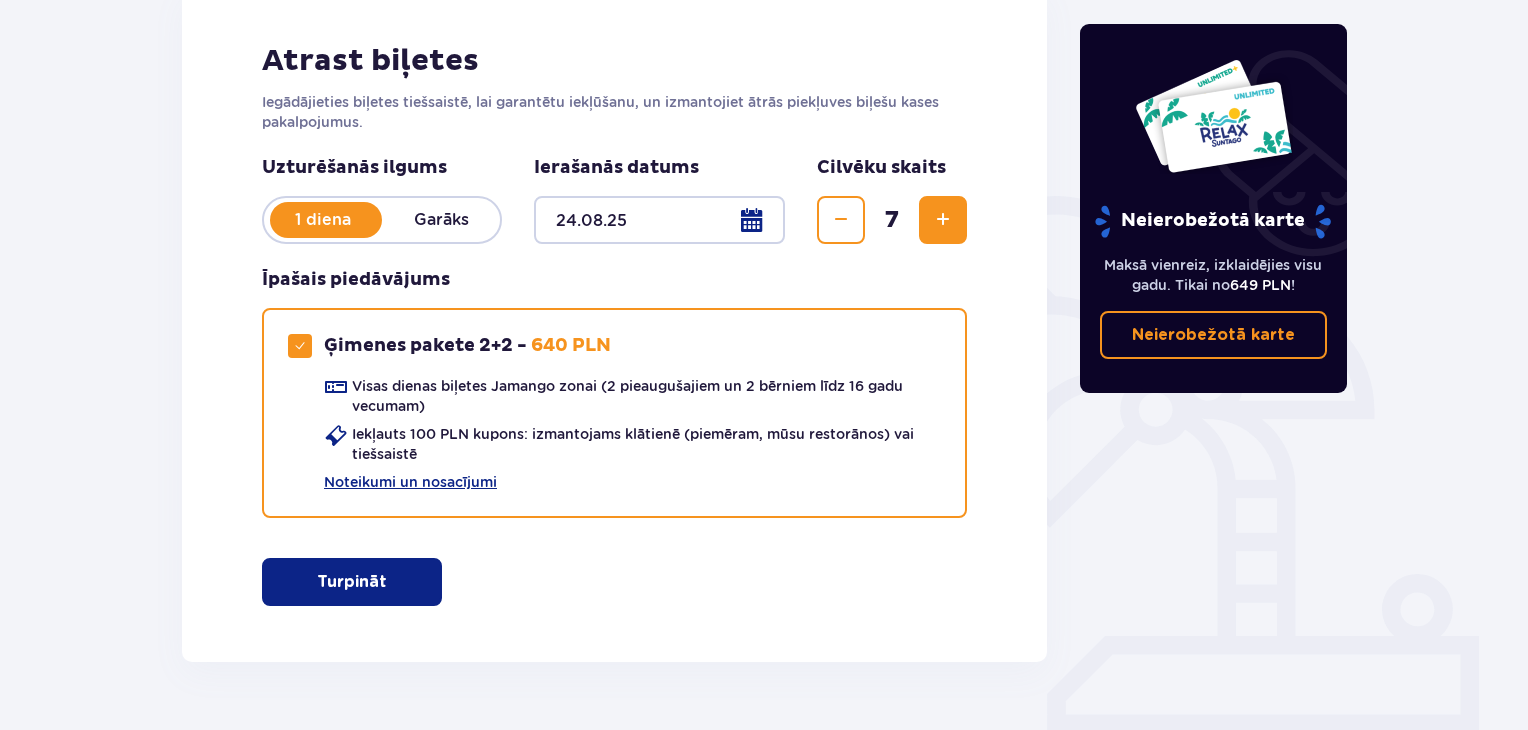 click at bounding box center [943, 220] 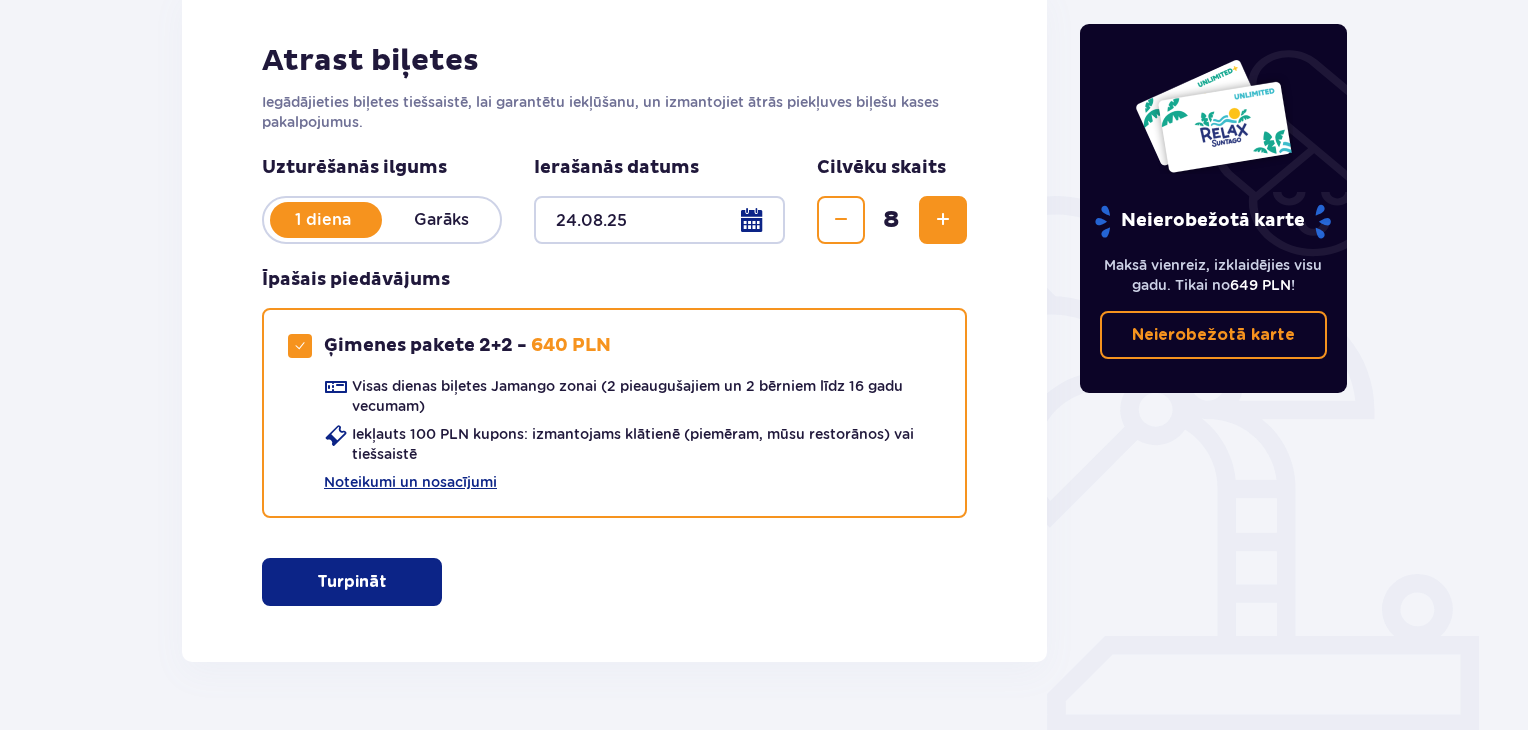 click at bounding box center [943, 220] 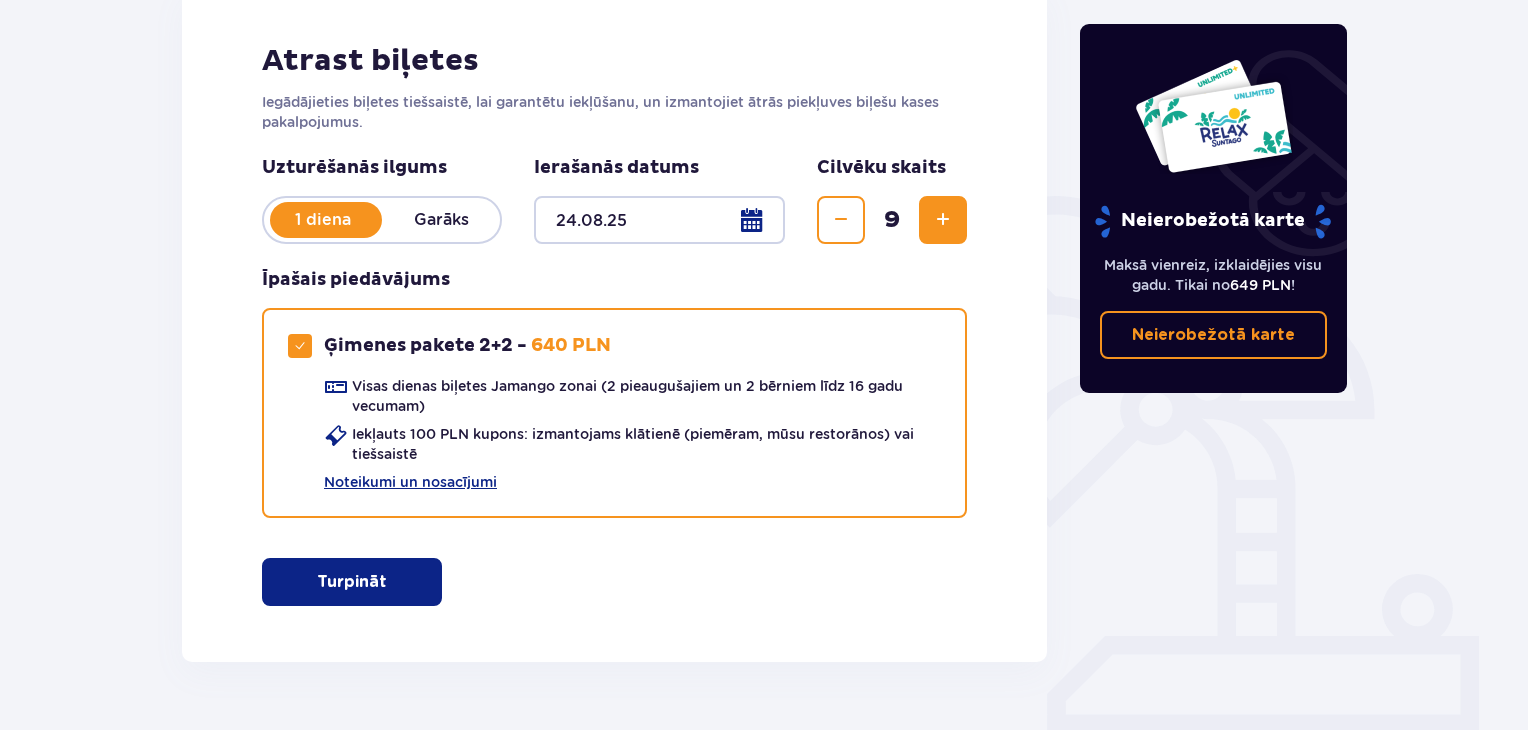 click on "Turpināt" at bounding box center (352, 582) 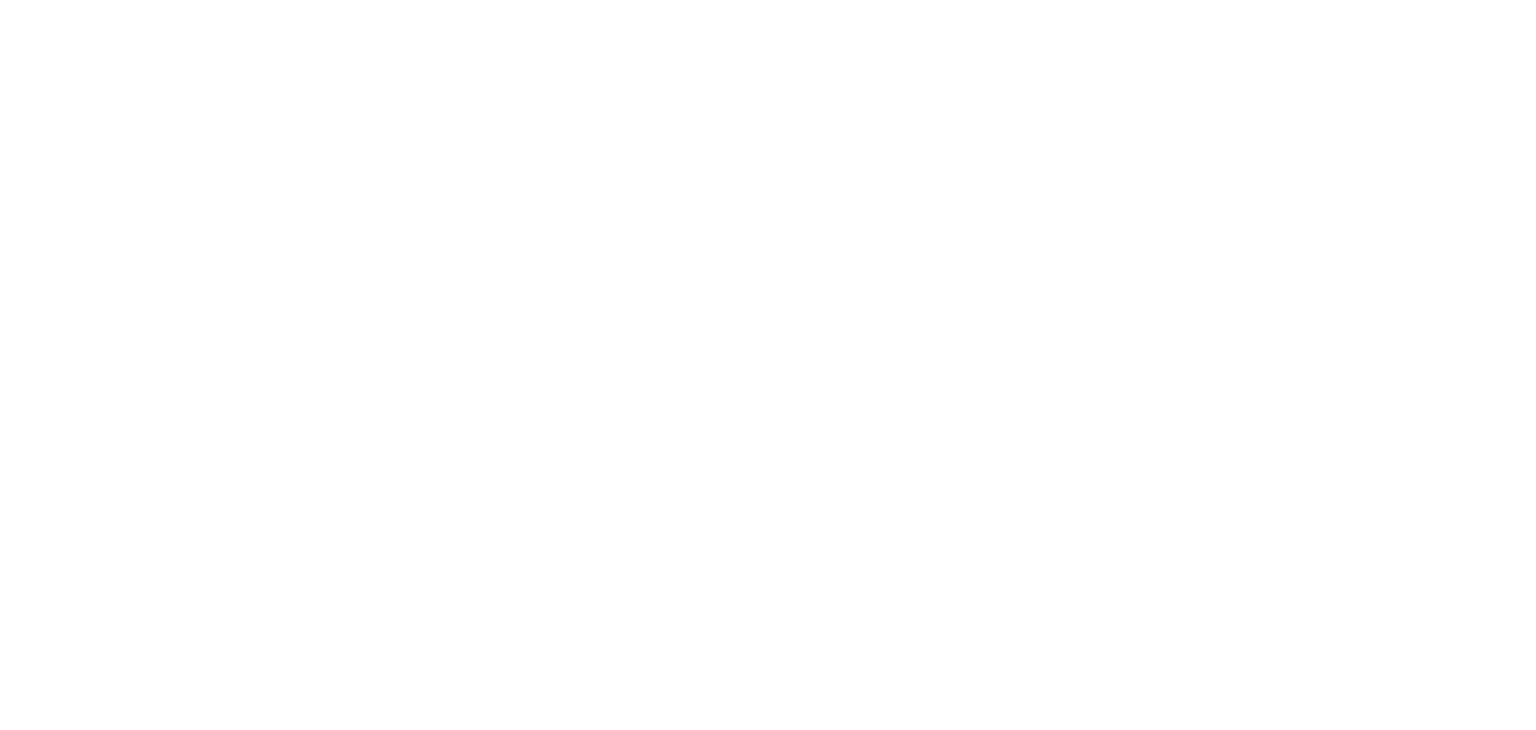 scroll, scrollTop: 0, scrollLeft: 0, axis: both 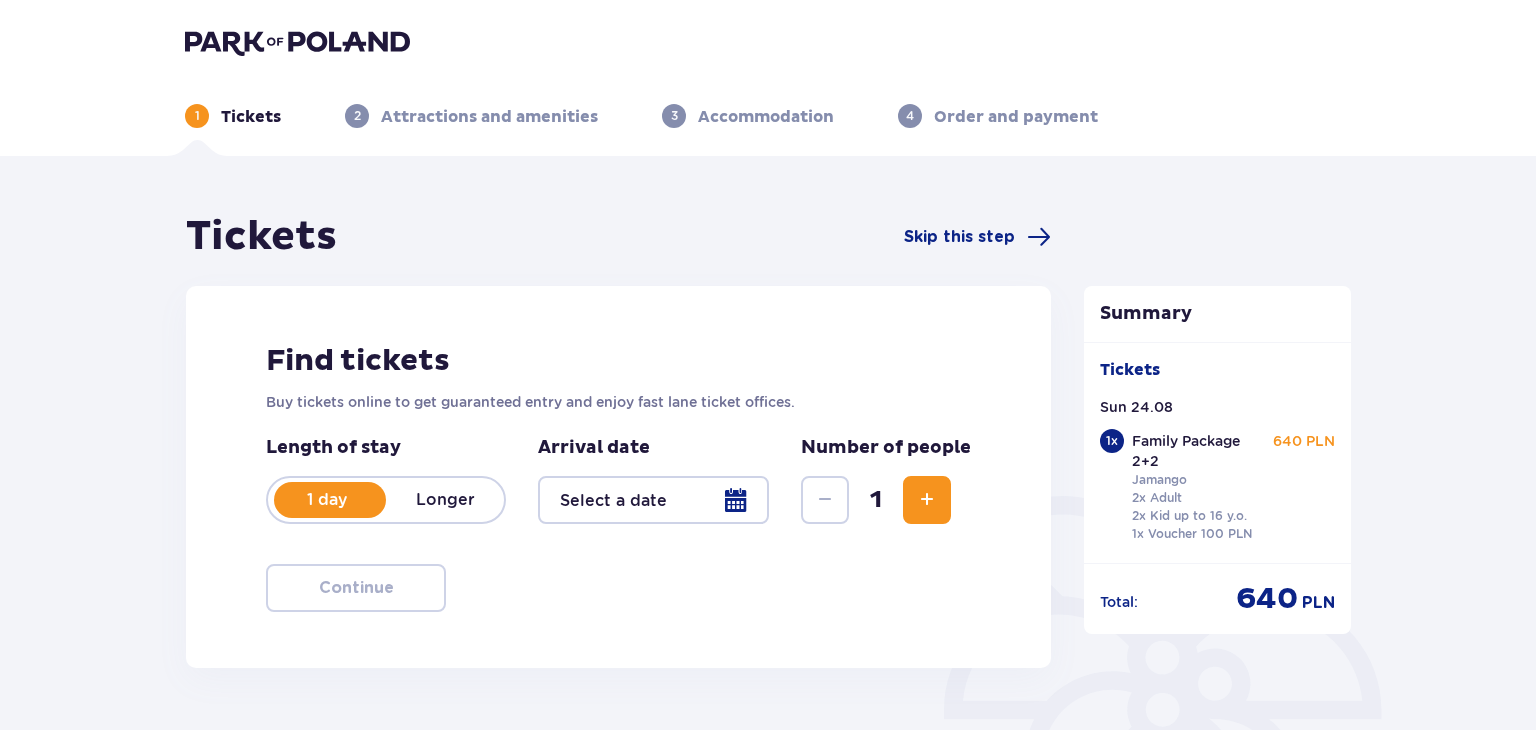 type on "24.08.25" 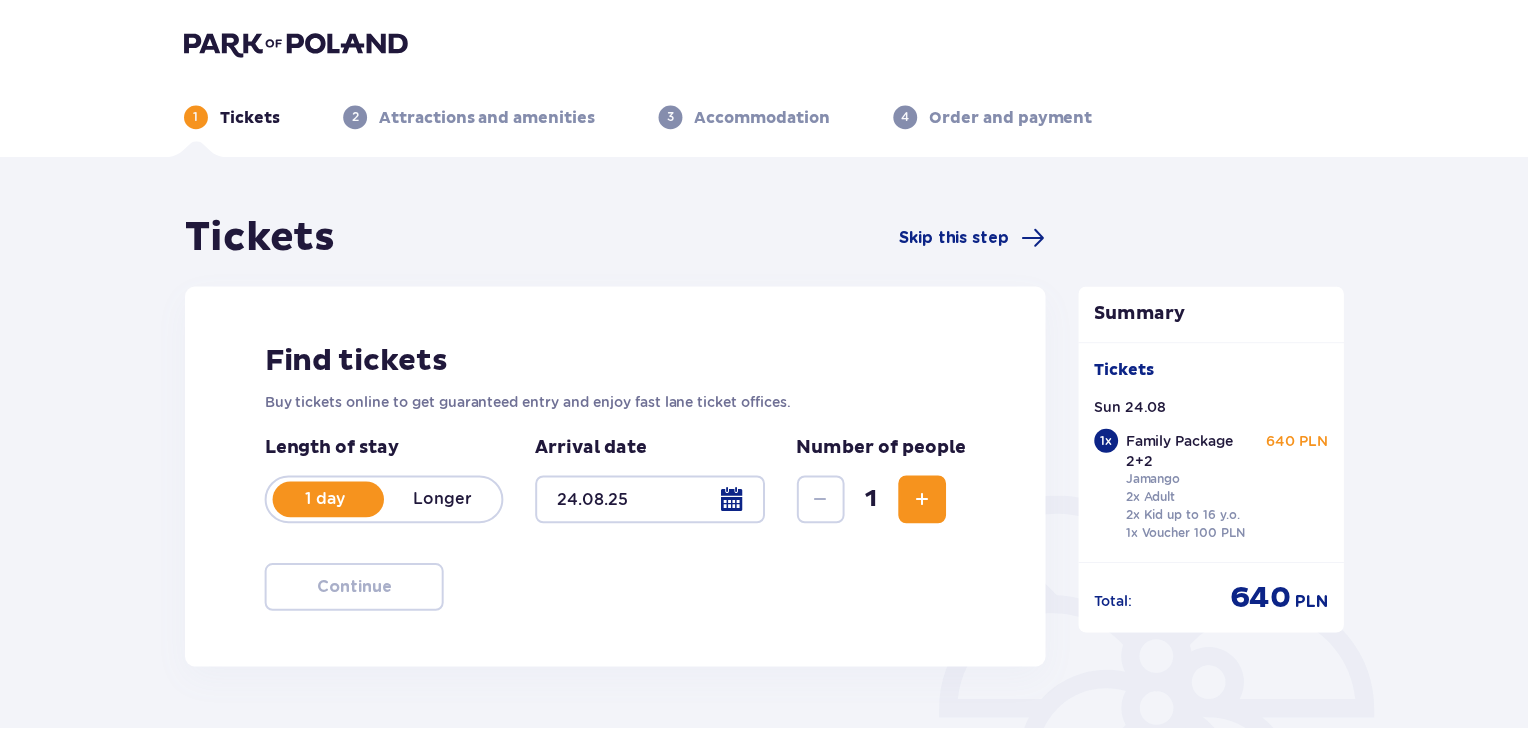 scroll, scrollTop: 0, scrollLeft: 0, axis: both 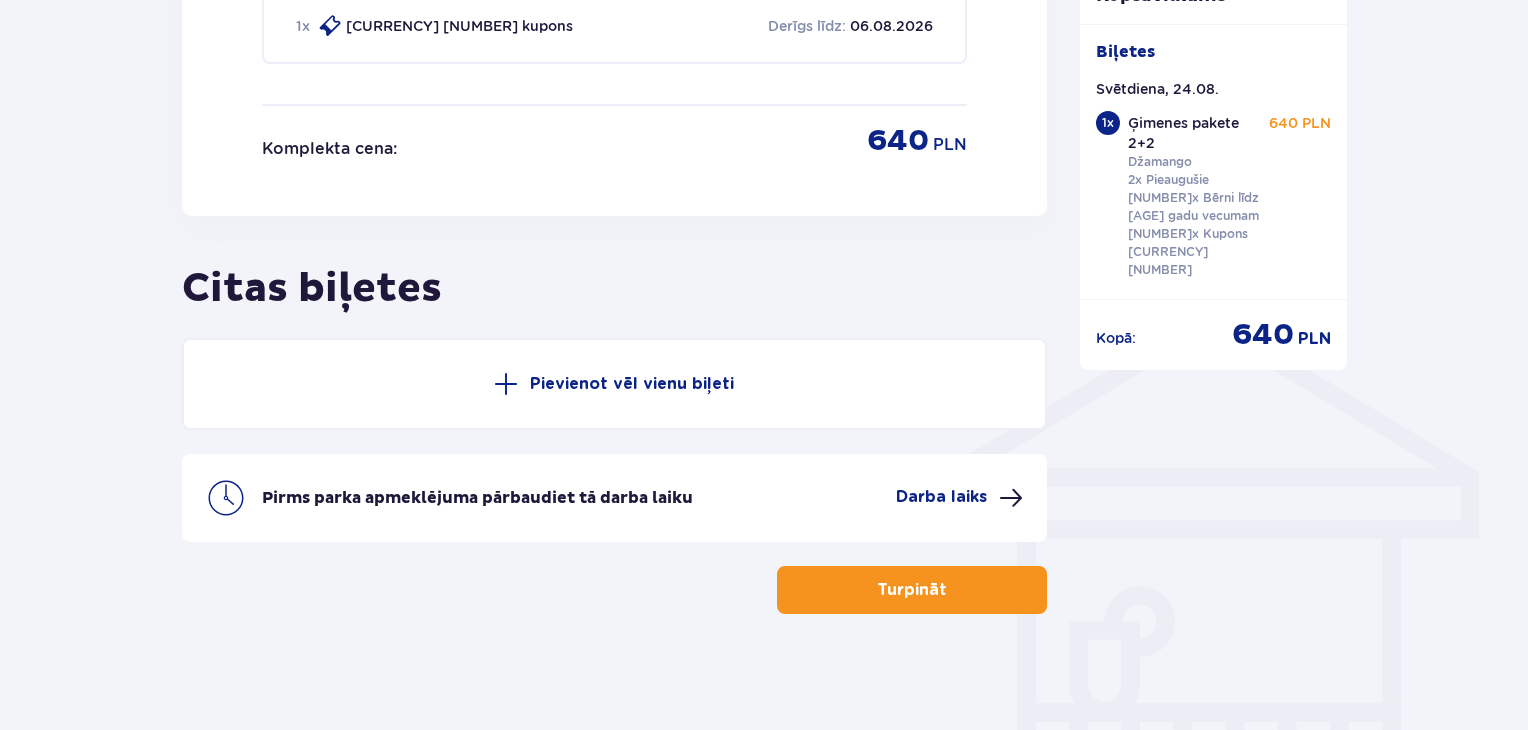 click on "Pievienot vēl vienu biļeti" at bounding box center (632, 384) 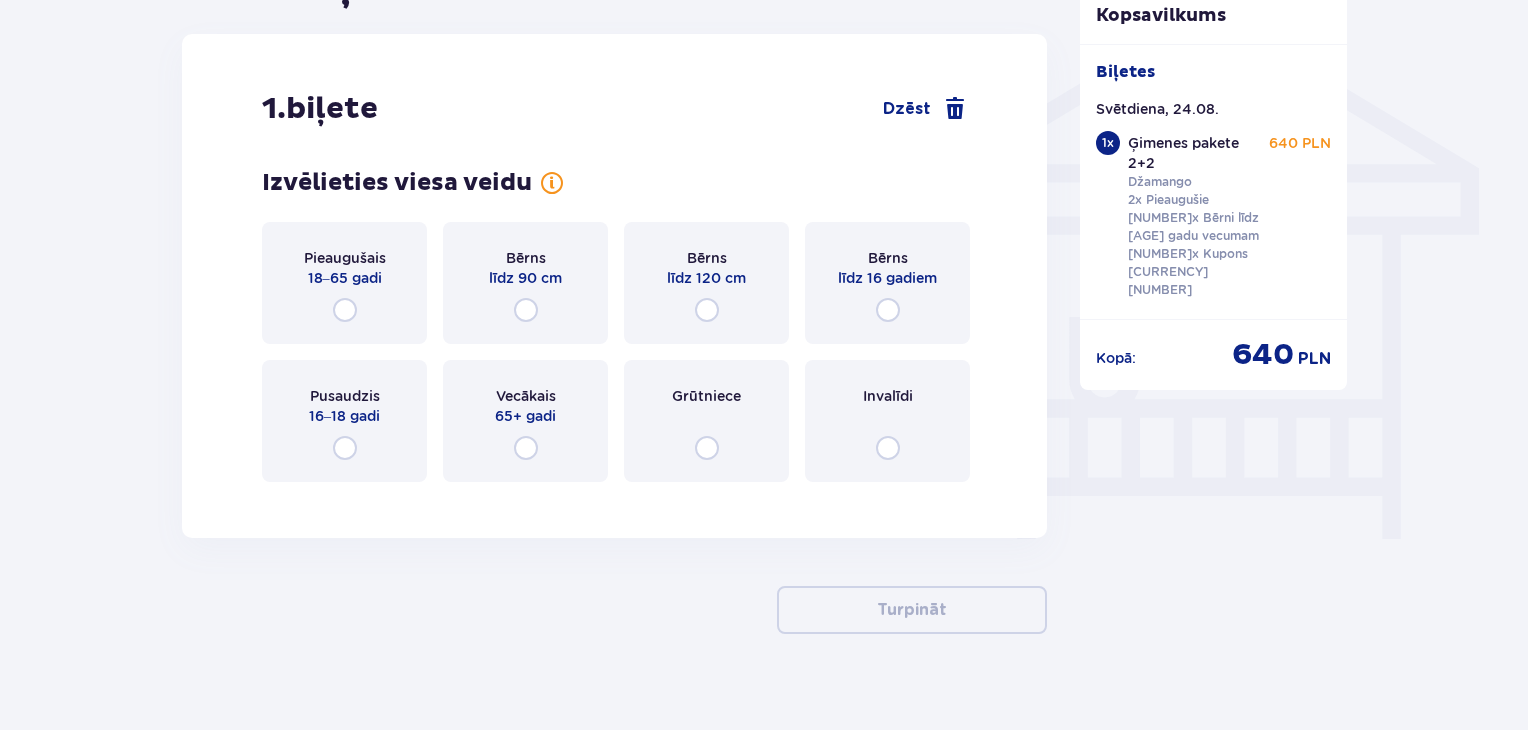 scroll, scrollTop: 1624, scrollLeft: 0, axis: vertical 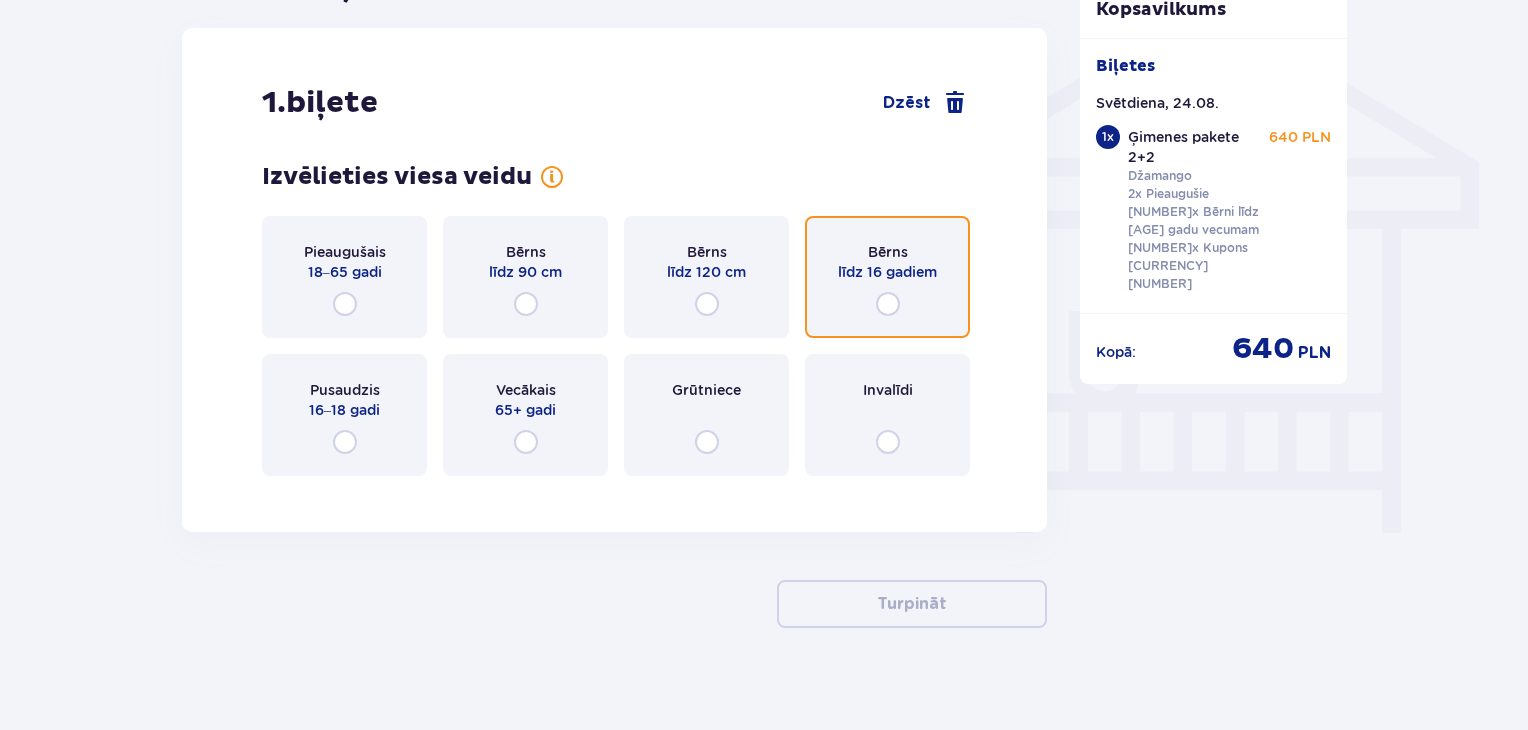 click at bounding box center [888, 304] 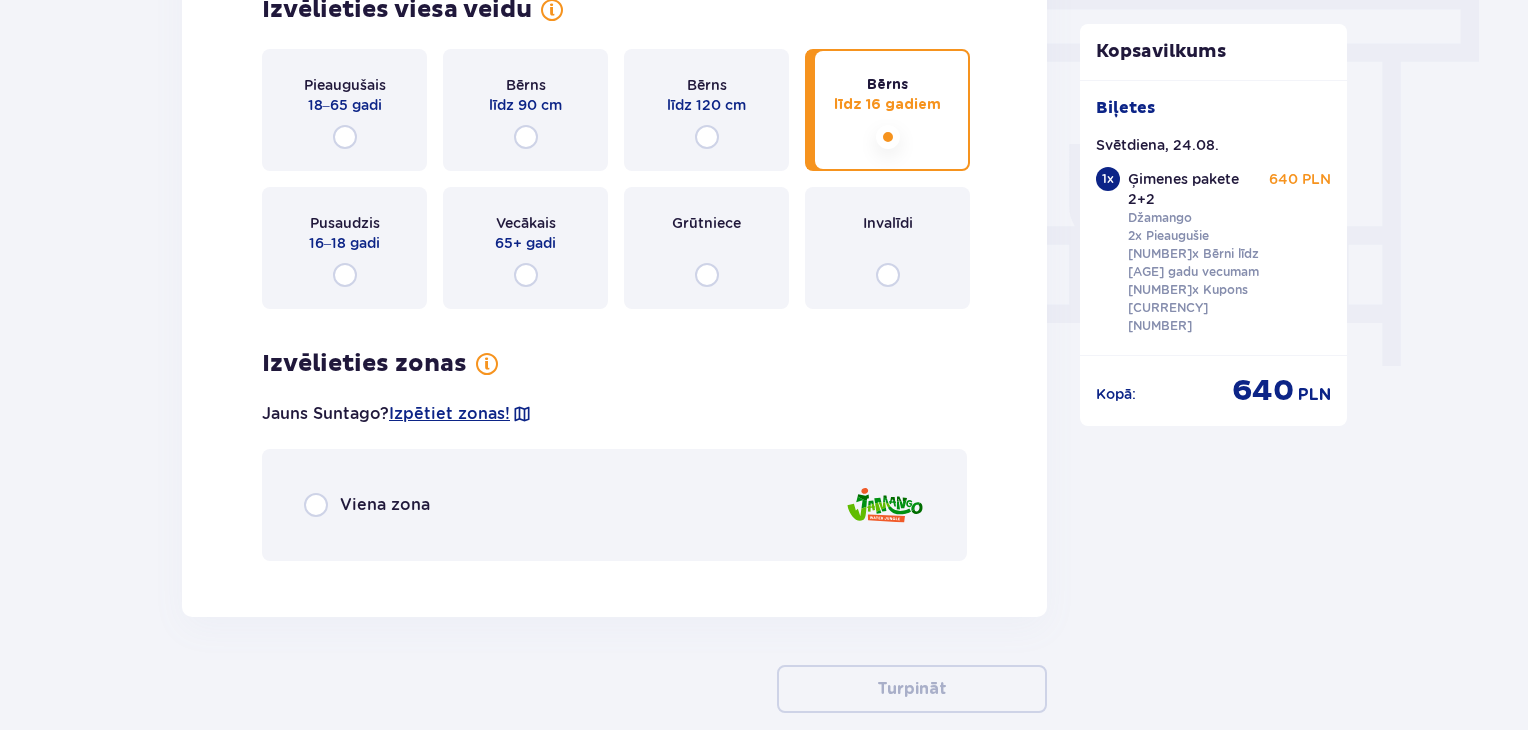 scroll, scrollTop: 1691, scrollLeft: 0, axis: vertical 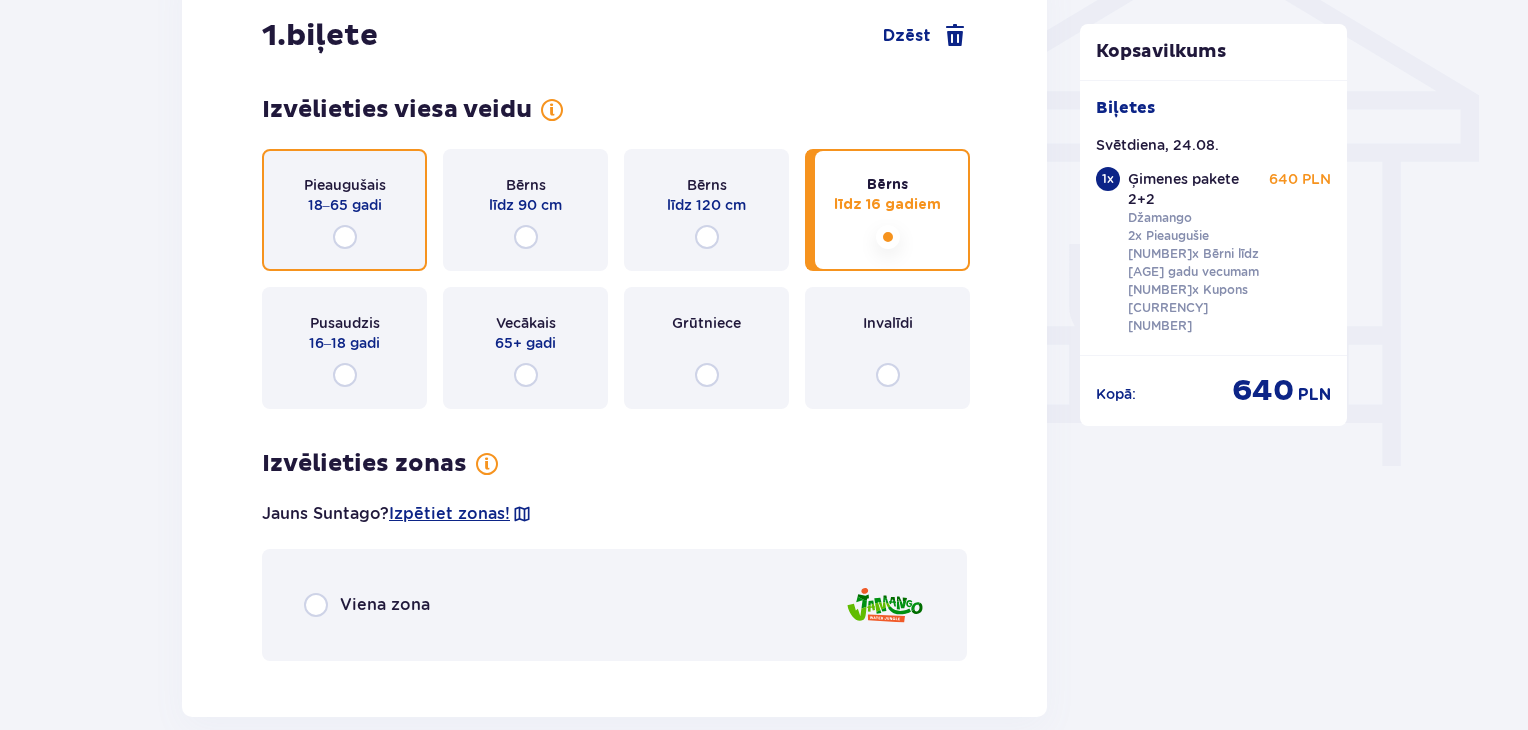 click at bounding box center (345, 237) 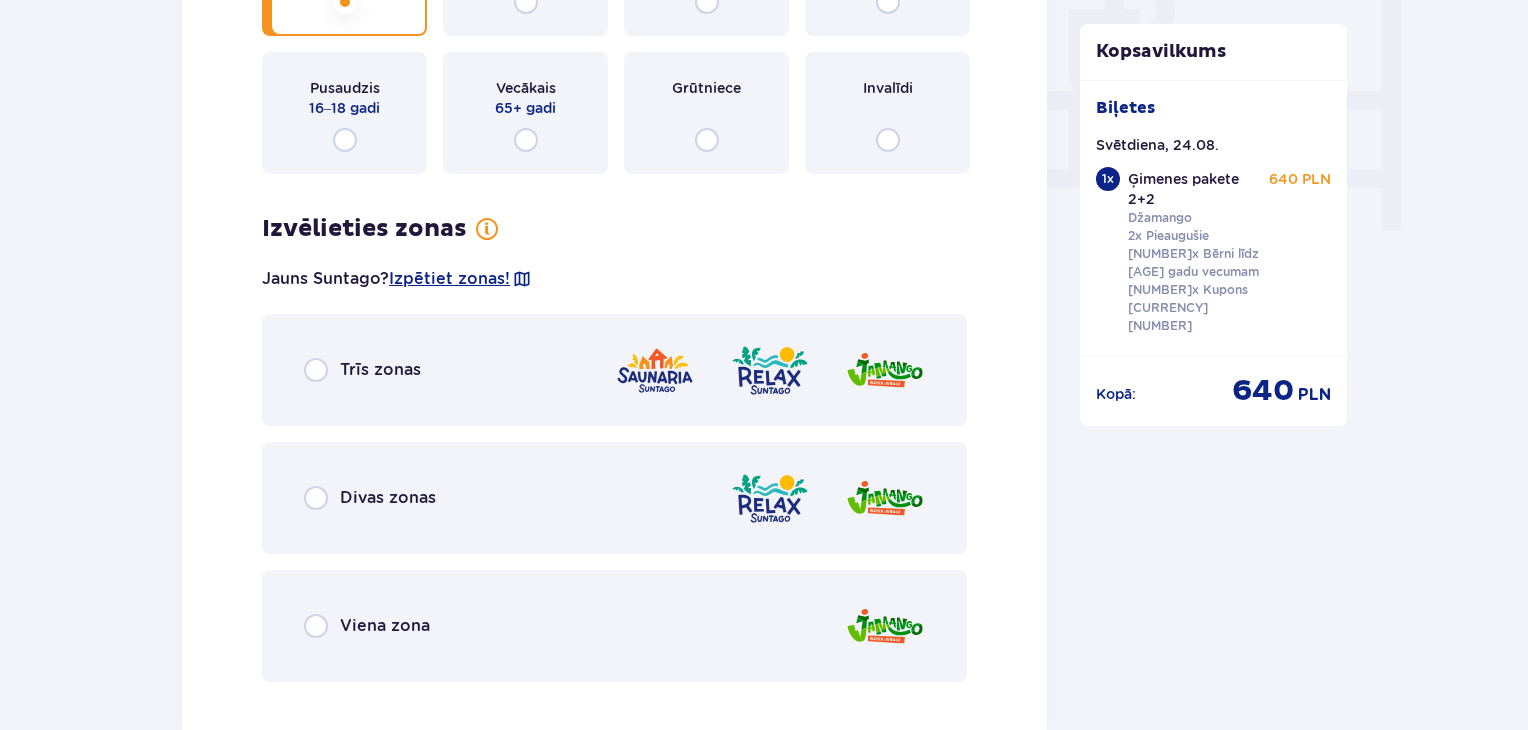 scroll, scrollTop: 2012, scrollLeft: 0, axis: vertical 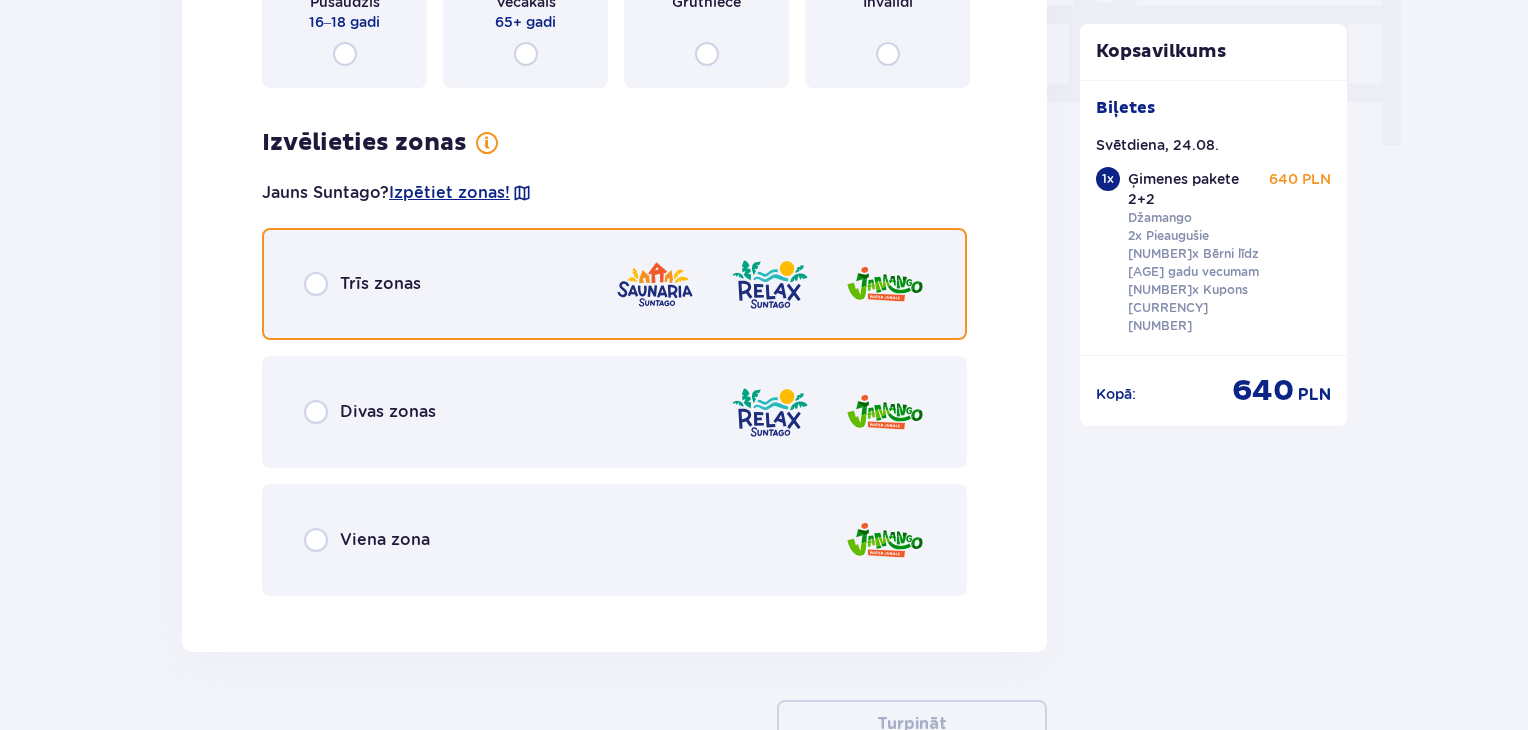 click at bounding box center [316, 284] 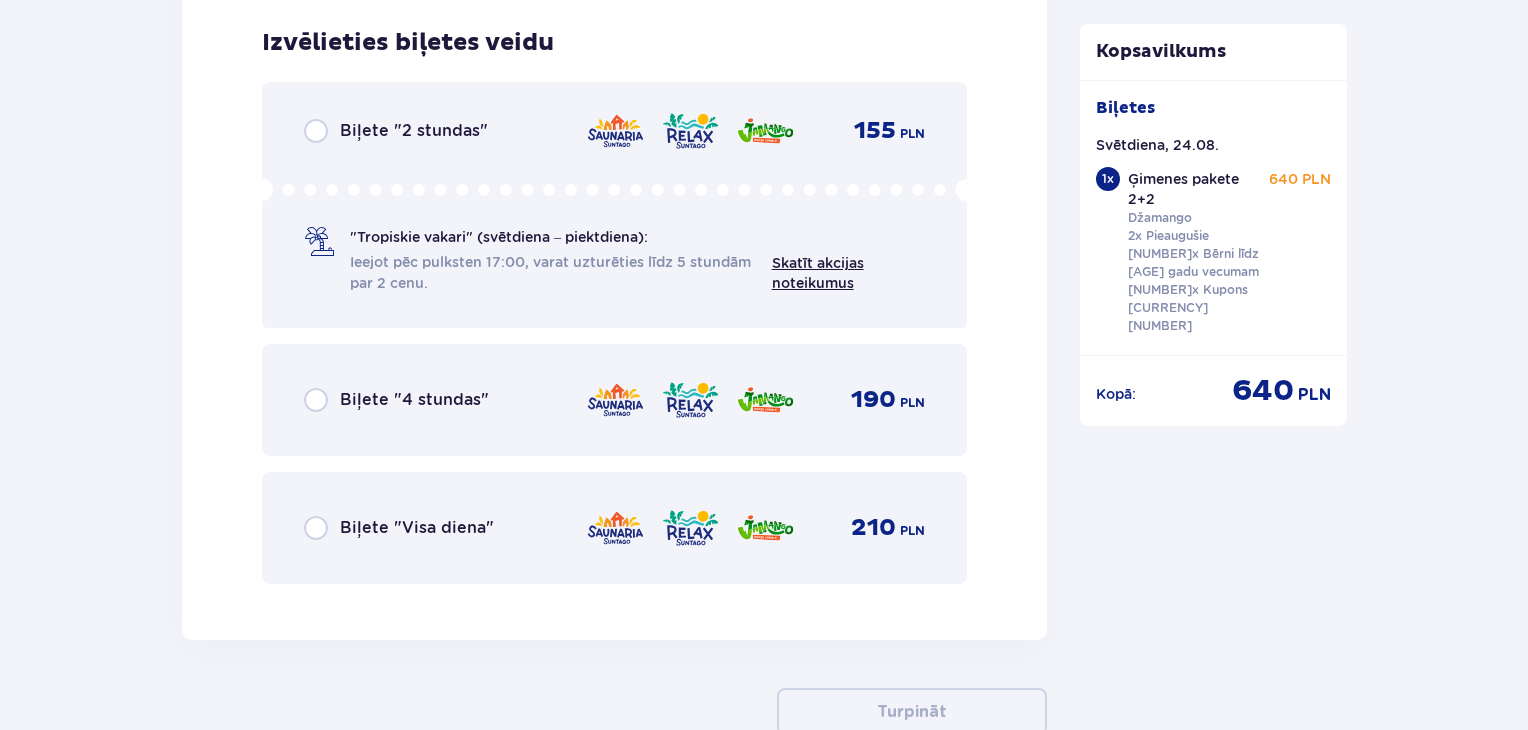scroll, scrollTop: 2620, scrollLeft: 0, axis: vertical 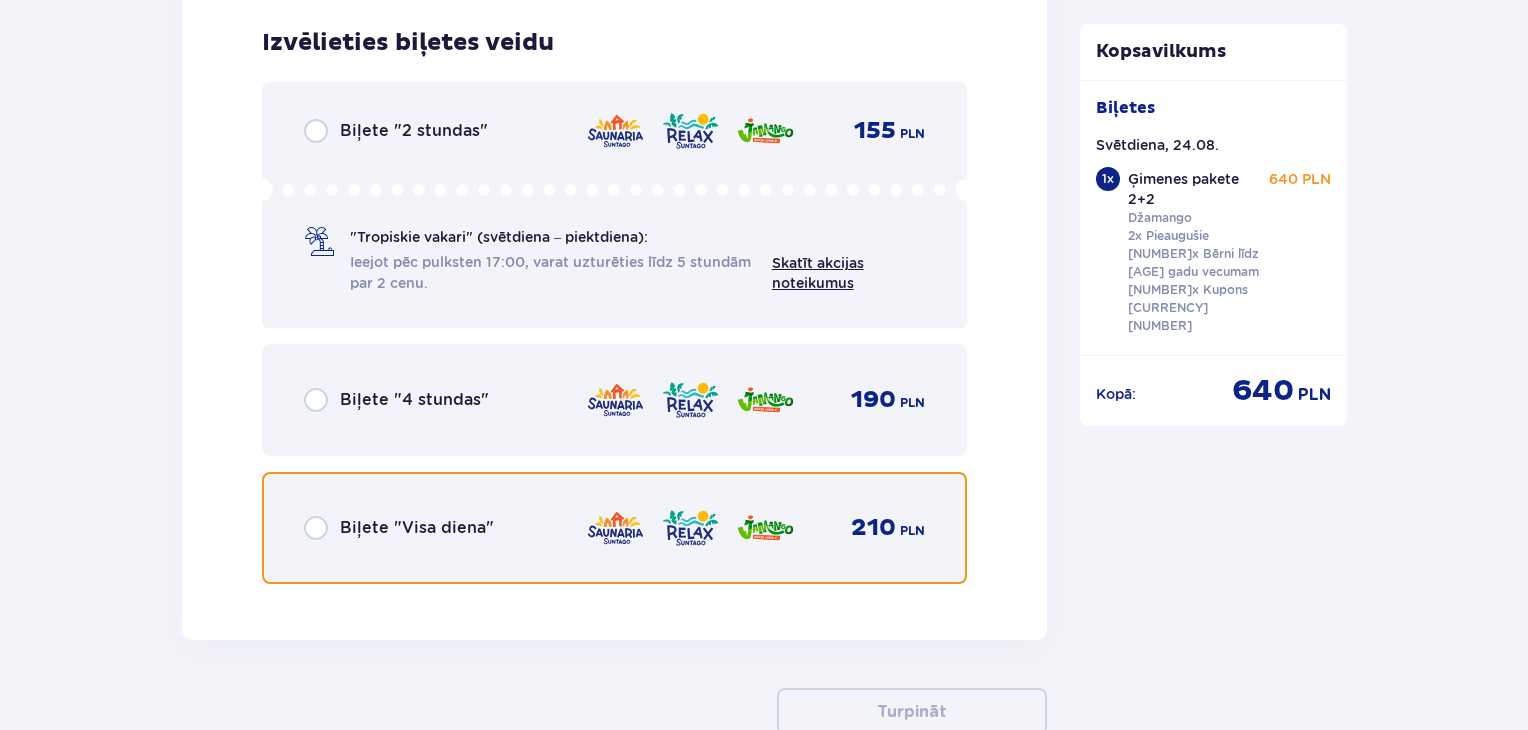 click at bounding box center (316, 528) 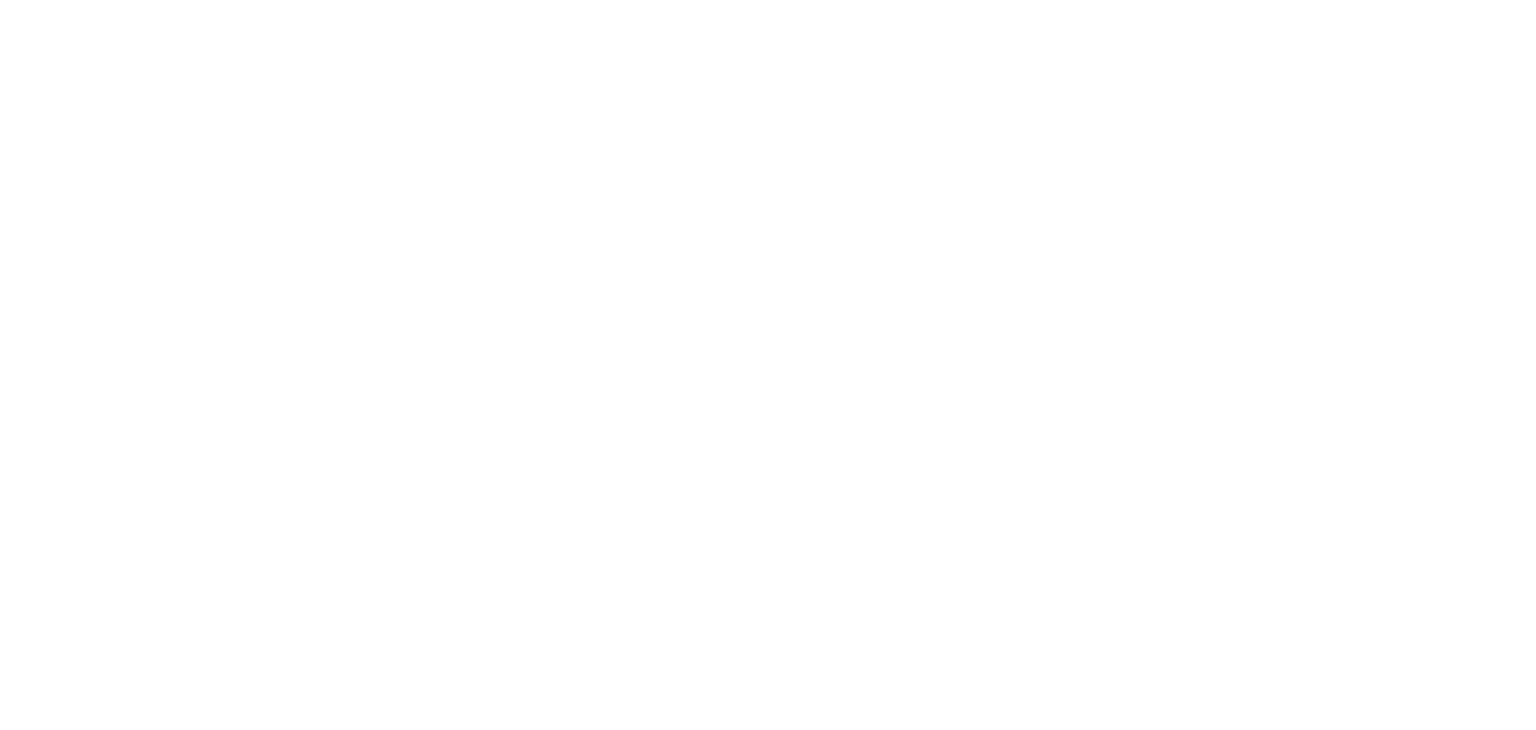 scroll, scrollTop: 0, scrollLeft: 0, axis: both 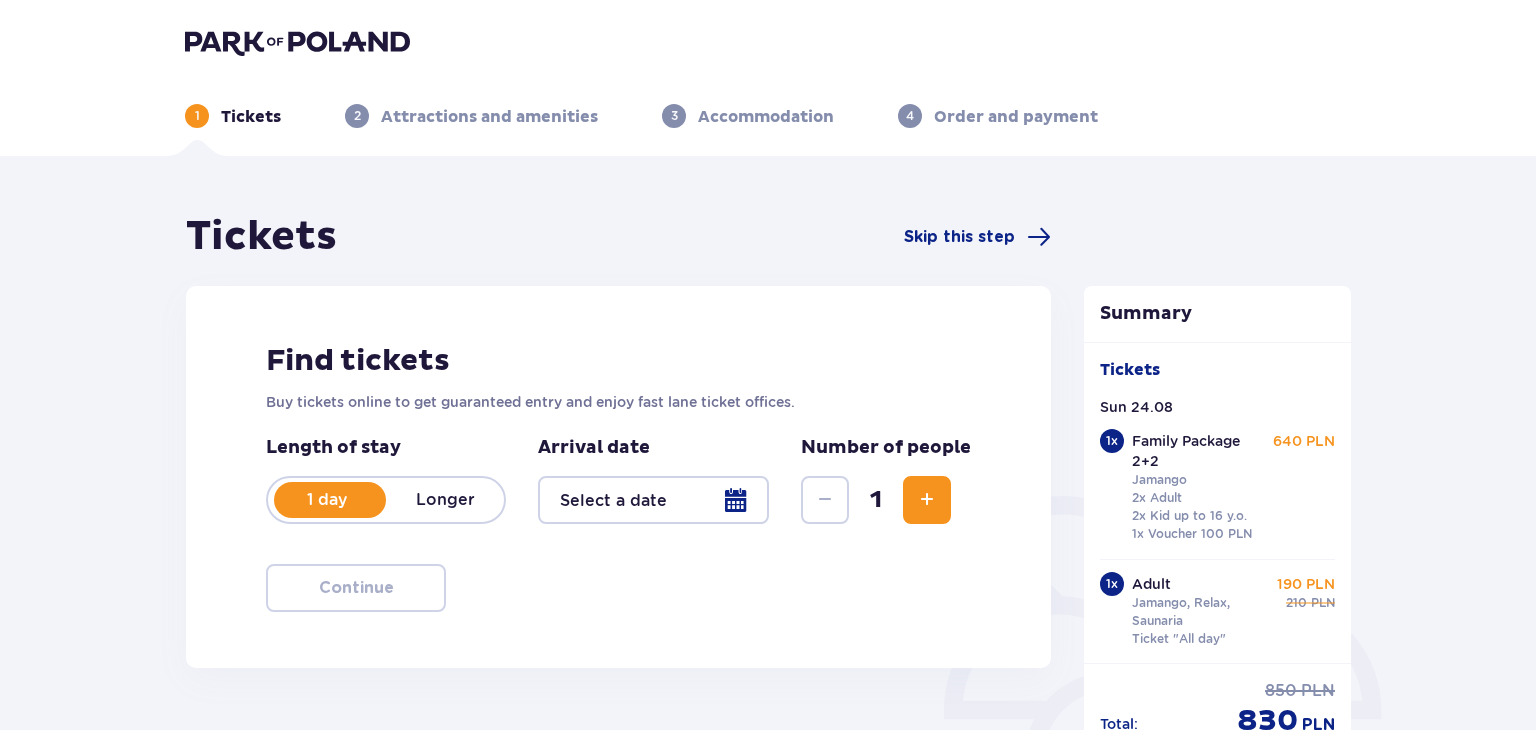 type on "24.08.25" 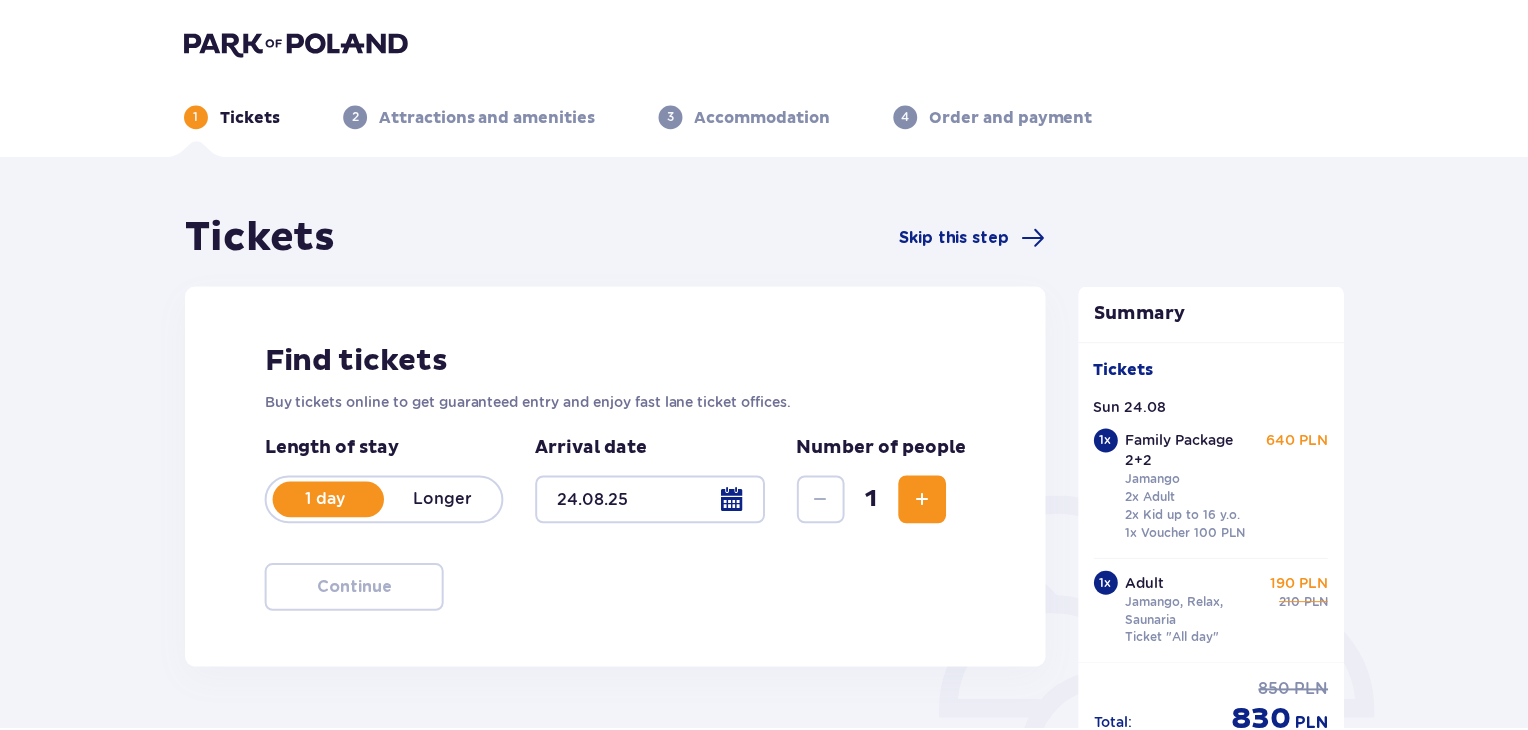 scroll, scrollTop: 0, scrollLeft: 0, axis: both 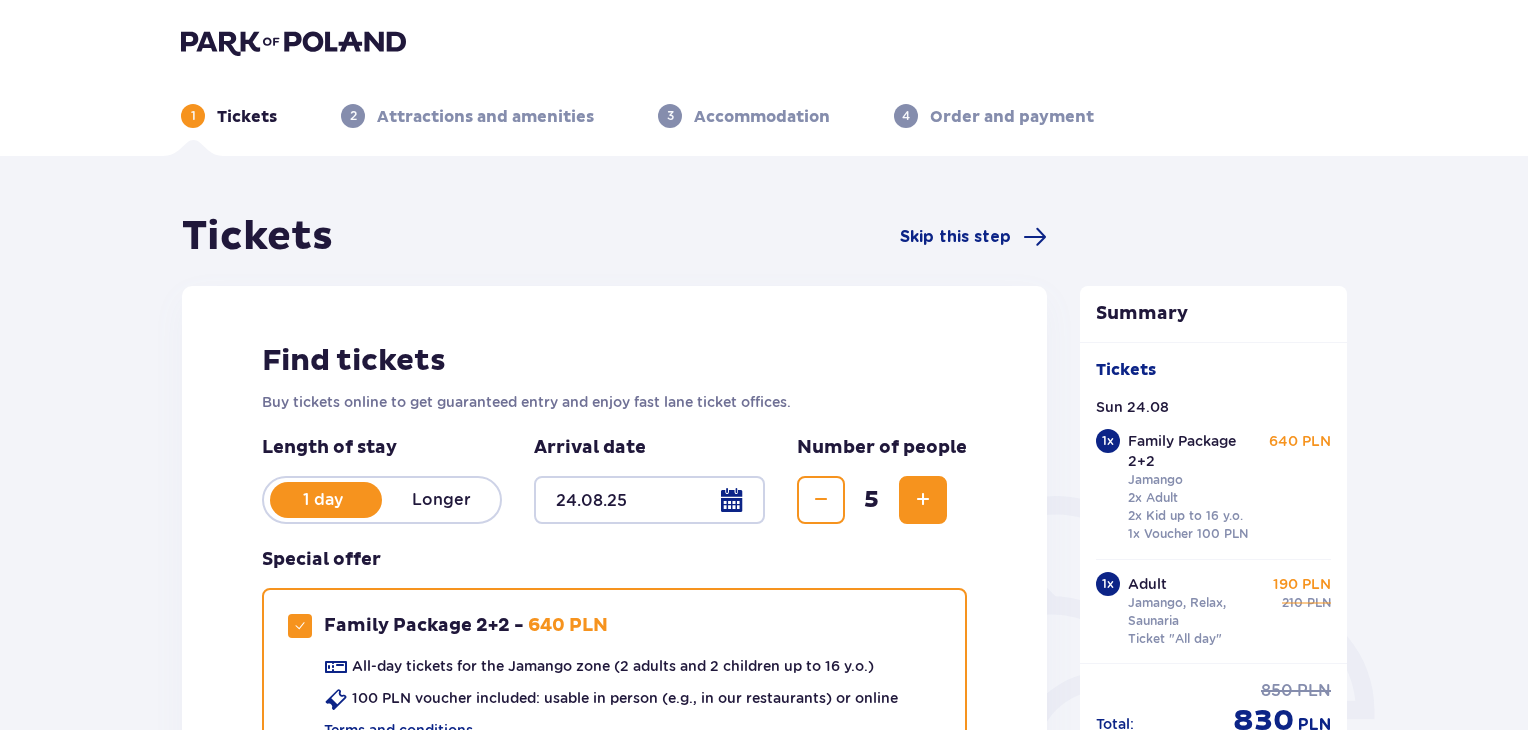 click at bounding box center (293, 42) 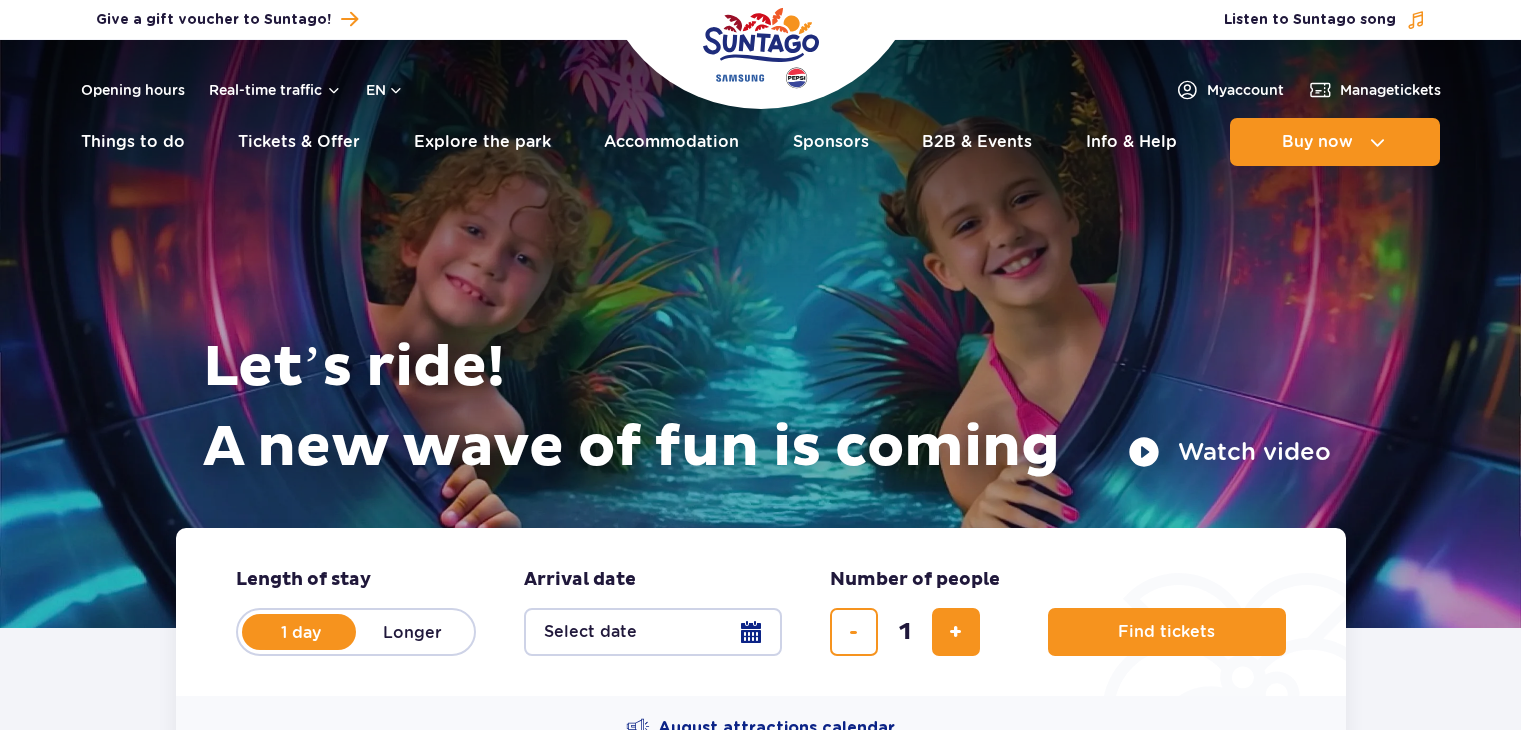 scroll, scrollTop: 0, scrollLeft: 0, axis: both 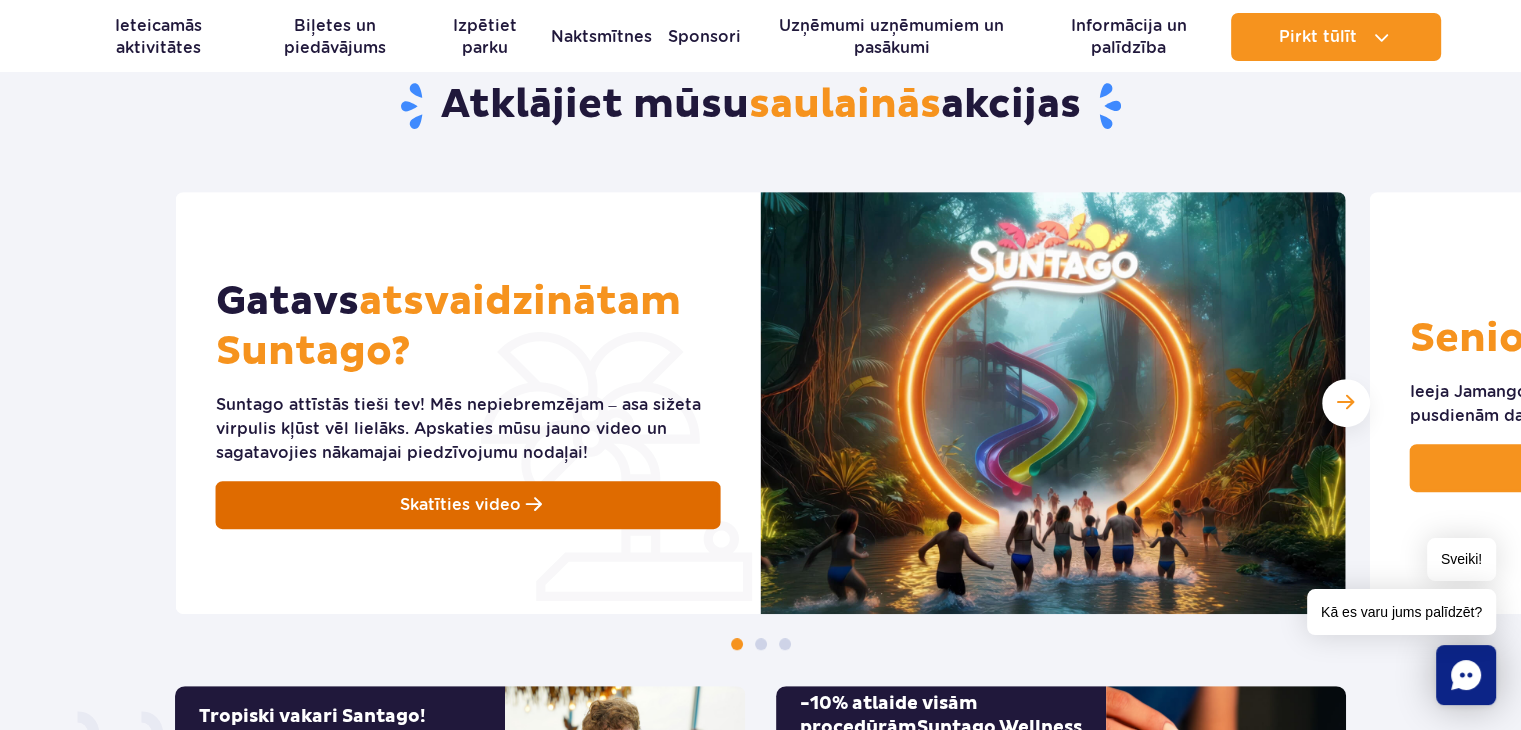click on "Skatīties video" at bounding box center (468, 505) 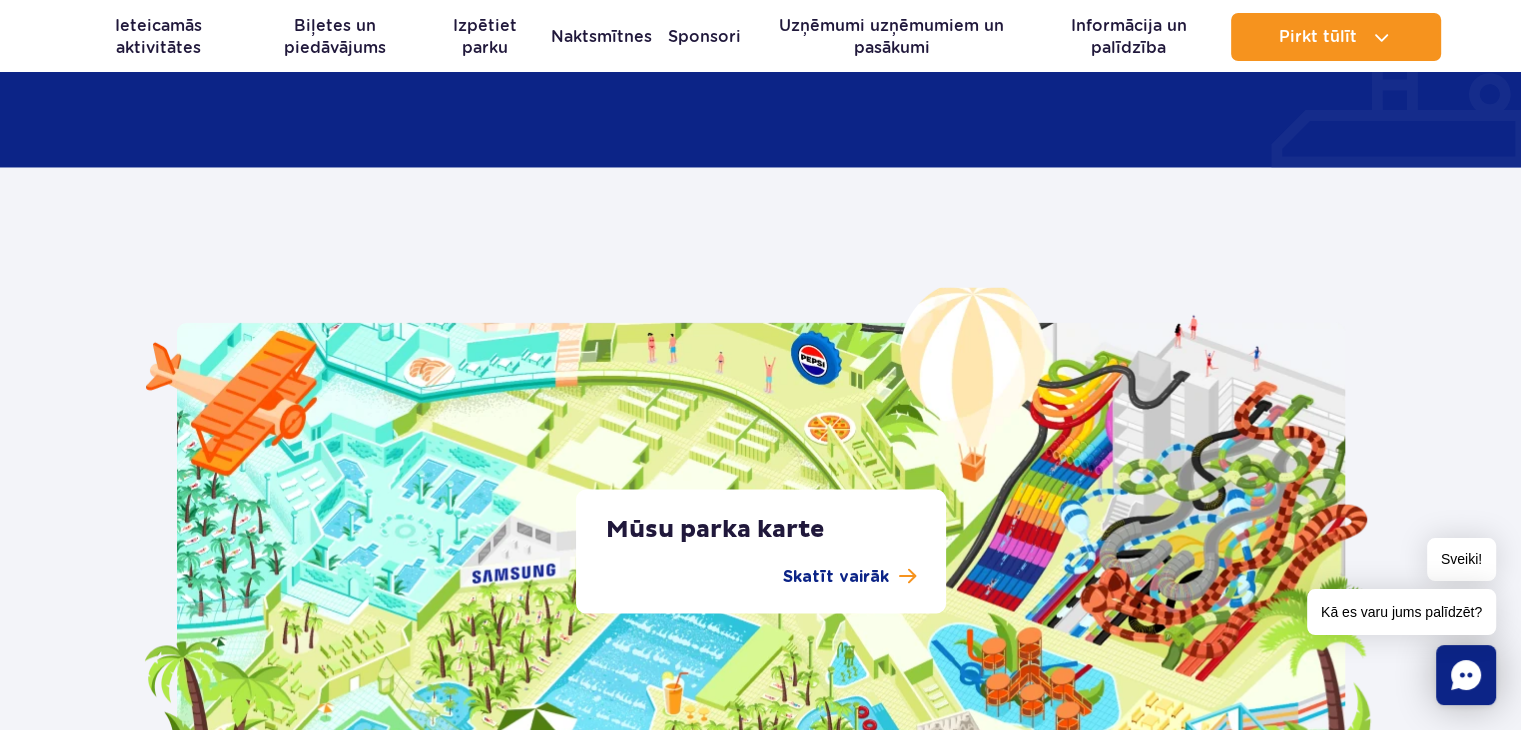 scroll, scrollTop: 3668, scrollLeft: 0, axis: vertical 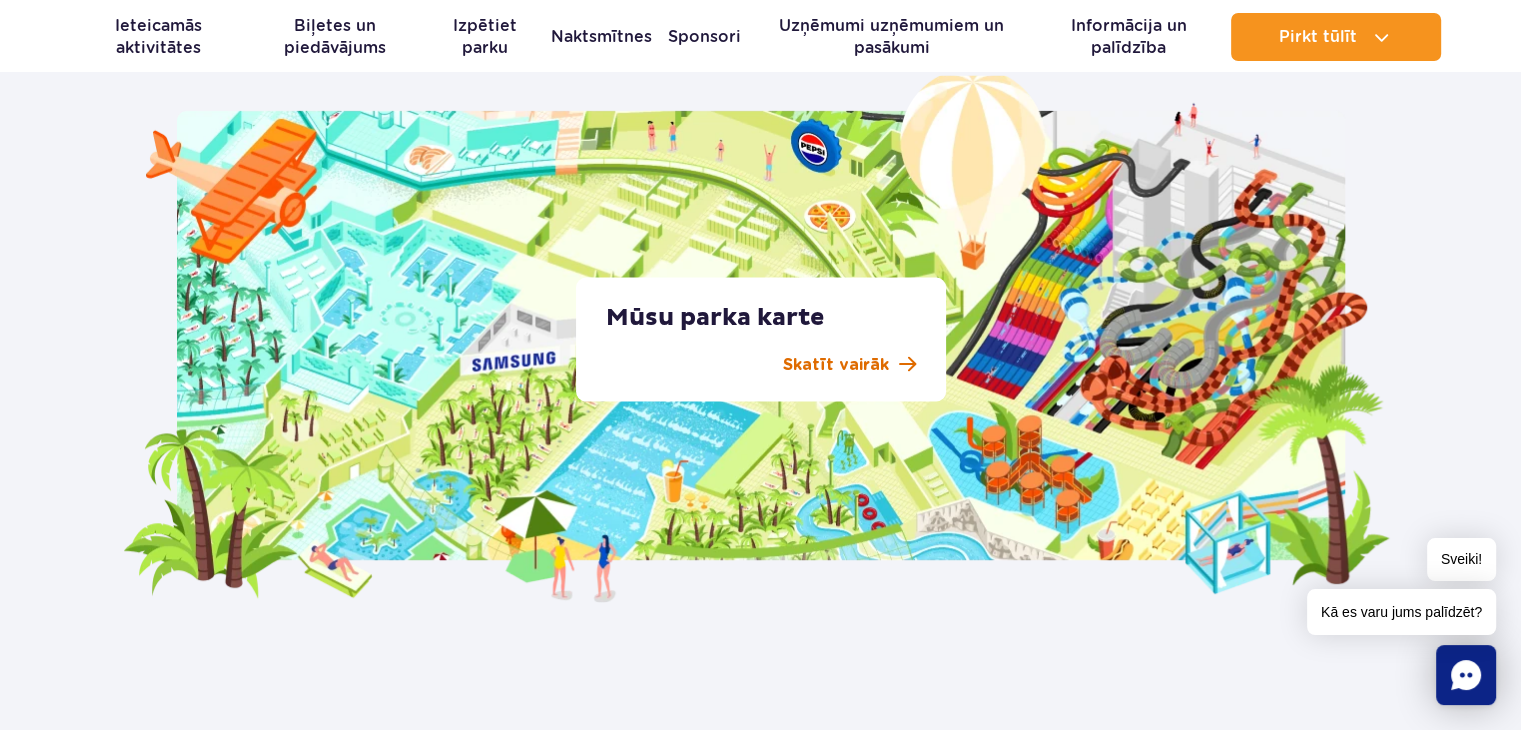 click on "Skatīt vairāk" at bounding box center [836, 364] 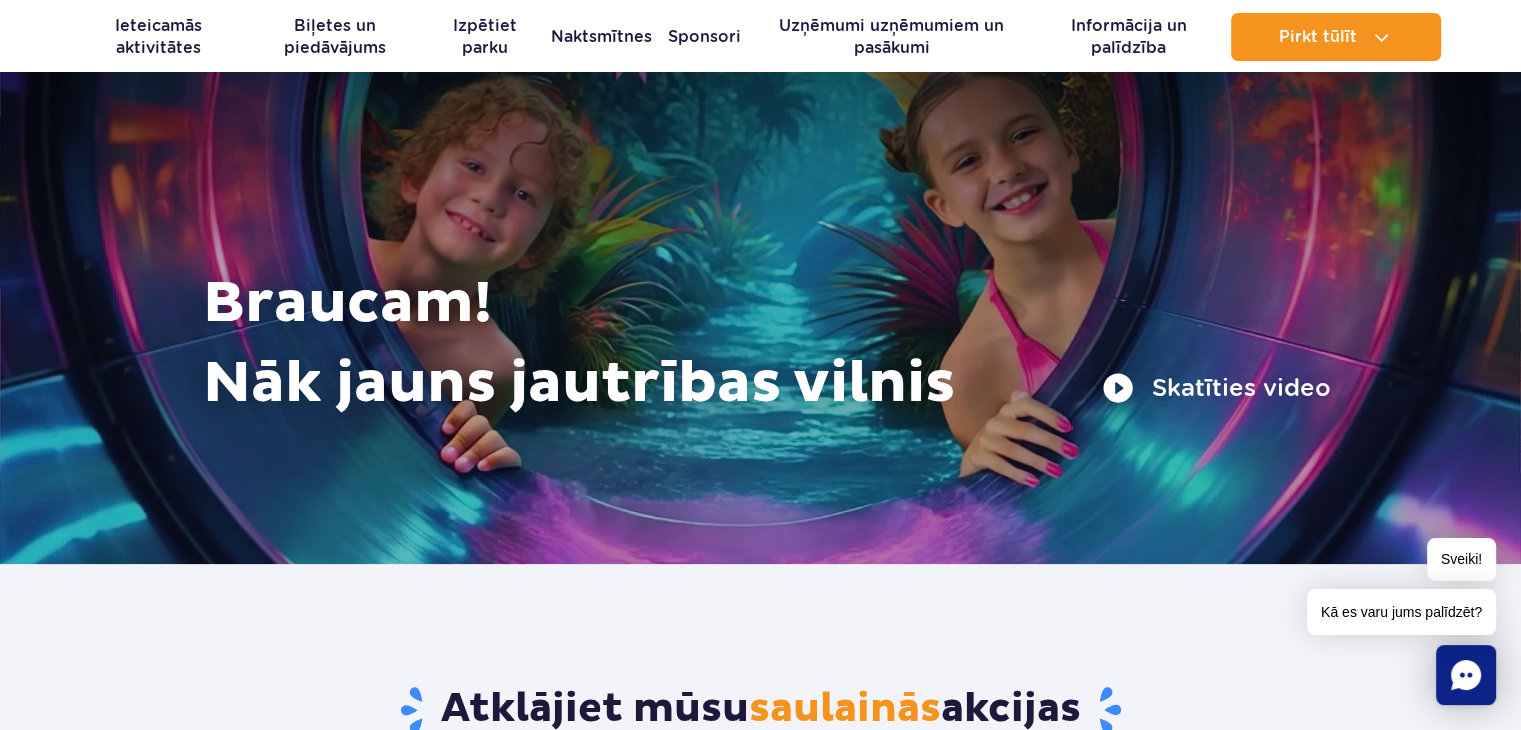 scroll, scrollTop: 0, scrollLeft: 0, axis: both 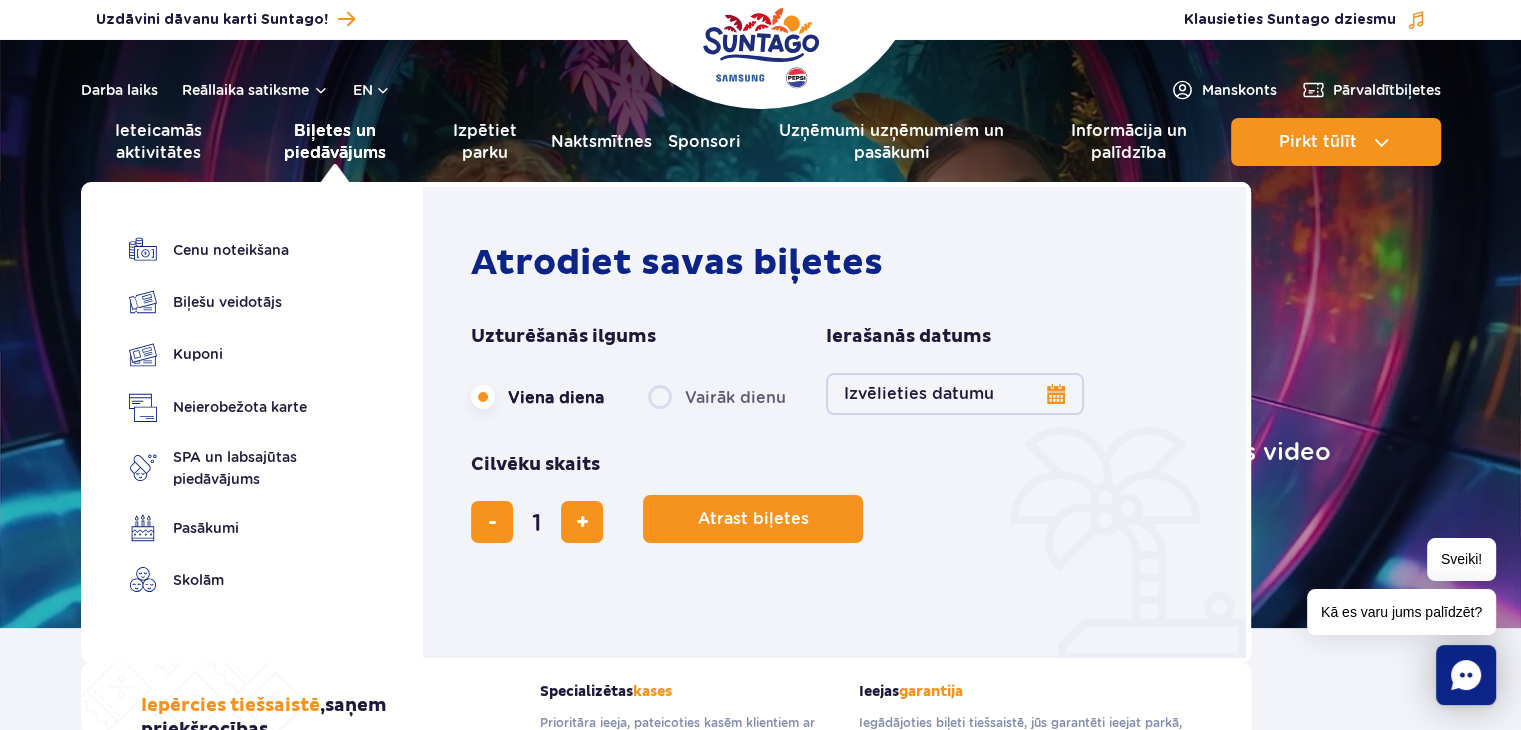 click on "Biļetes un piedāvājums" at bounding box center (335, 141) 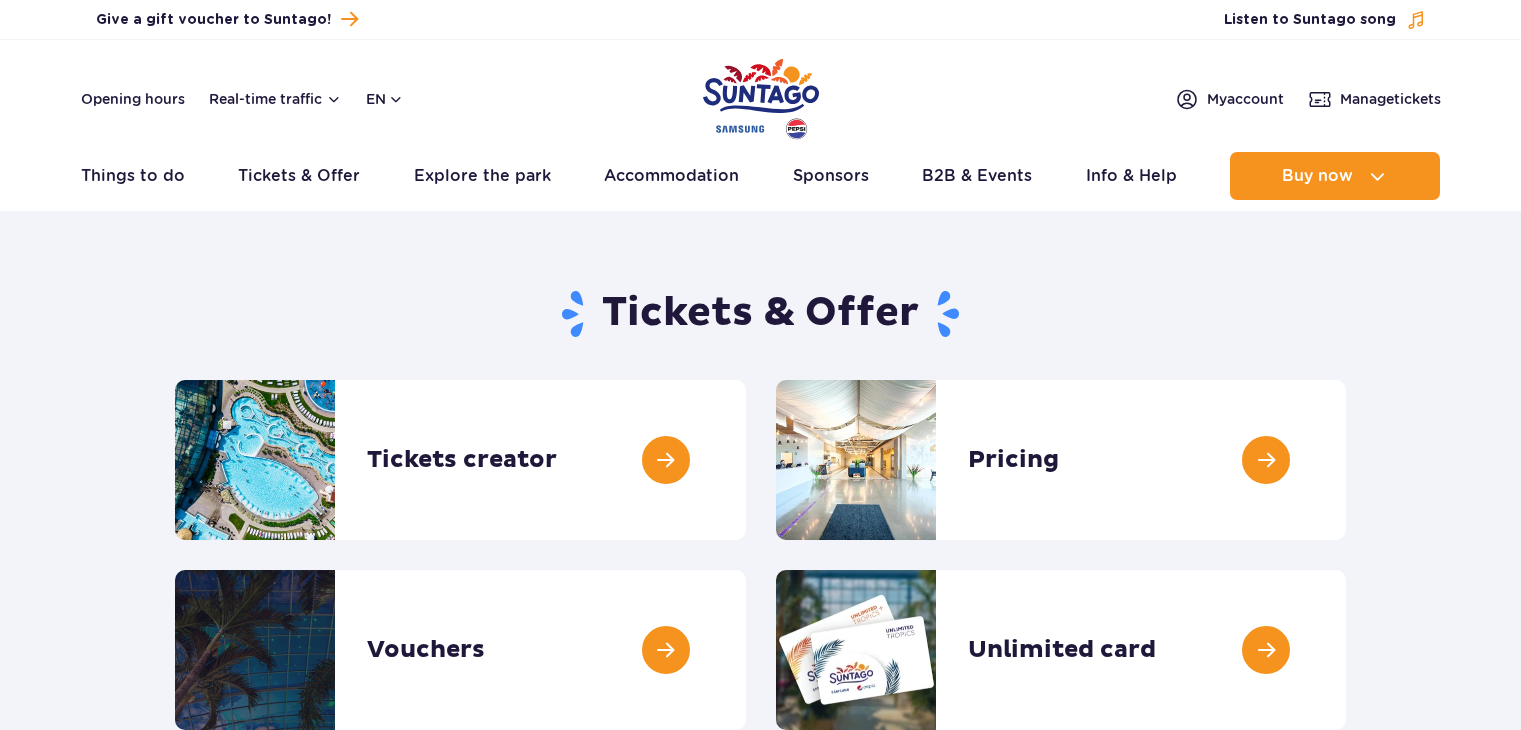 scroll, scrollTop: 0, scrollLeft: 0, axis: both 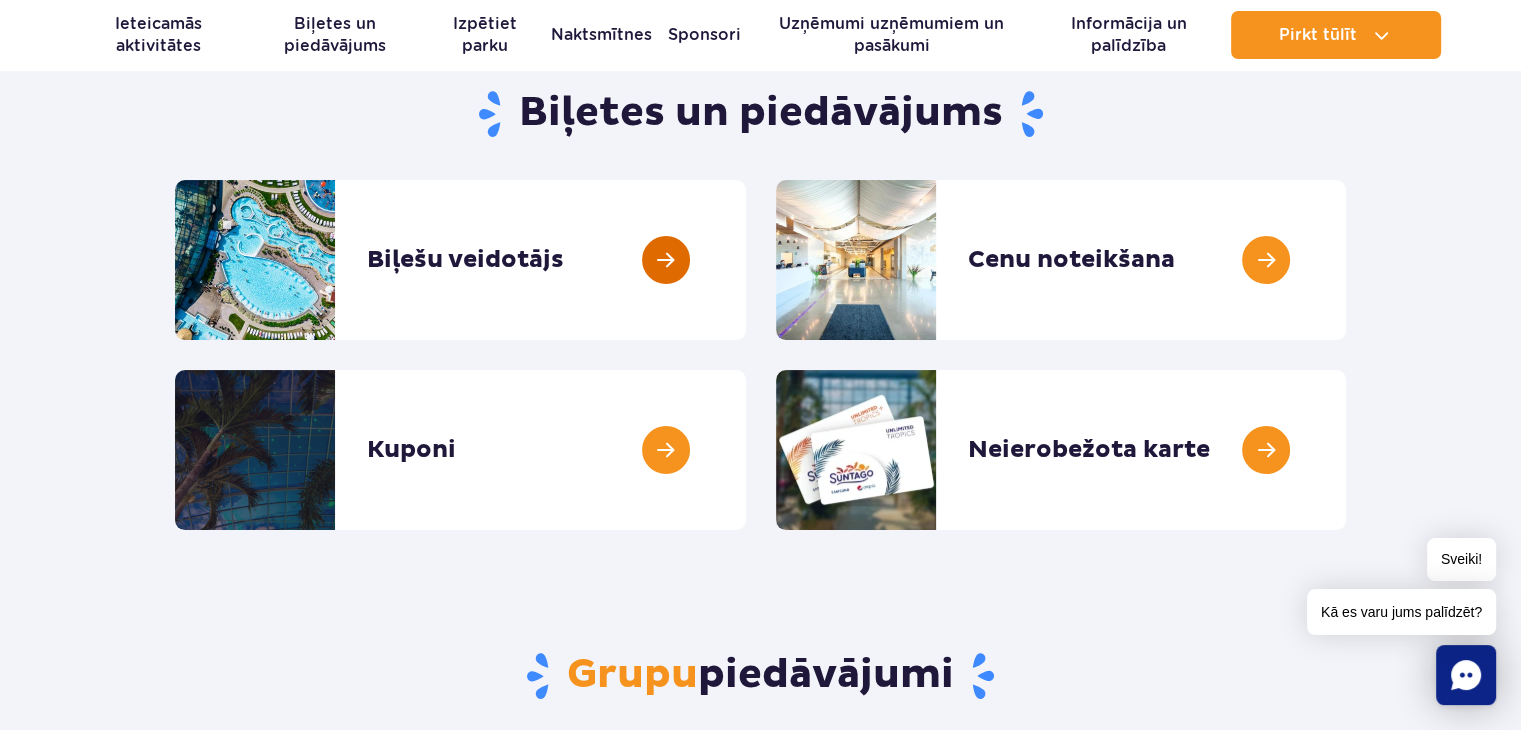 click at bounding box center [746, 260] 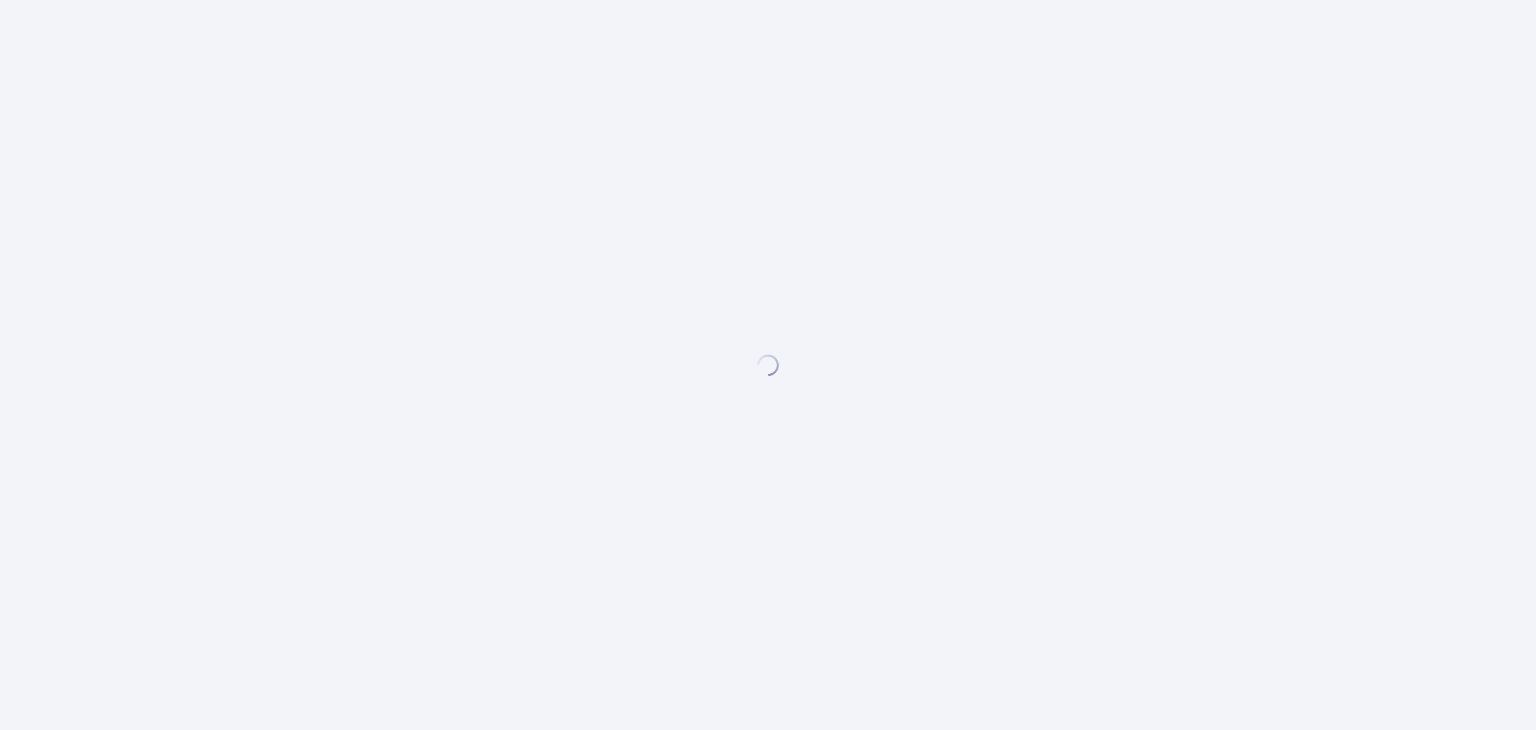 scroll, scrollTop: 0, scrollLeft: 0, axis: both 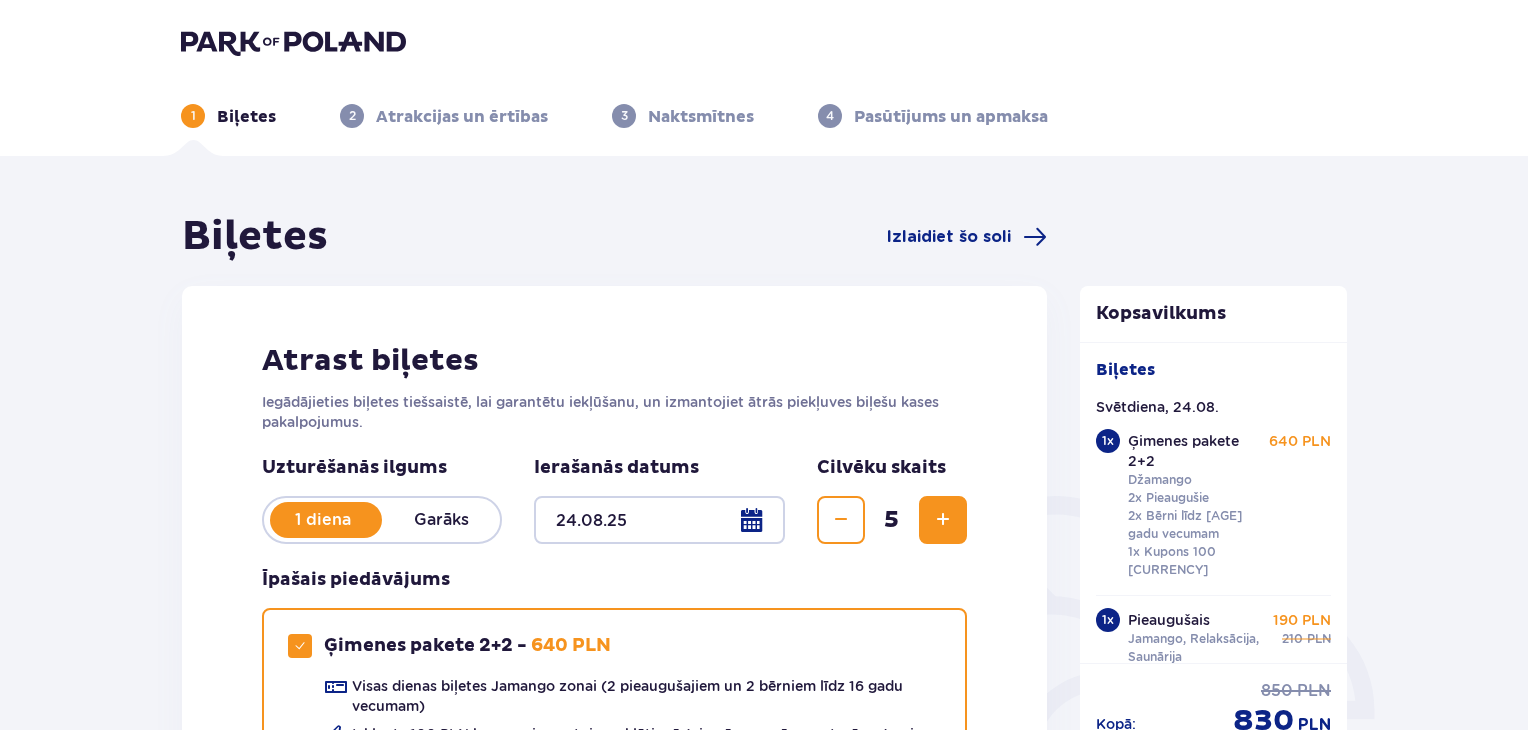 click on "1 Biļetes 2 Atrakcijas un ērtības 3 Naktsmītnes 4 Pasūtījums un apmaksa" at bounding box center (764, 78) 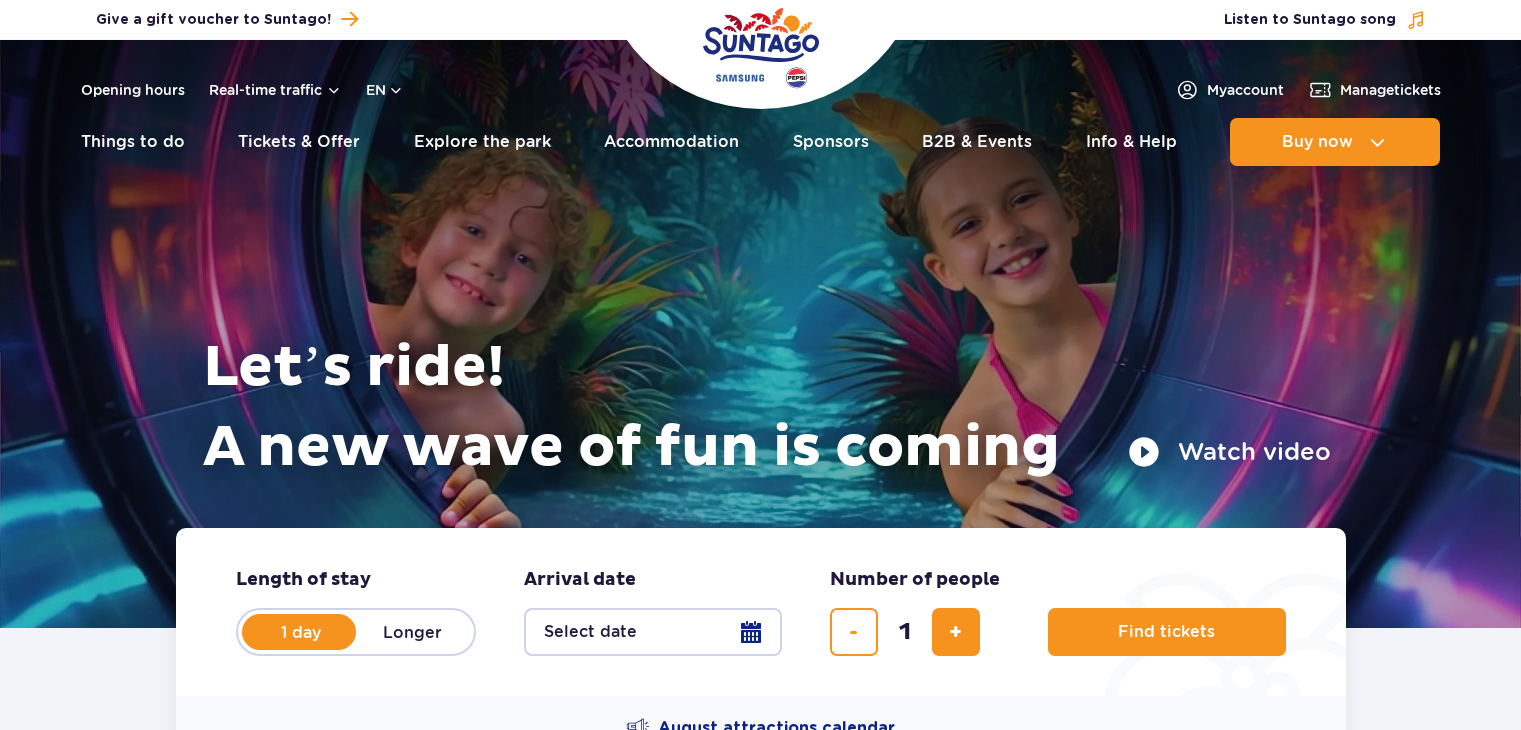 scroll, scrollTop: 0, scrollLeft: 0, axis: both 